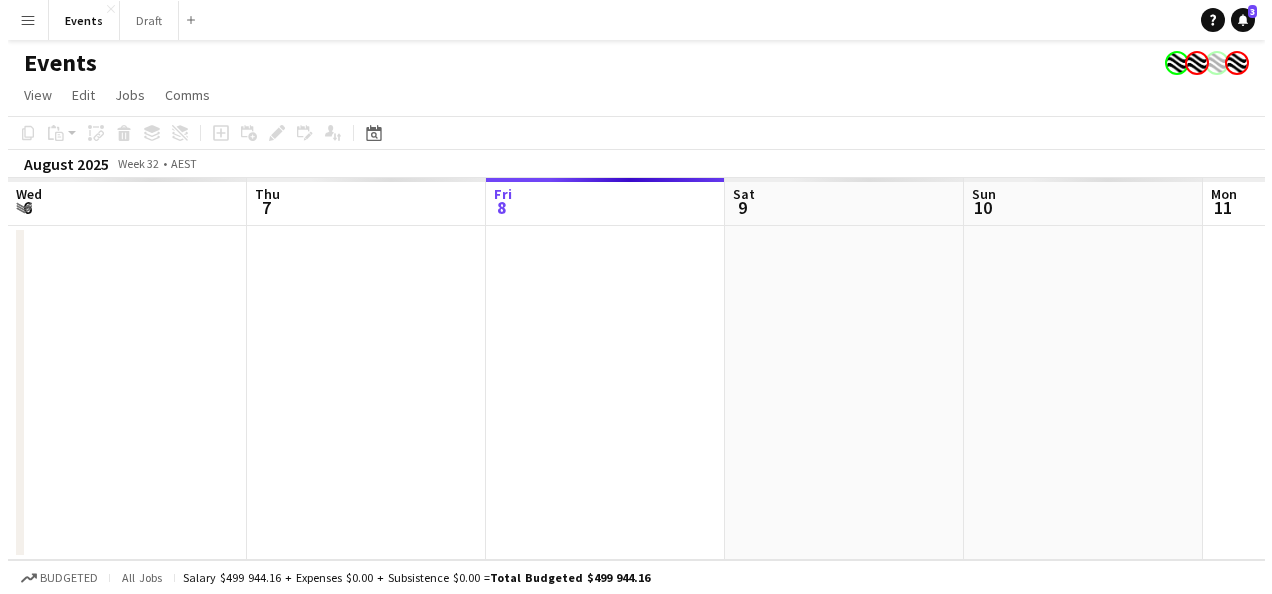 scroll, scrollTop: 0, scrollLeft: 0, axis: both 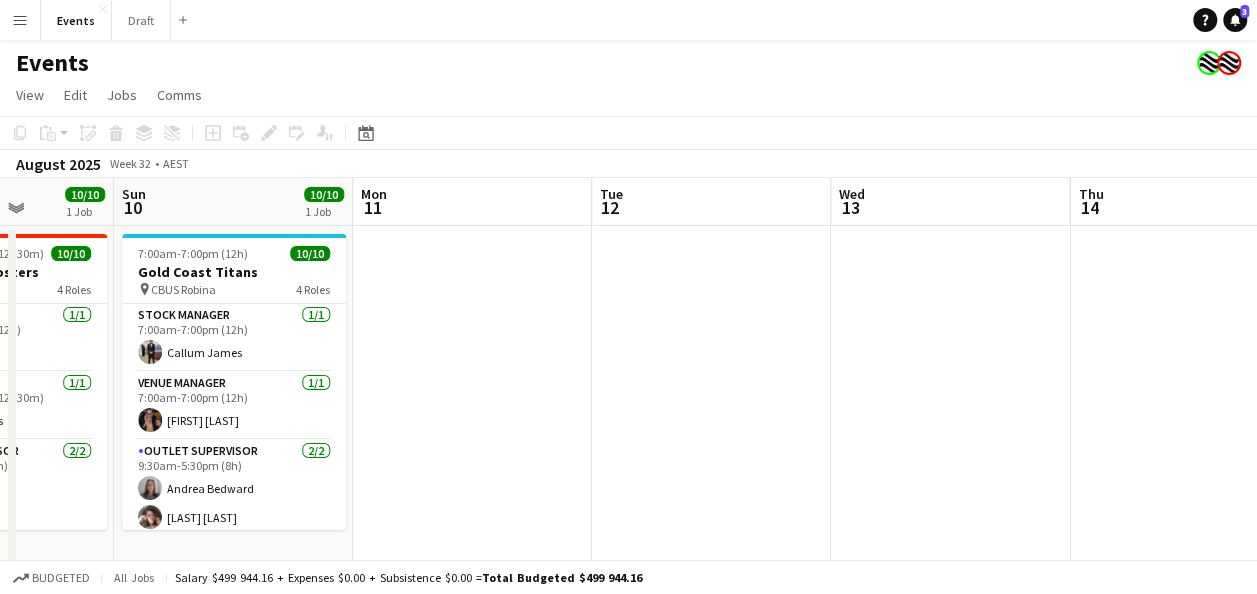 click on "Menu" at bounding box center (20, 20) 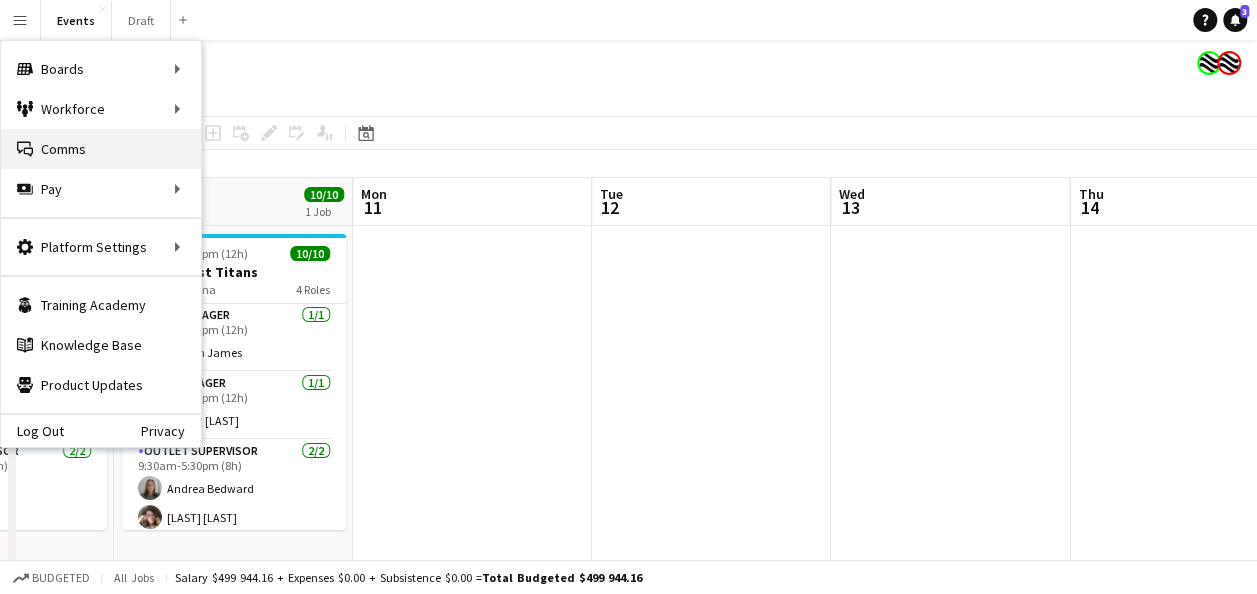 click on "Comms
Comms" at bounding box center [101, 149] 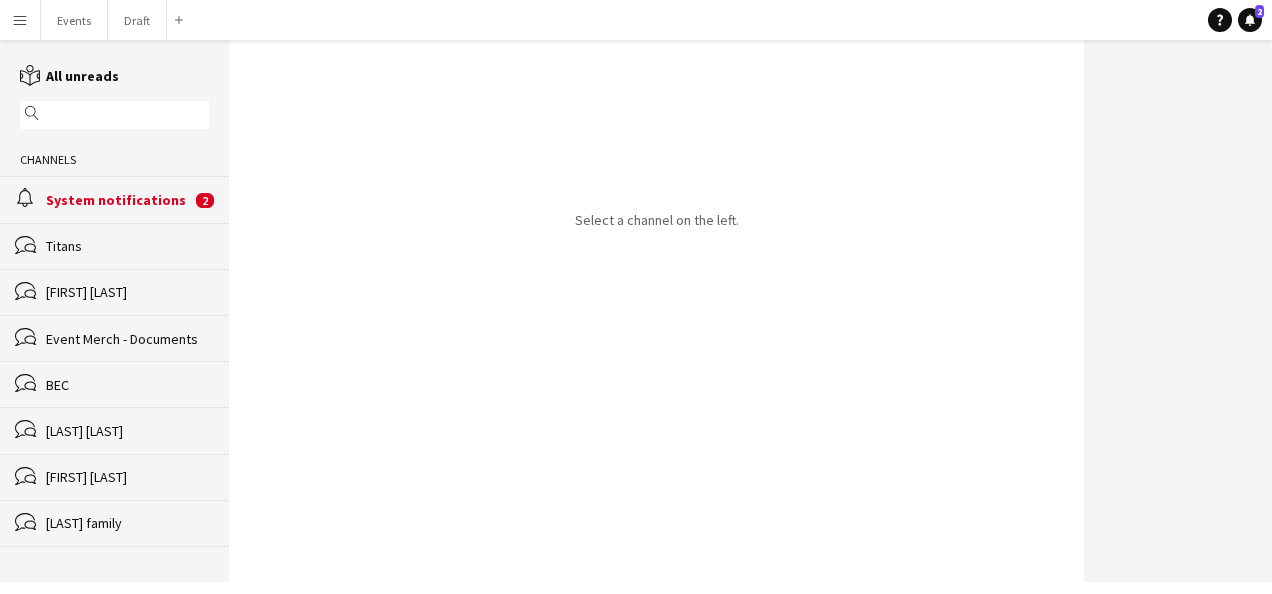 click on "System notifications" 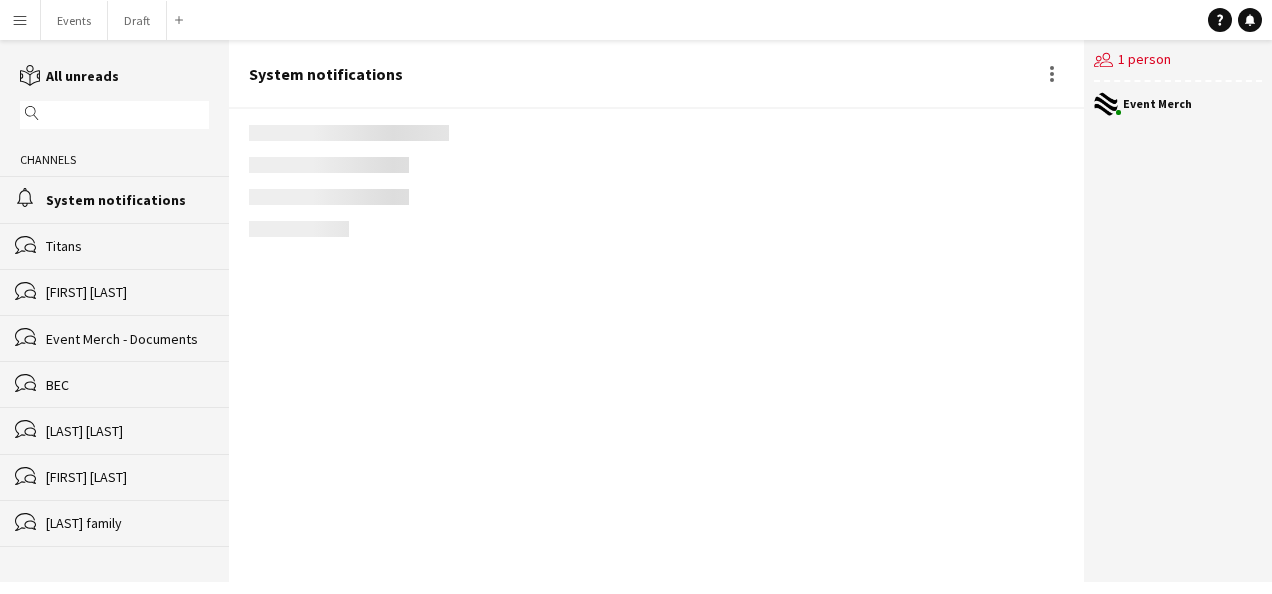 scroll, scrollTop: 2988, scrollLeft: 0, axis: vertical 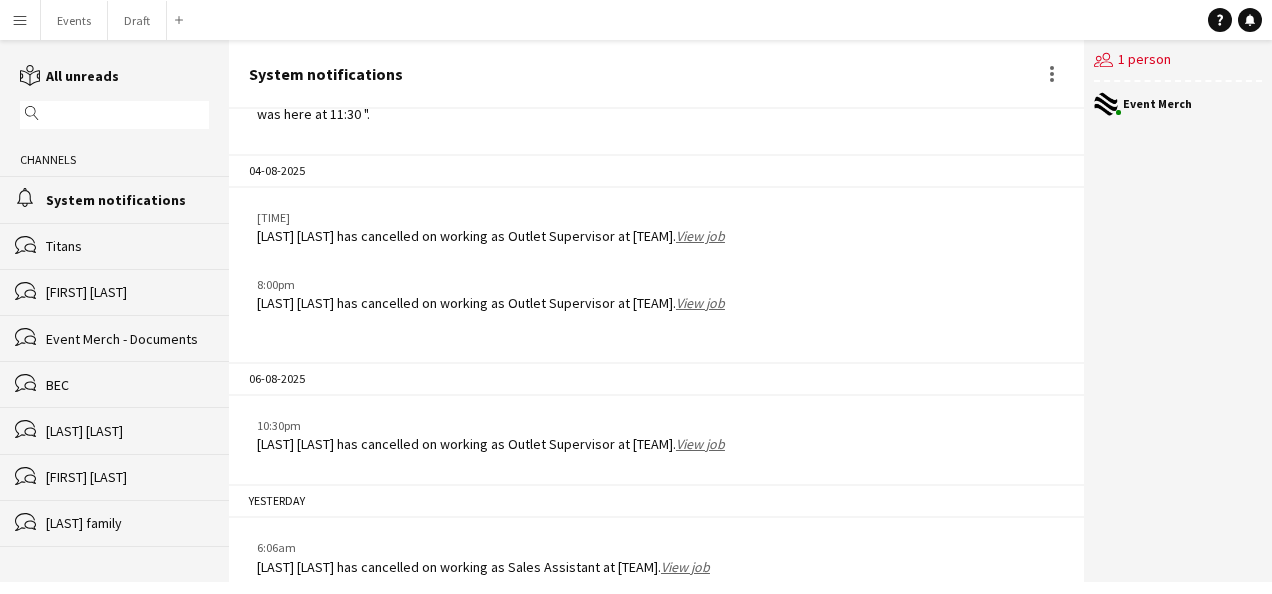 click on "Titans" 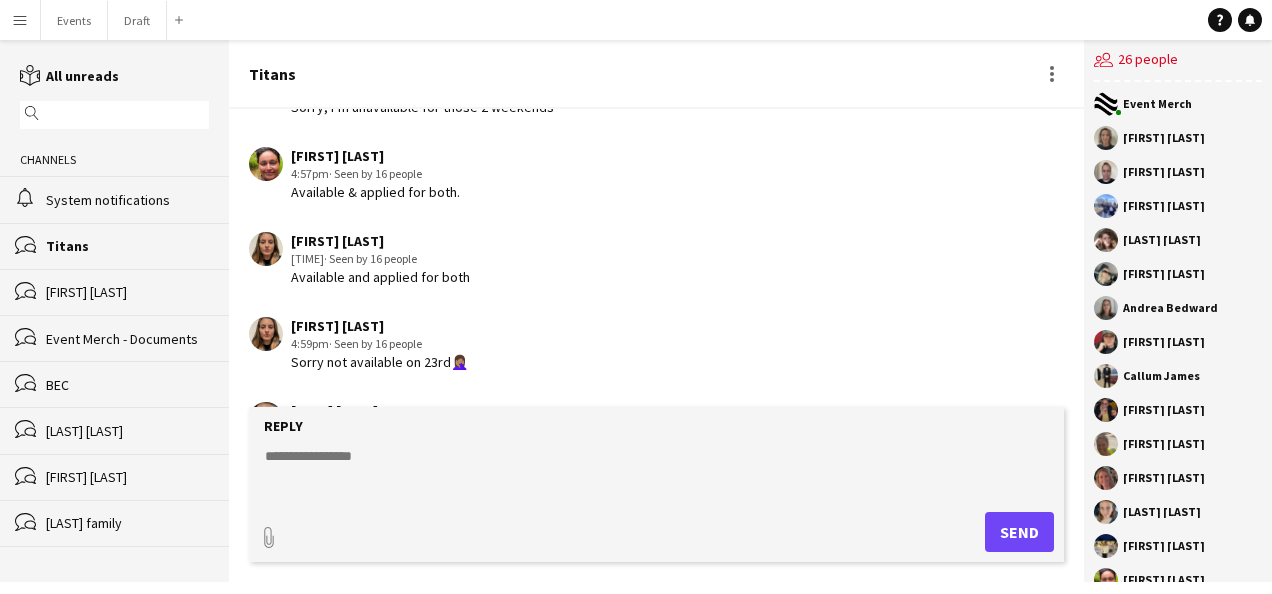 scroll, scrollTop: 954, scrollLeft: 0, axis: vertical 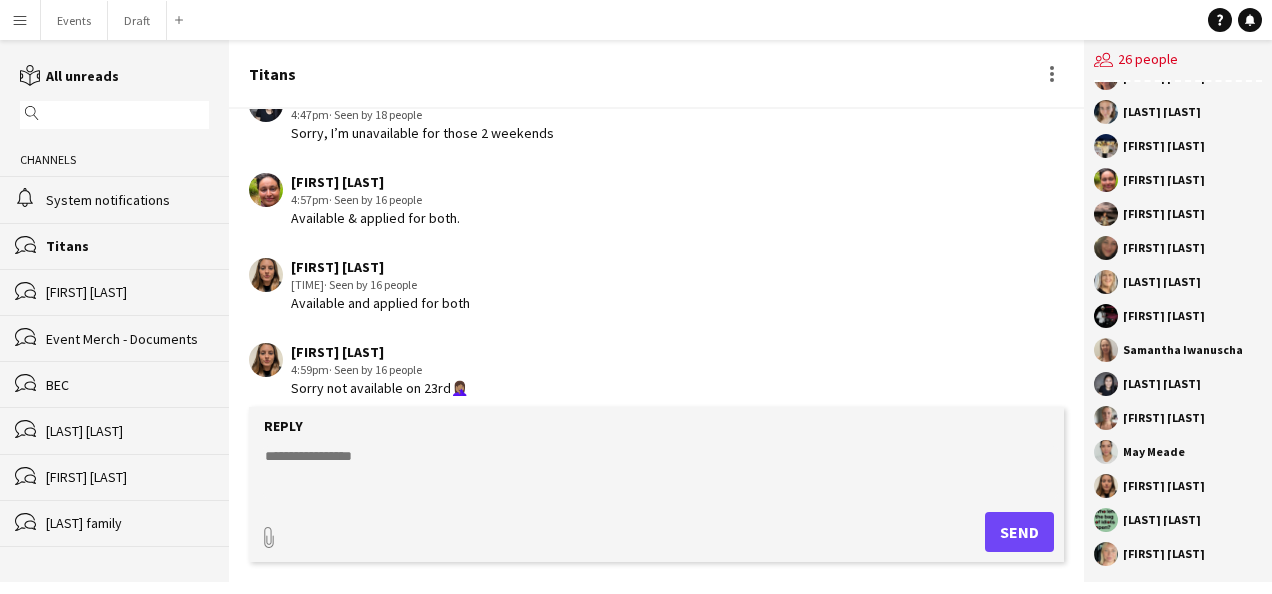click on "[FIRST] [LAST]" 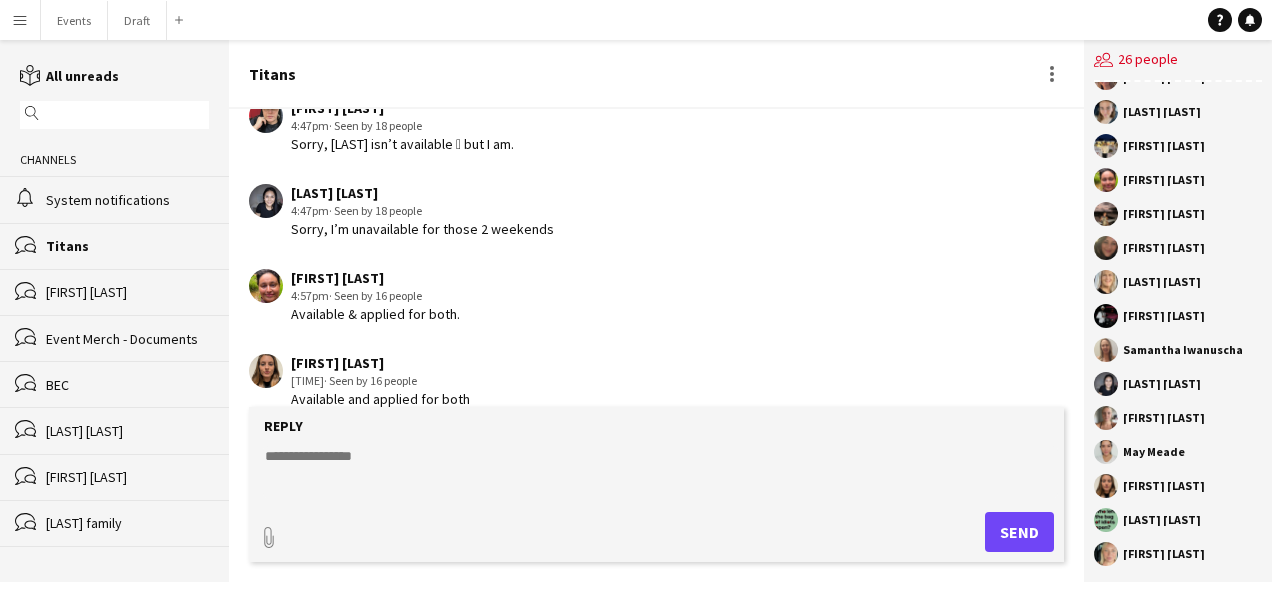 scroll, scrollTop: 954, scrollLeft: 0, axis: vertical 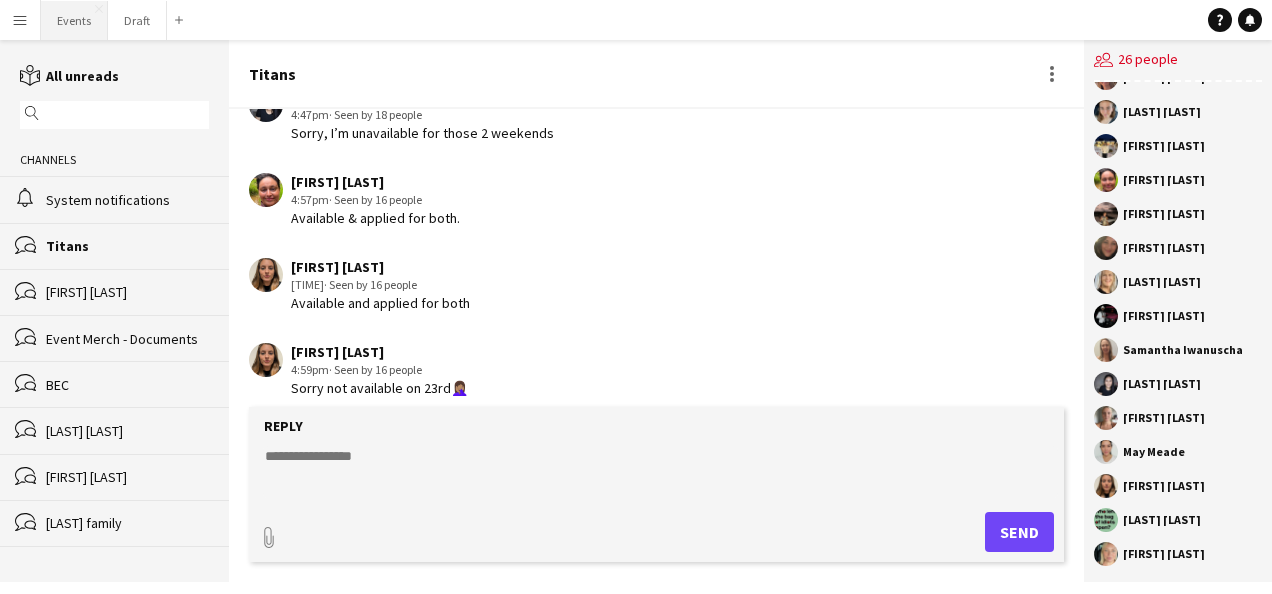 click on "Events
Close" at bounding box center (74, 20) 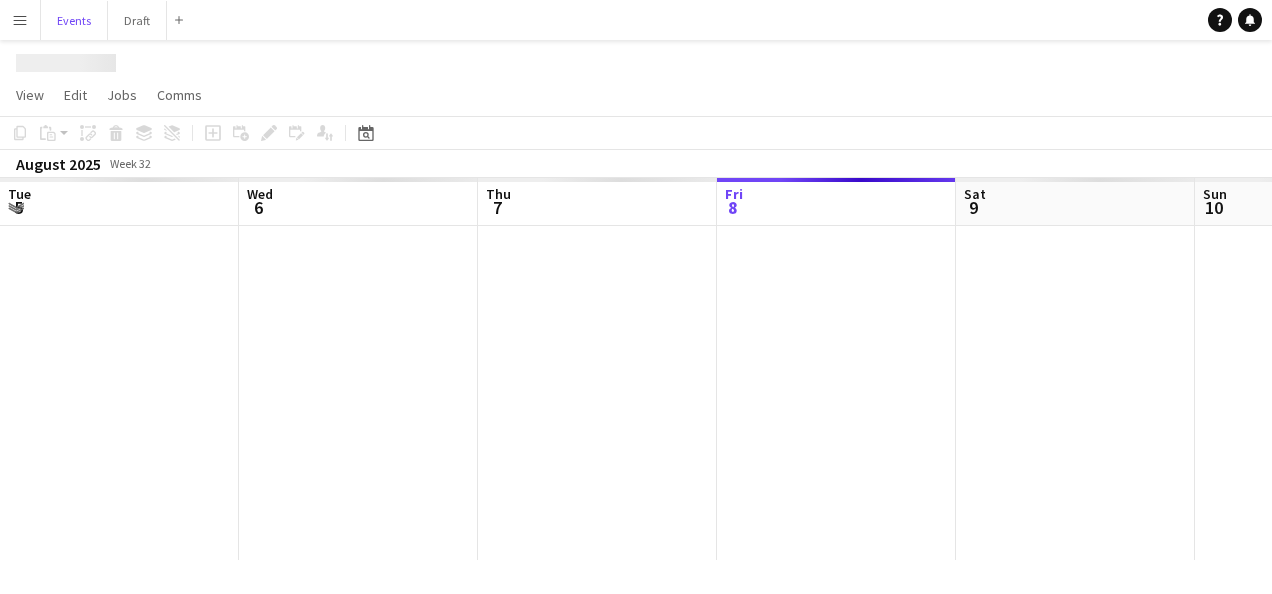 scroll, scrollTop: 0, scrollLeft: 478, axis: horizontal 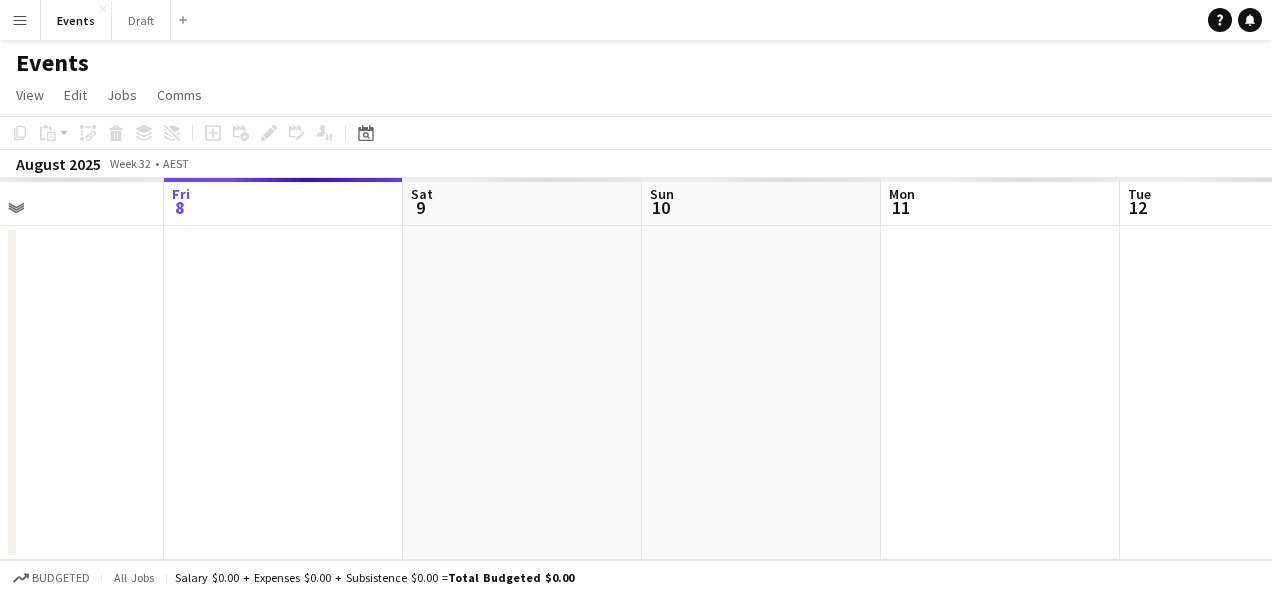 drag, startPoint x: 1135, startPoint y: 380, endPoint x: 496, endPoint y: 384, distance: 639.0125 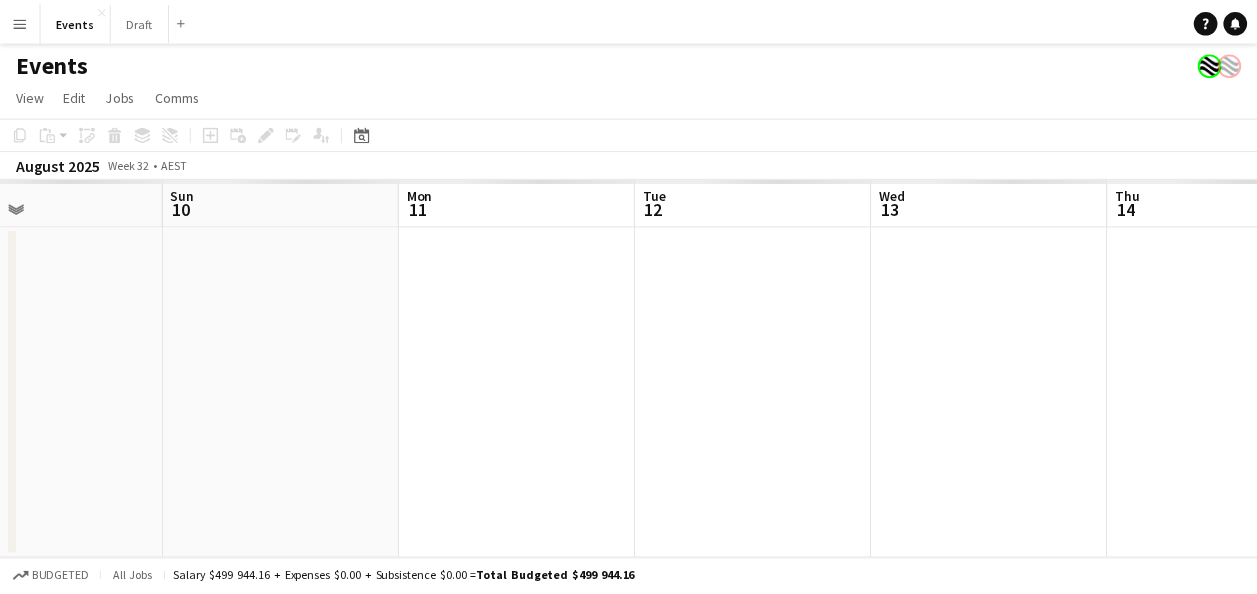 scroll, scrollTop: 0, scrollLeft: 628, axis: horizontal 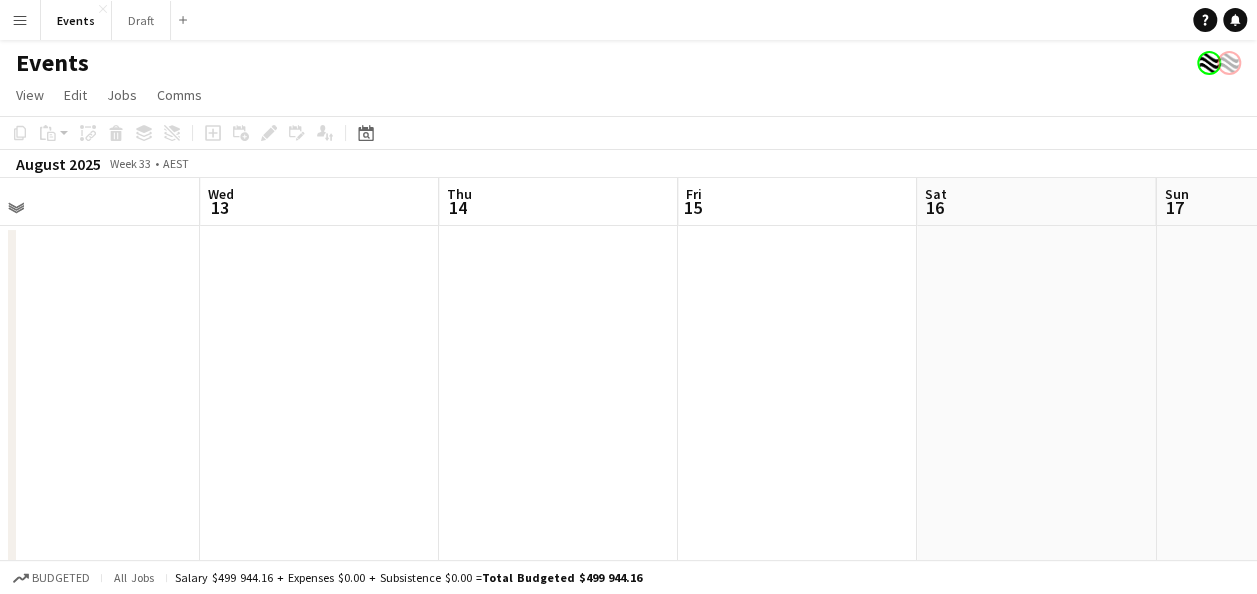 drag, startPoint x: 1098, startPoint y: 371, endPoint x: 496, endPoint y: 372, distance: 602.00085 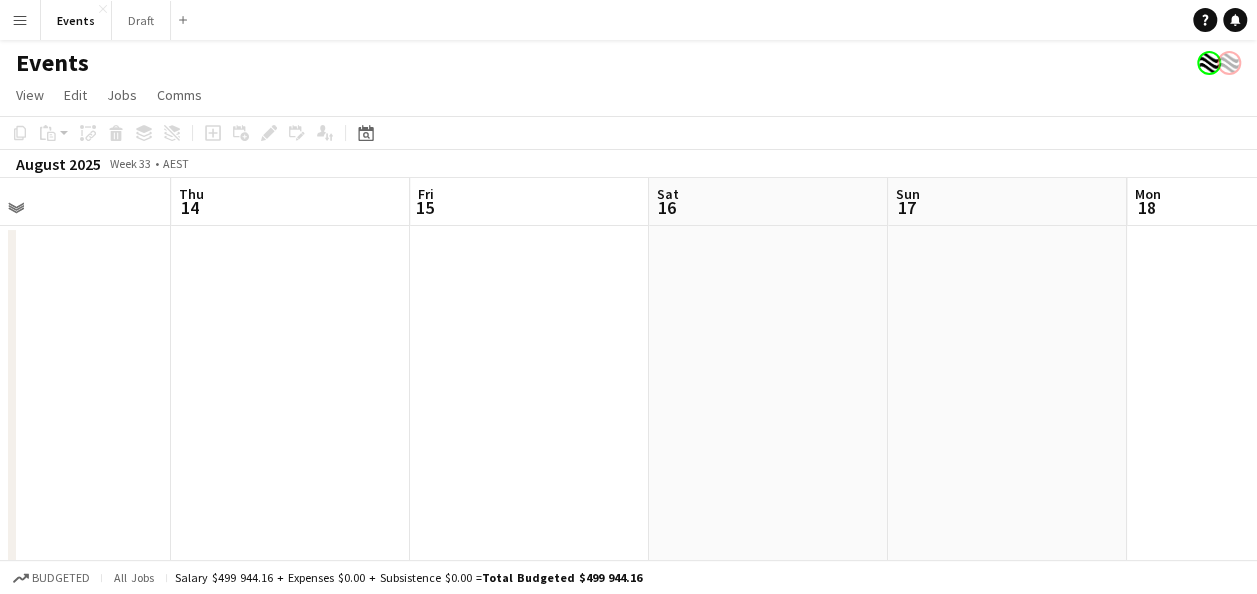 scroll, scrollTop: 0, scrollLeft: 765, axis: horizontal 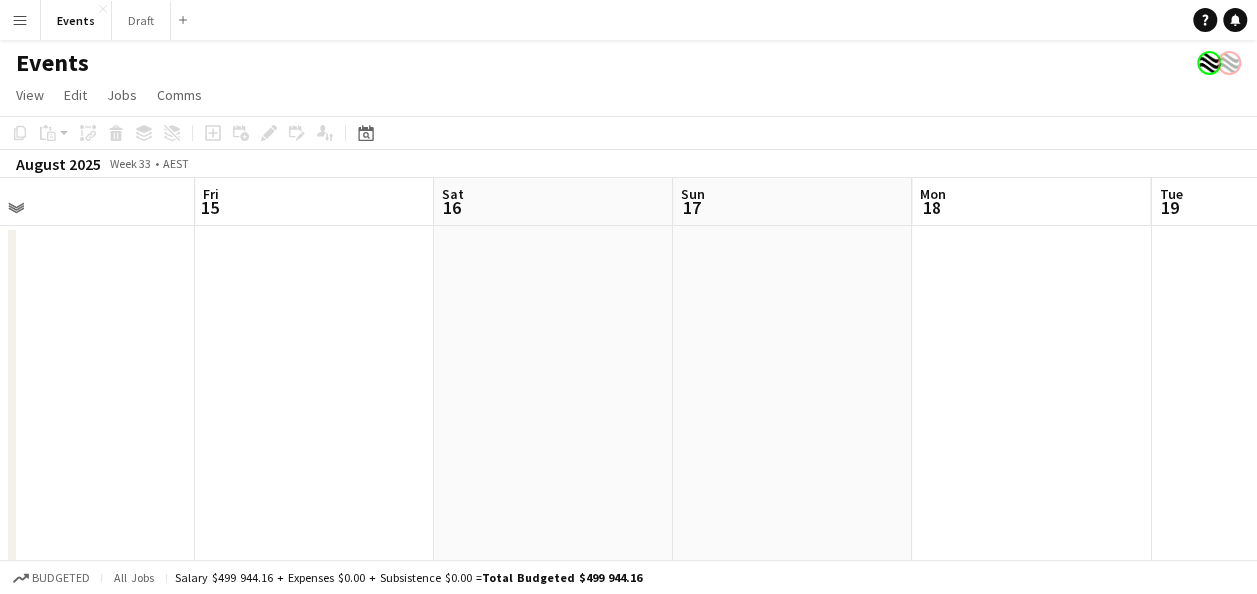 drag, startPoint x: 988, startPoint y: 346, endPoint x: 502, endPoint y: 343, distance: 486.00925 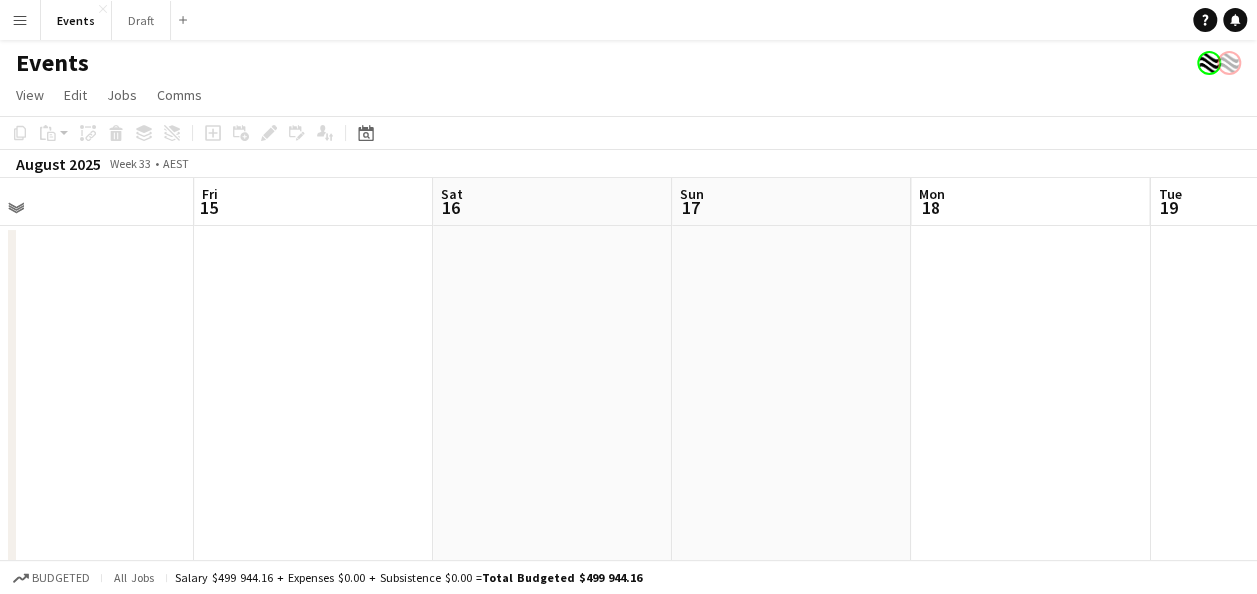 click on "Mon   11   Tue   12   Wed   13   Thu   14   Fri   15   Sat   16   Sun   17   Mon   18   Tue   19   Wed   20   Thu   21" at bounding box center [628, 374] 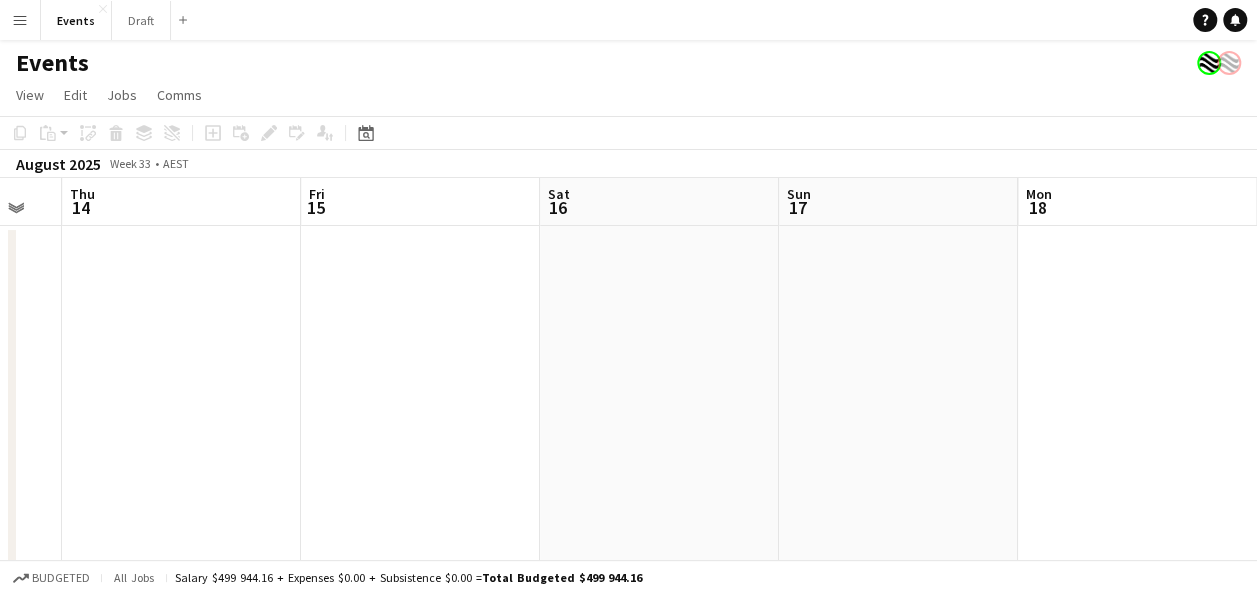 drag, startPoint x: 1026, startPoint y: 442, endPoint x: 170, endPoint y: 423, distance: 856.2108 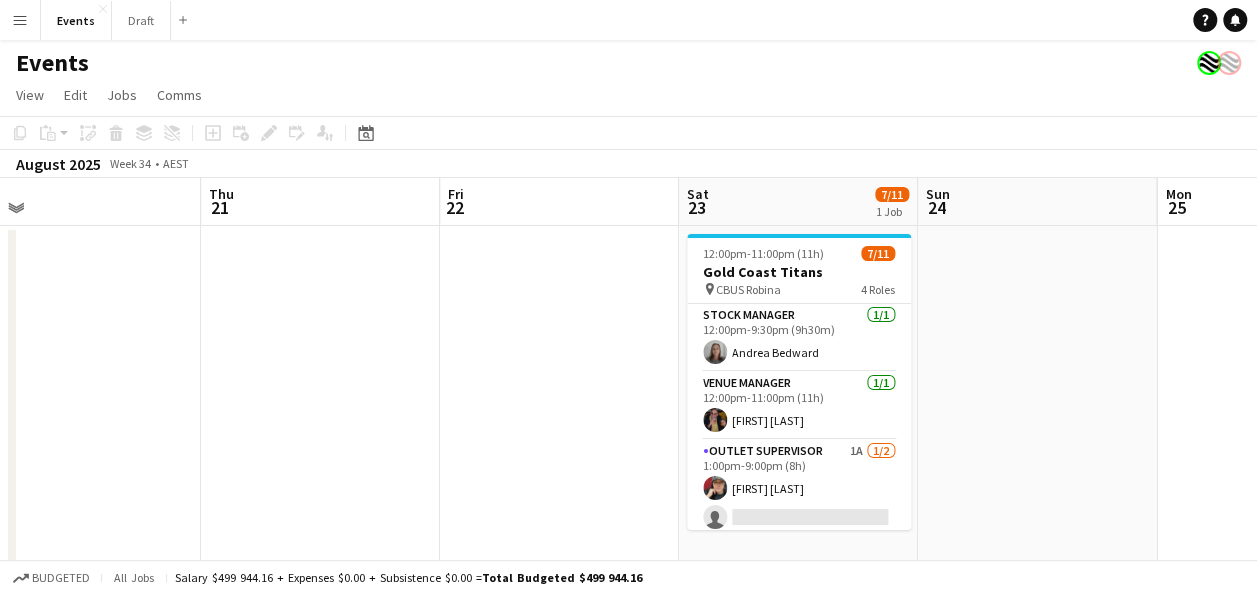 drag, startPoint x: 1010, startPoint y: 416, endPoint x: 400, endPoint y: 412, distance: 610.0131 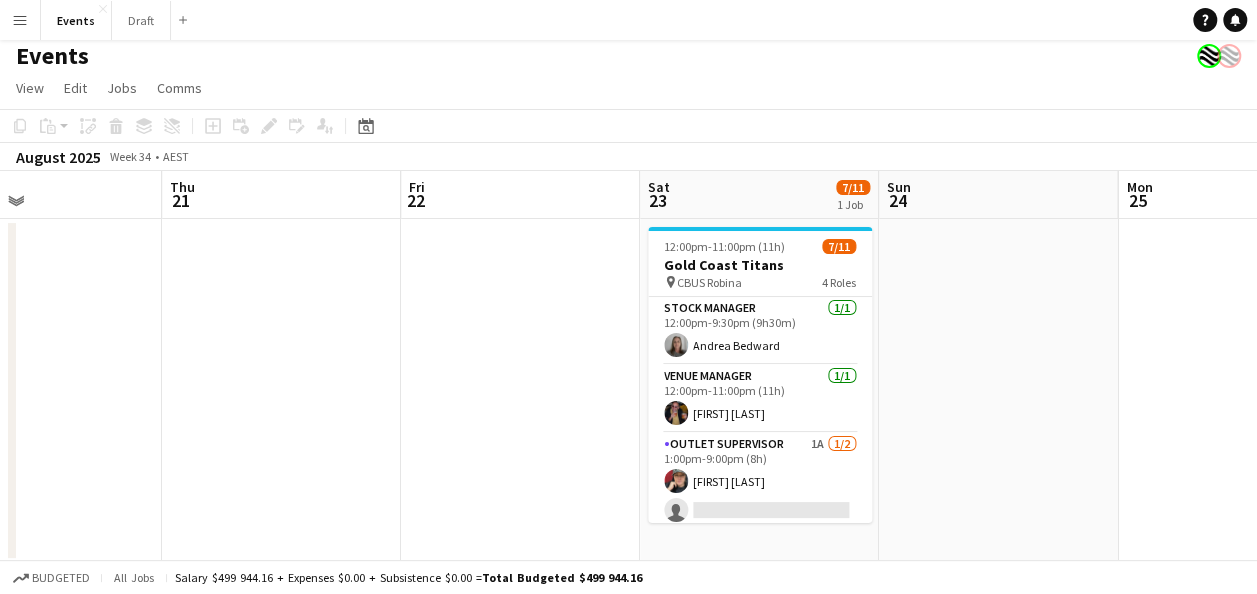scroll, scrollTop: 10, scrollLeft: 0, axis: vertical 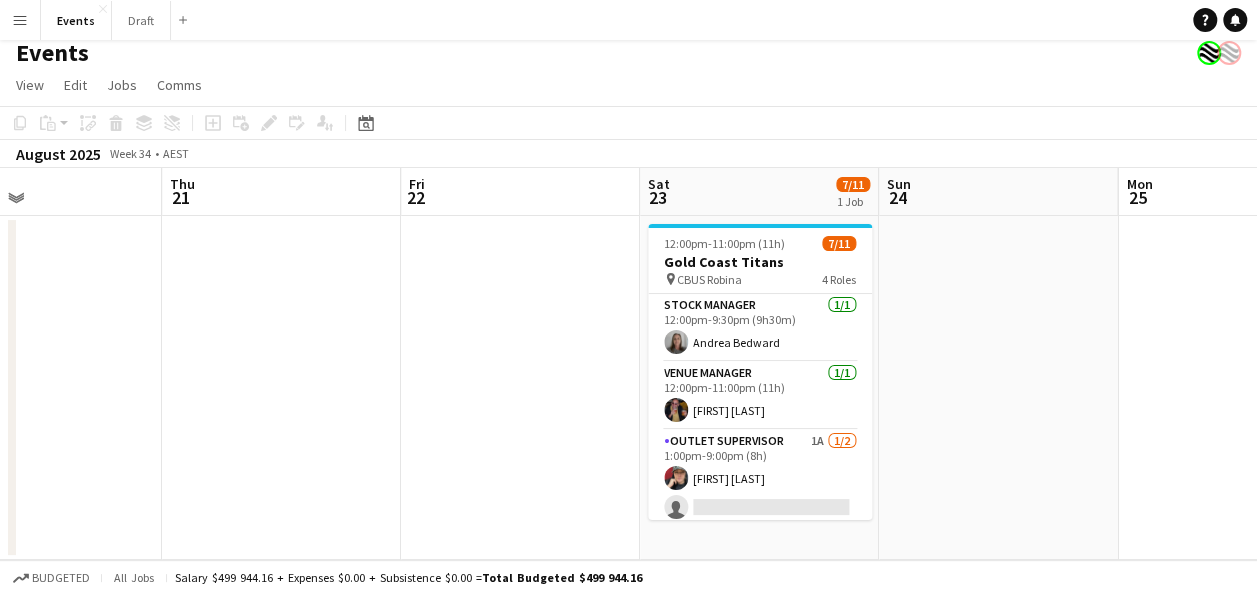 click on "Sat   [DAY]   [DATE]   1 Job" at bounding box center (759, 192) 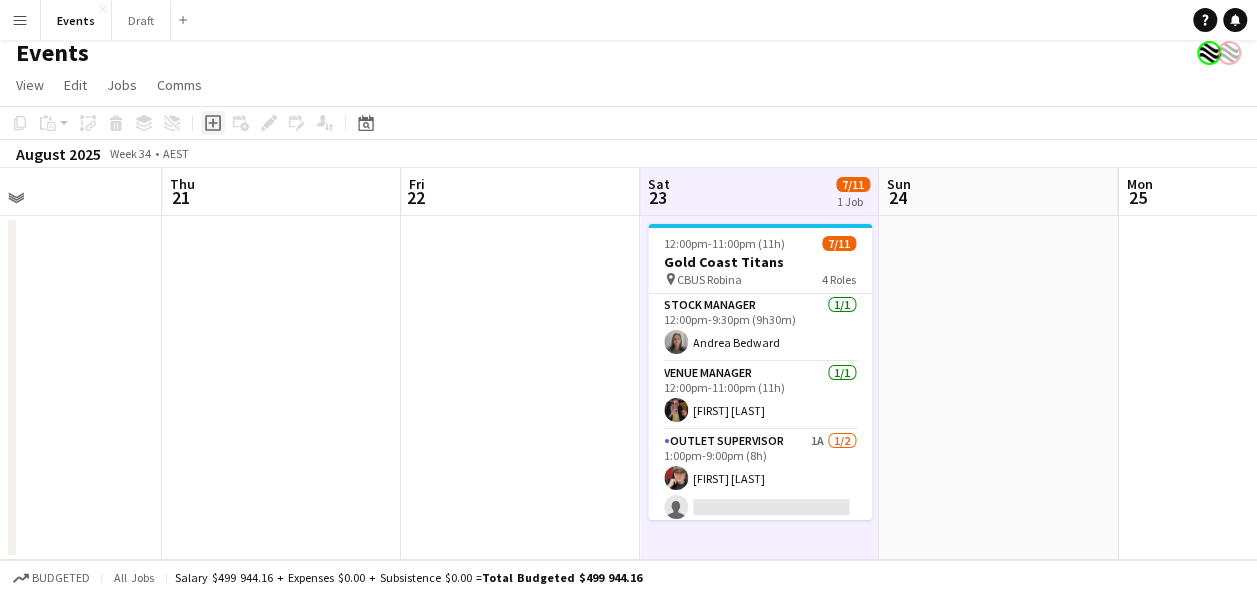 click on "Add job" at bounding box center (213, 123) 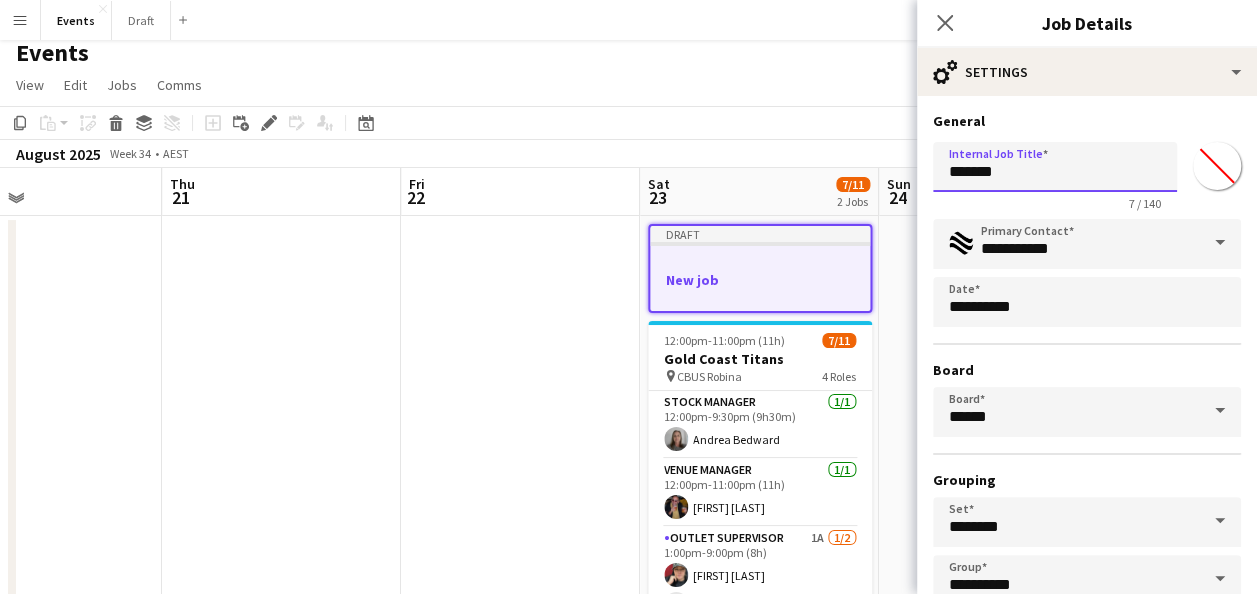 drag, startPoint x: 1004, startPoint y: 170, endPoint x: 860, endPoint y: 171, distance: 144.00348 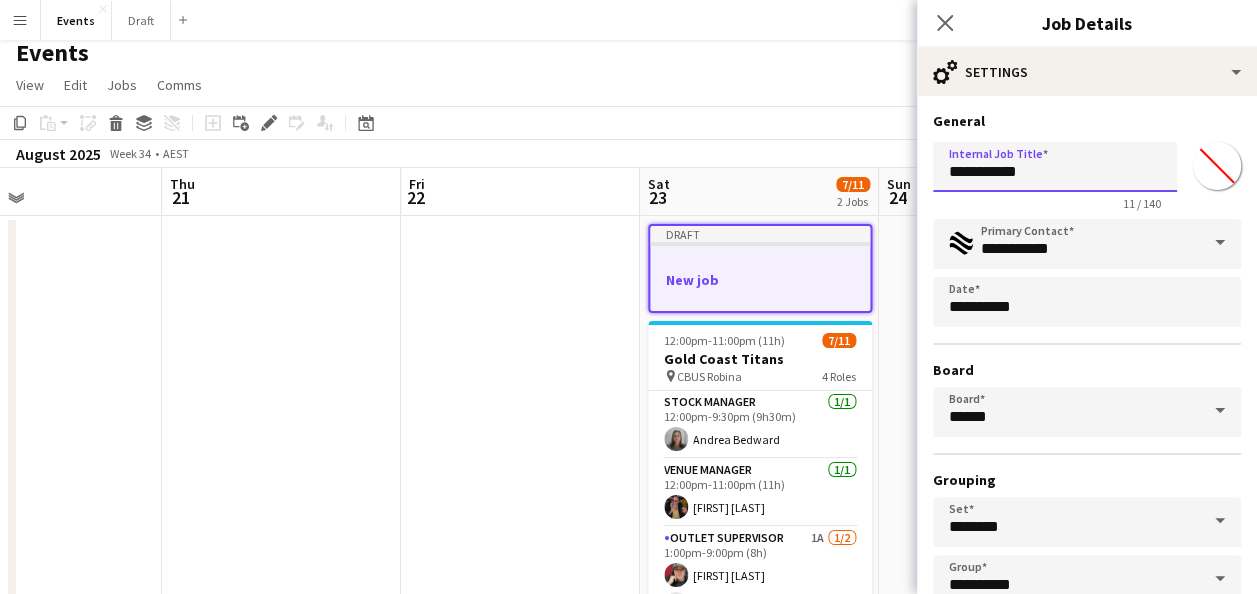 type on "**********" 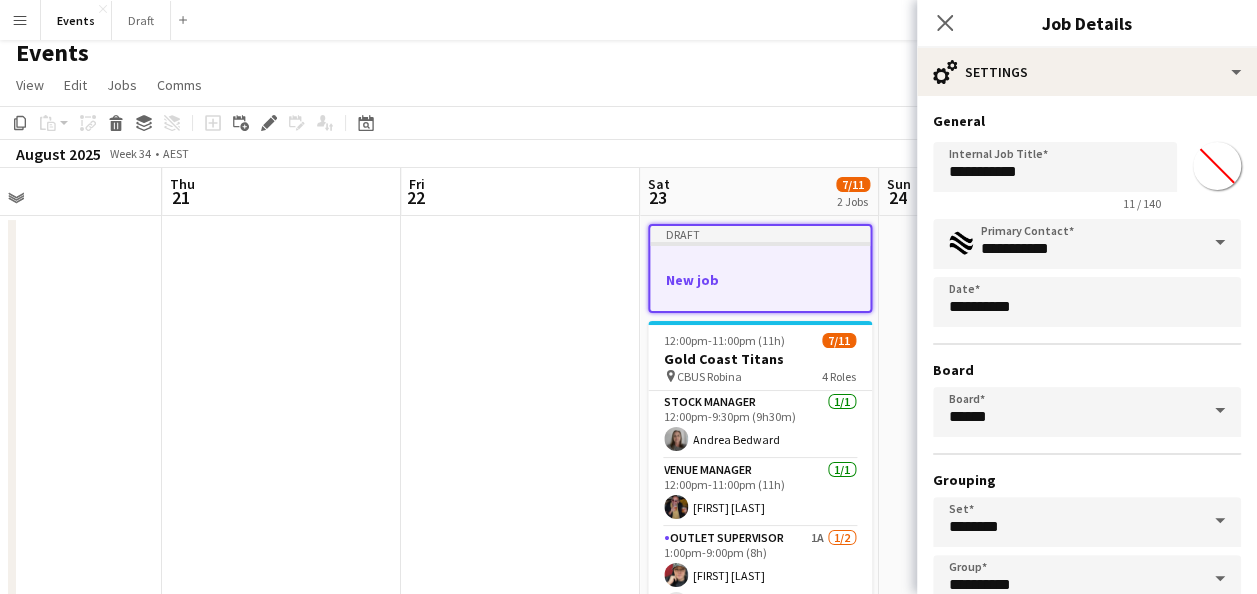 click on "*******" at bounding box center (1217, 166) 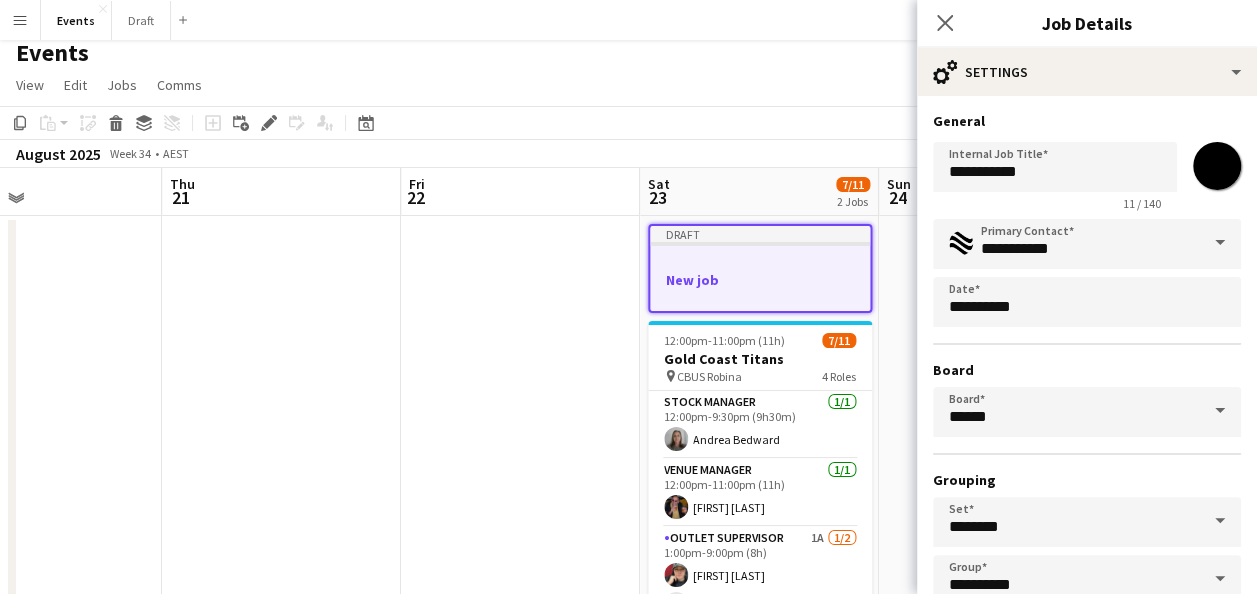 type on "*******" 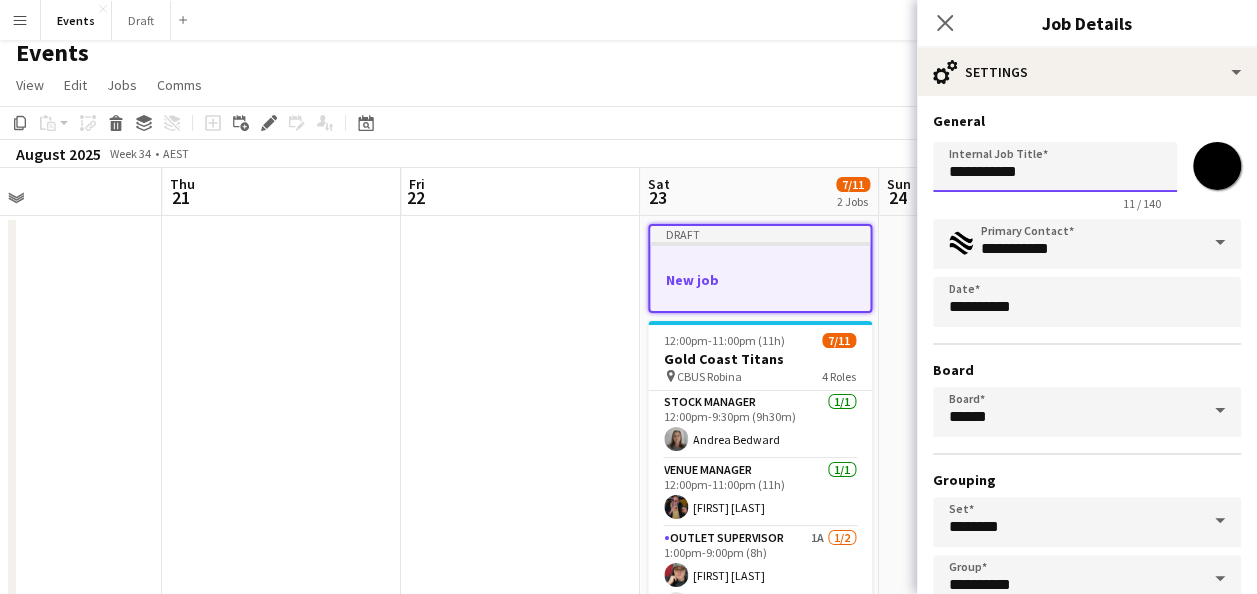 click on "**********" at bounding box center (1055, 167) 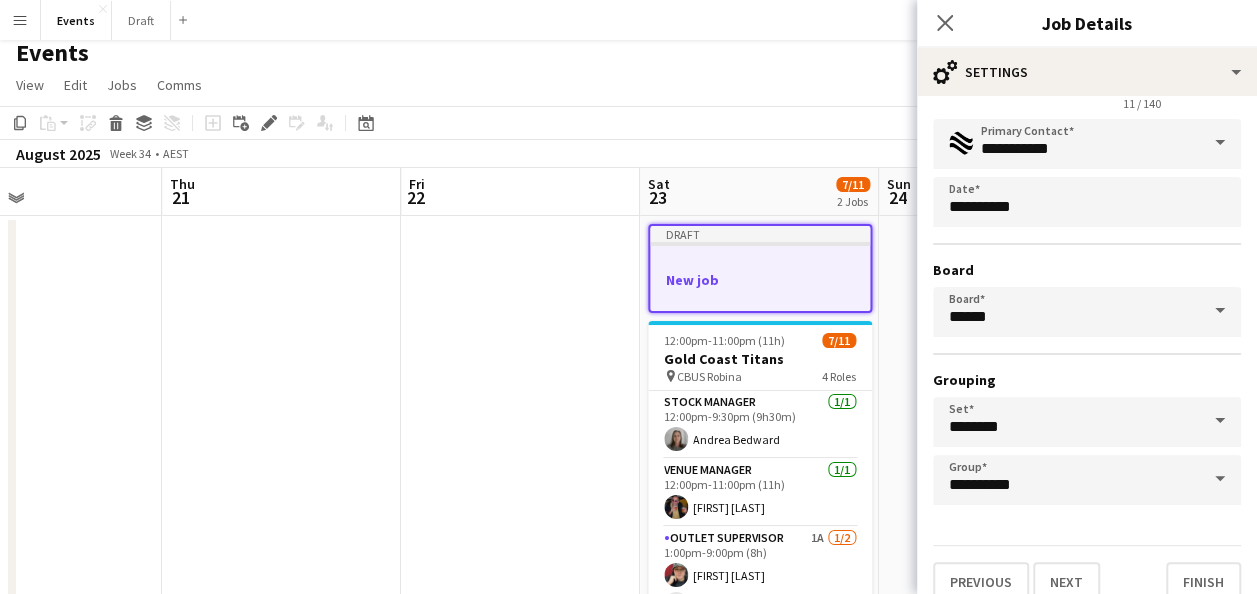 scroll, scrollTop: 124, scrollLeft: 0, axis: vertical 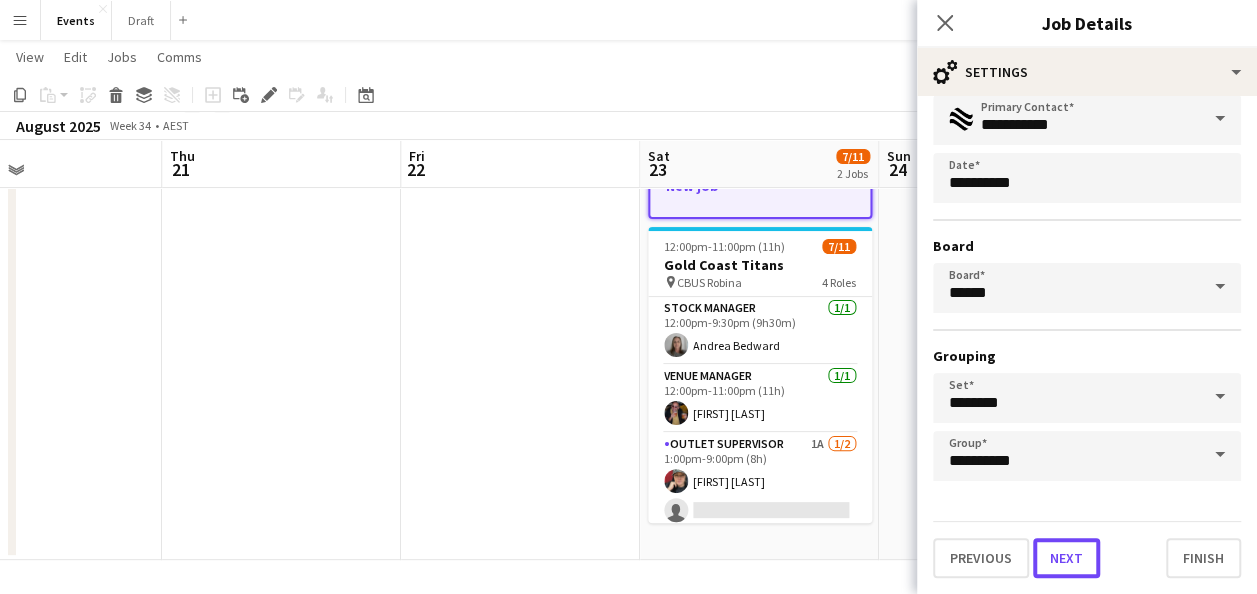 click on "Next" at bounding box center (1066, 558) 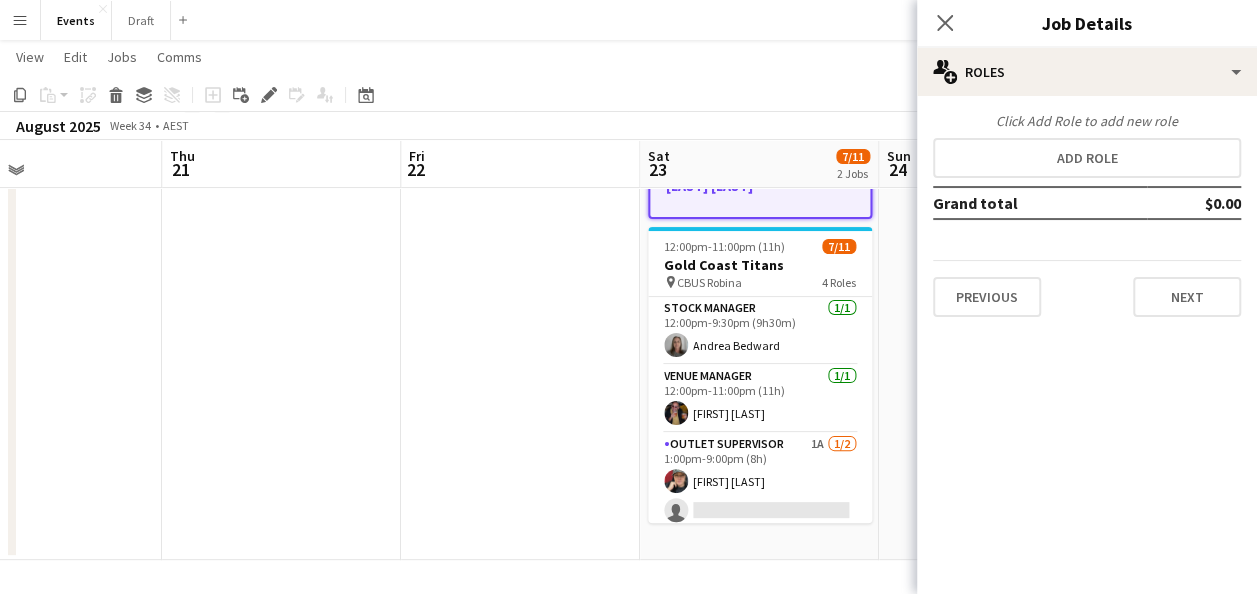 scroll, scrollTop: 0, scrollLeft: 0, axis: both 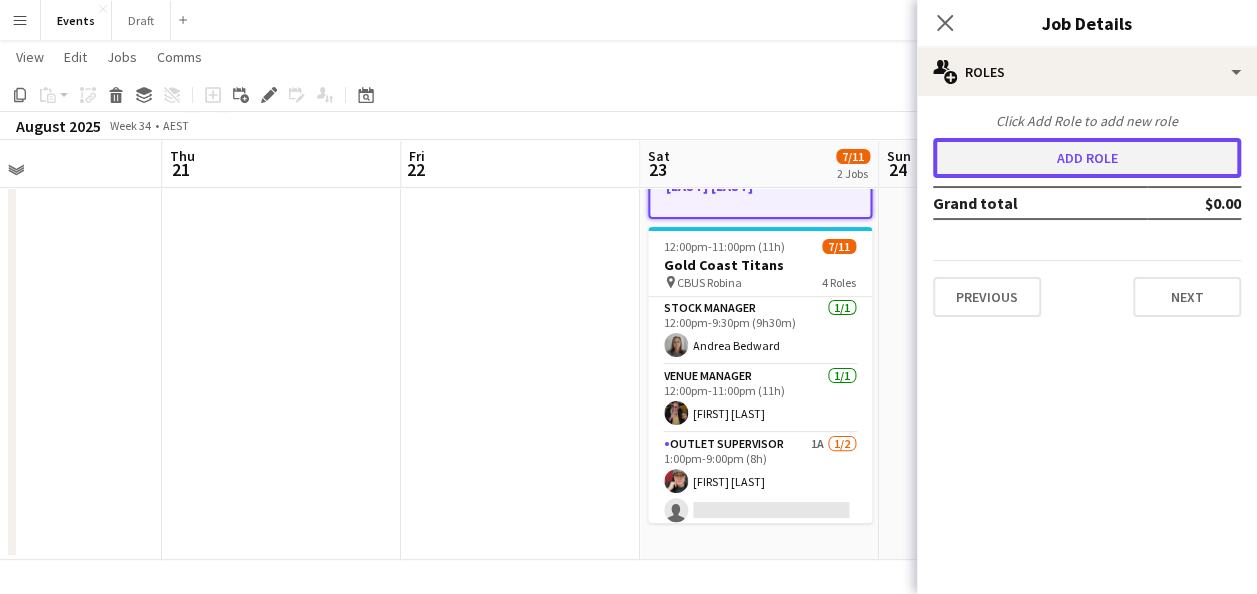 click on "Add role" at bounding box center [1087, 158] 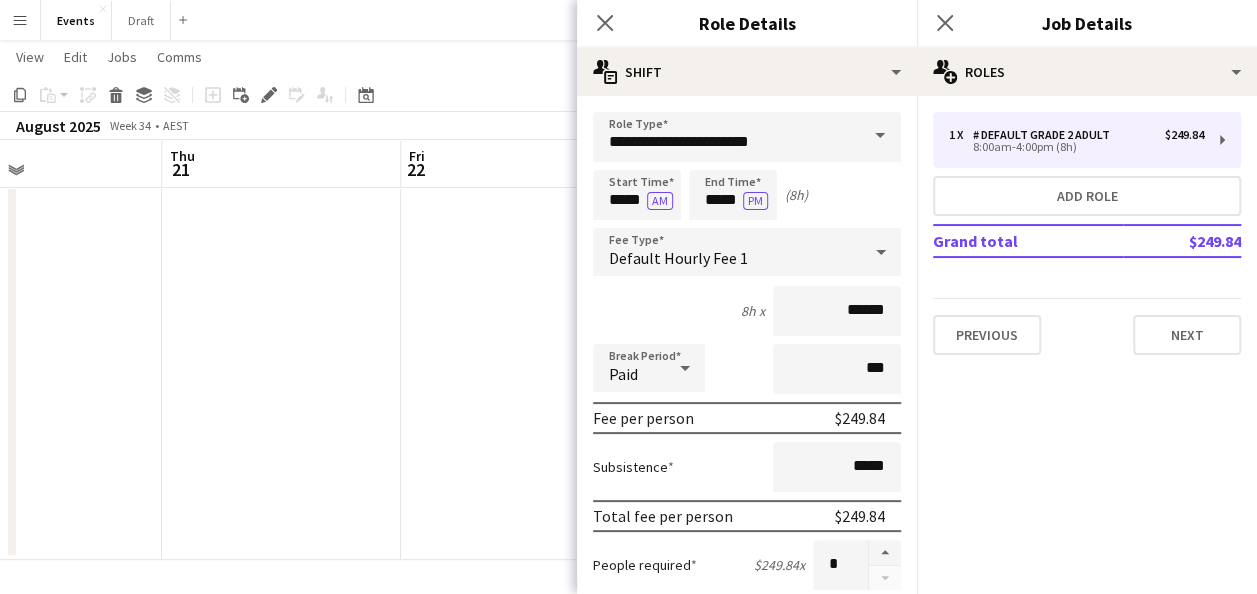 click at bounding box center (880, 136) 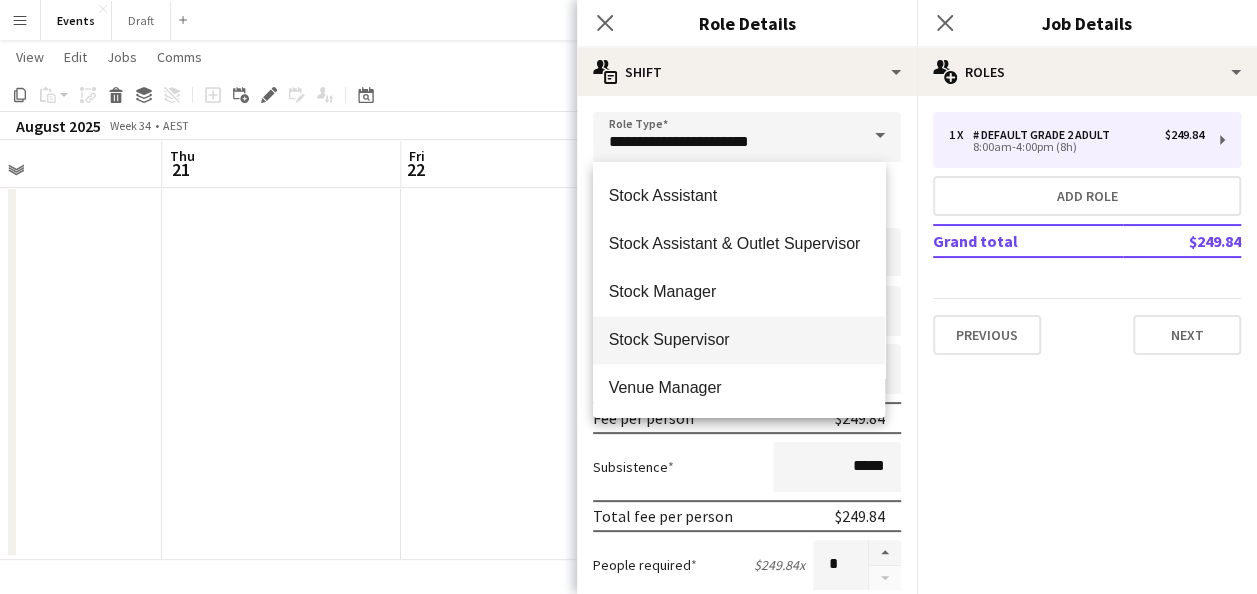 scroll, scrollTop: 1056, scrollLeft: 0, axis: vertical 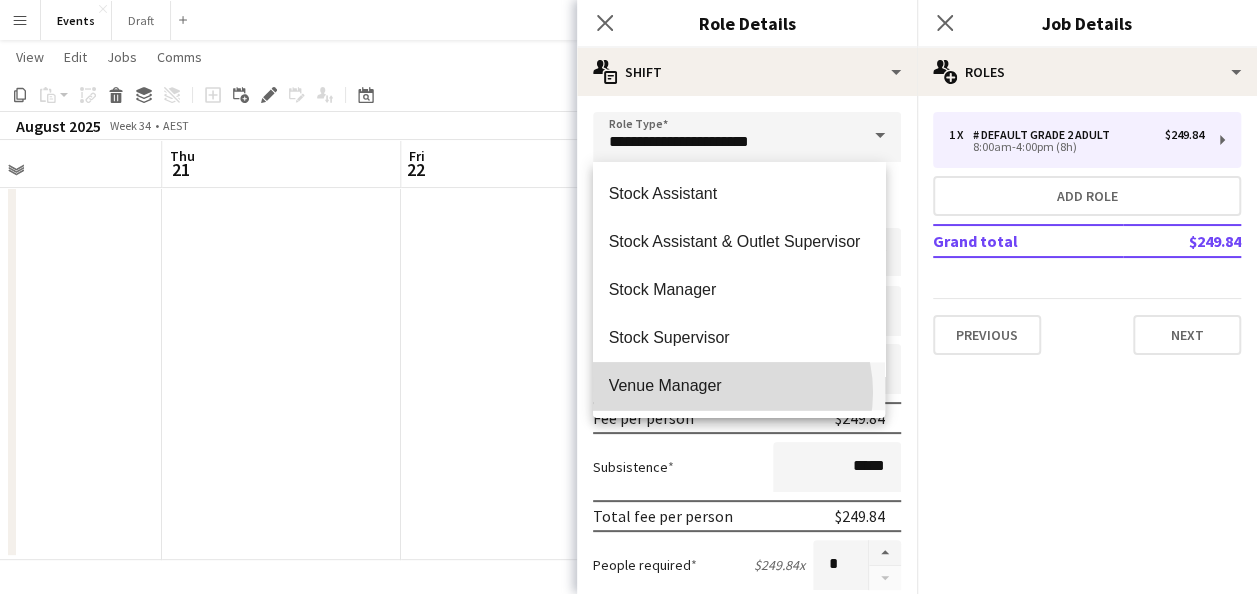 click on "Venue Manager" at bounding box center (739, 385) 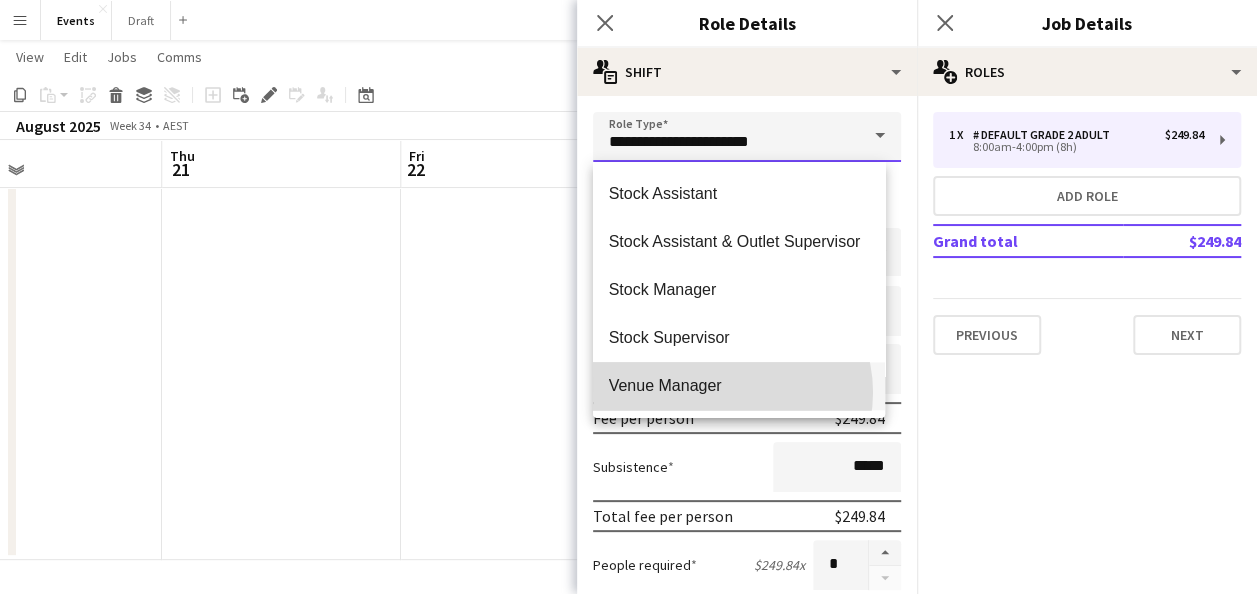 type on "**********" 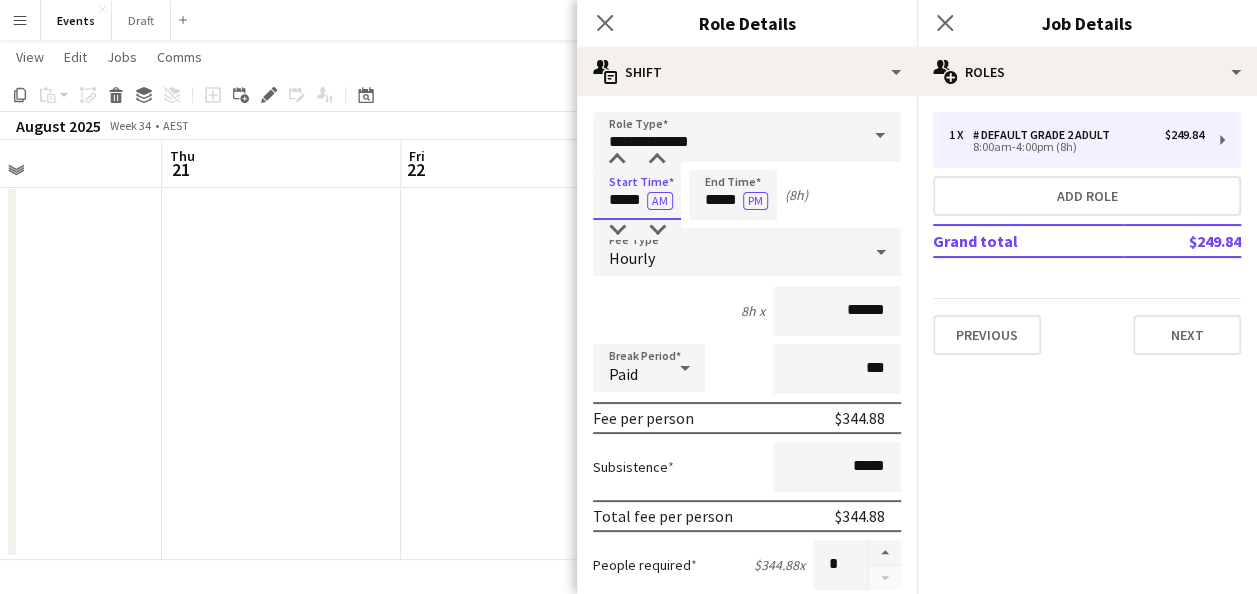 click on "*****" at bounding box center [637, 195] 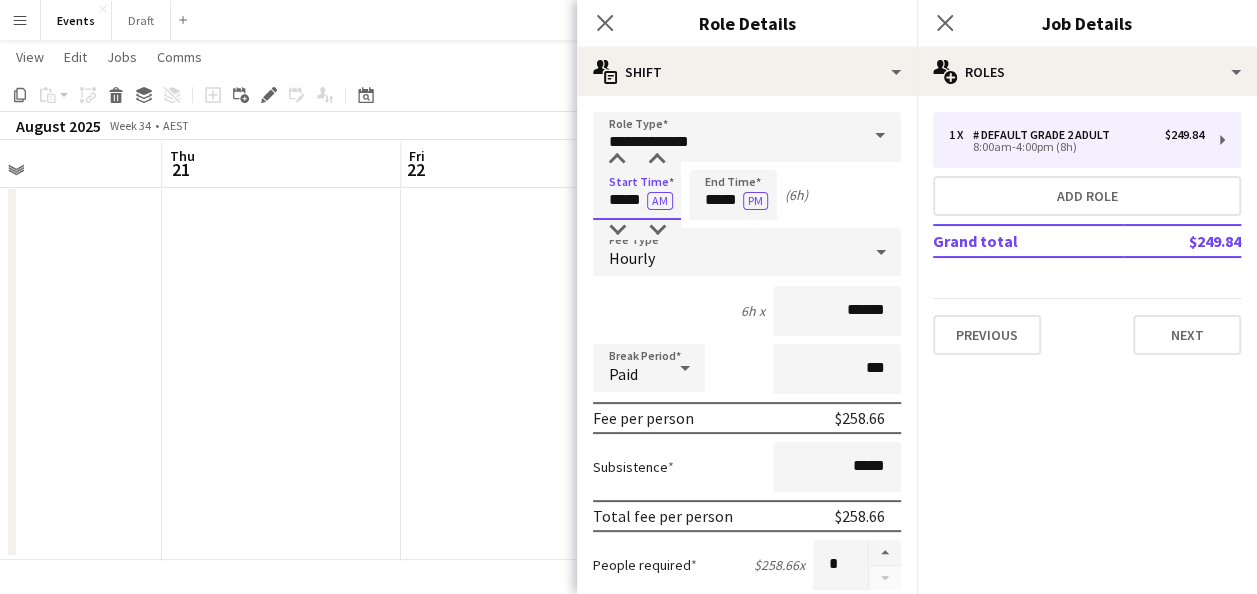 type on "*****" 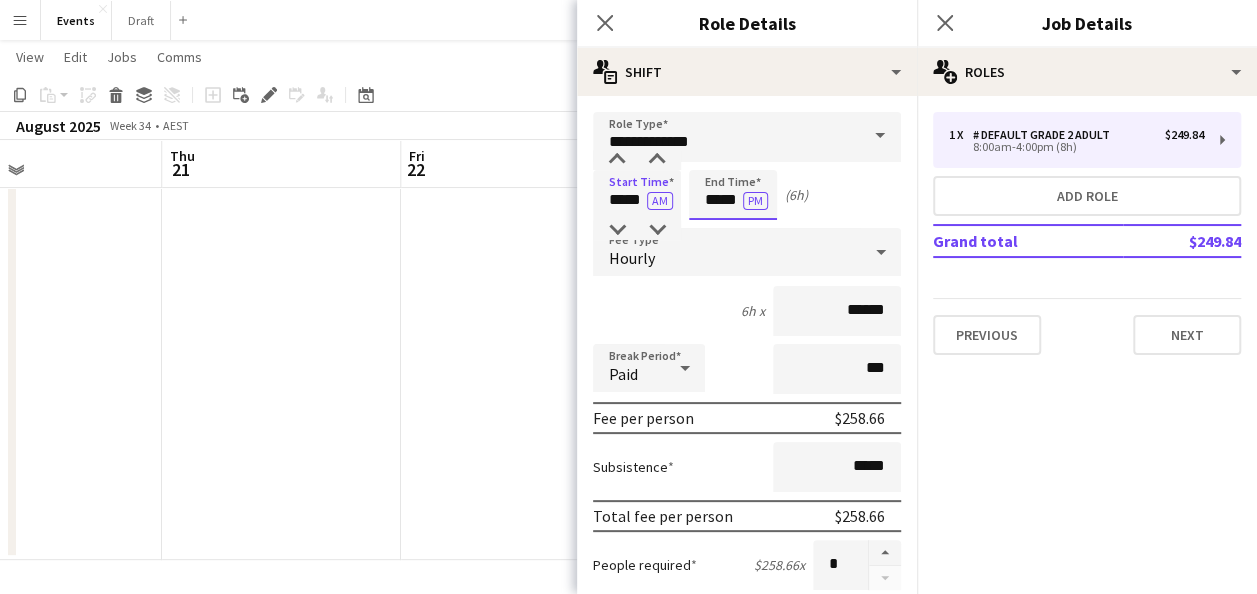 click on "*****" at bounding box center [733, 195] 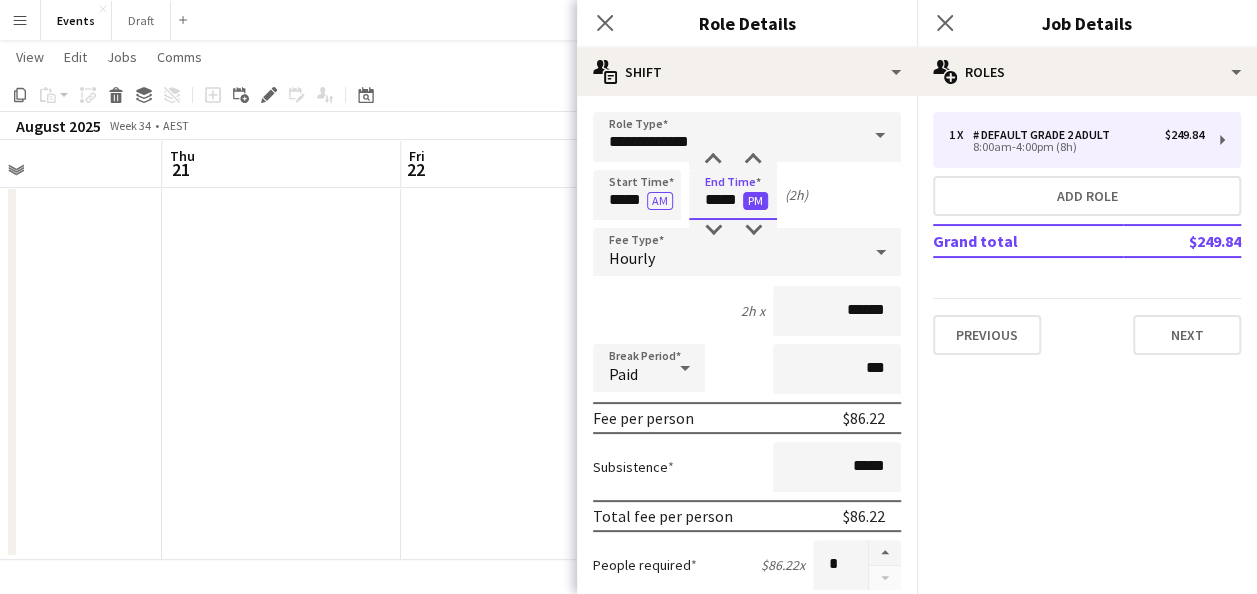 type on "*****" 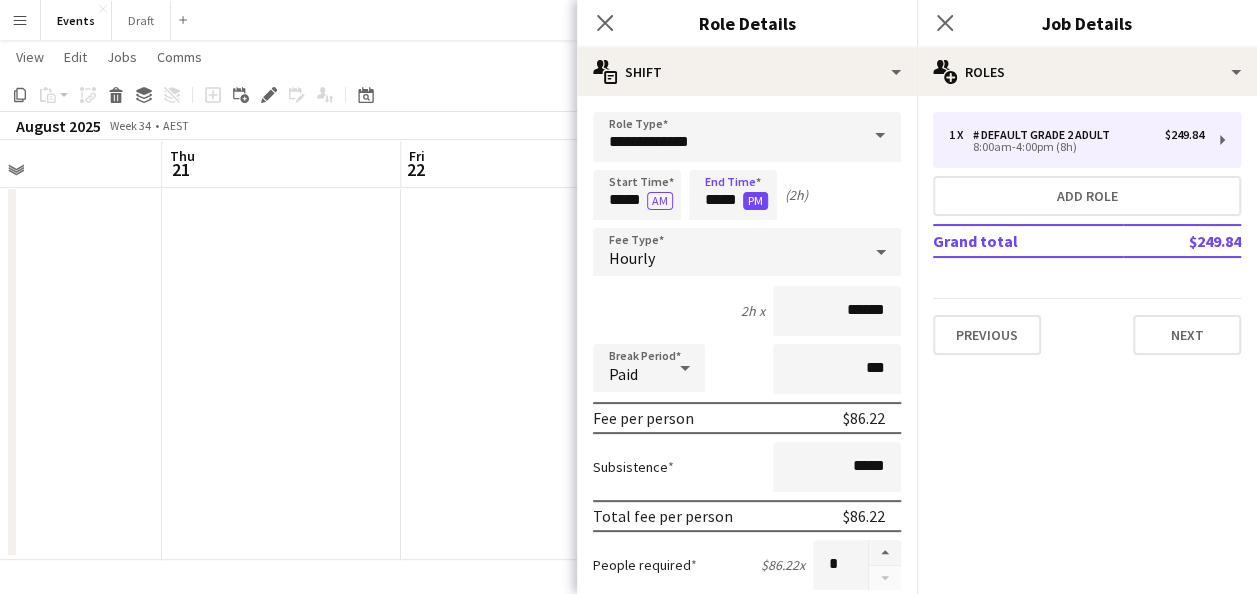 click on "PM" at bounding box center (755, 201) 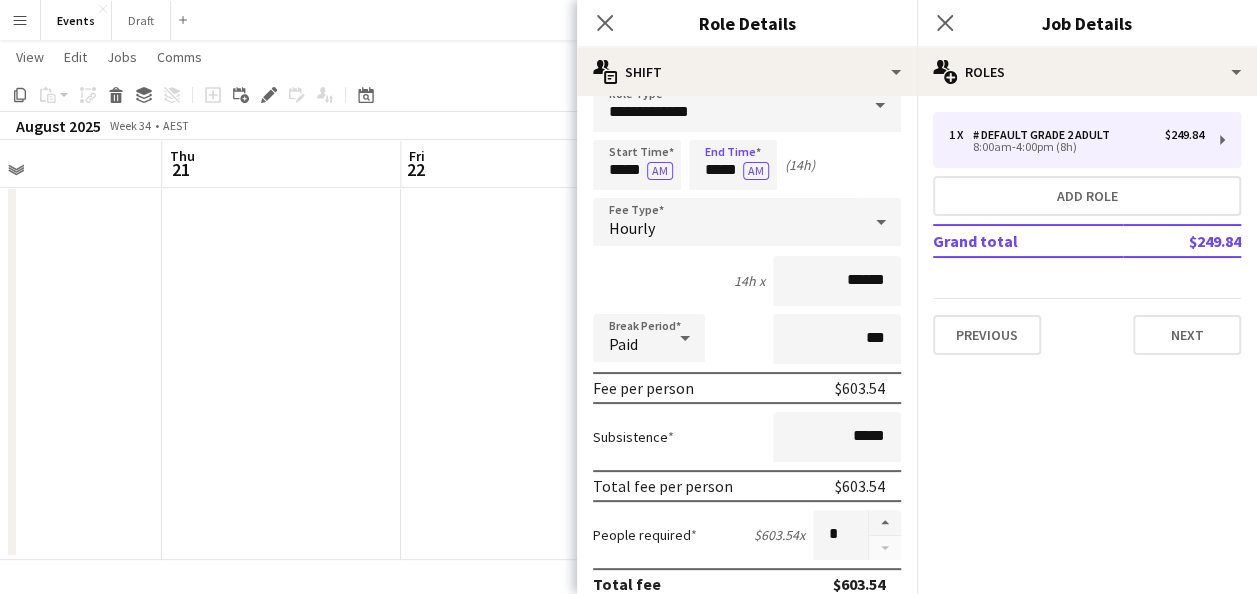 scroll, scrollTop: 0, scrollLeft: 0, axis: both 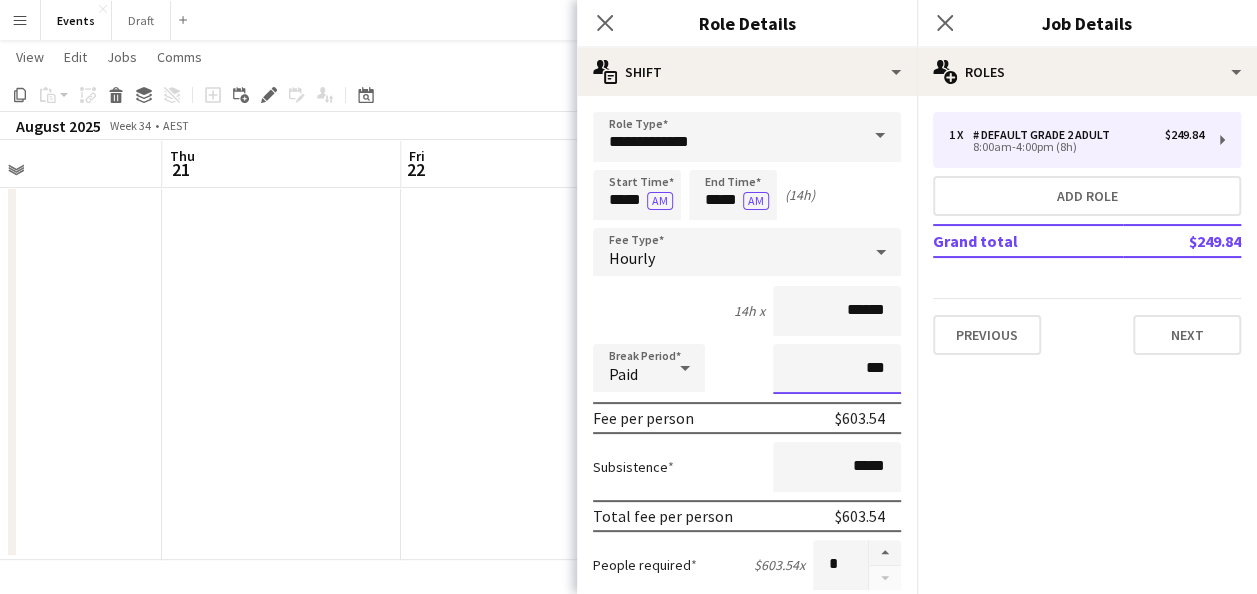 click on "***" at bounding box center [837, 369] 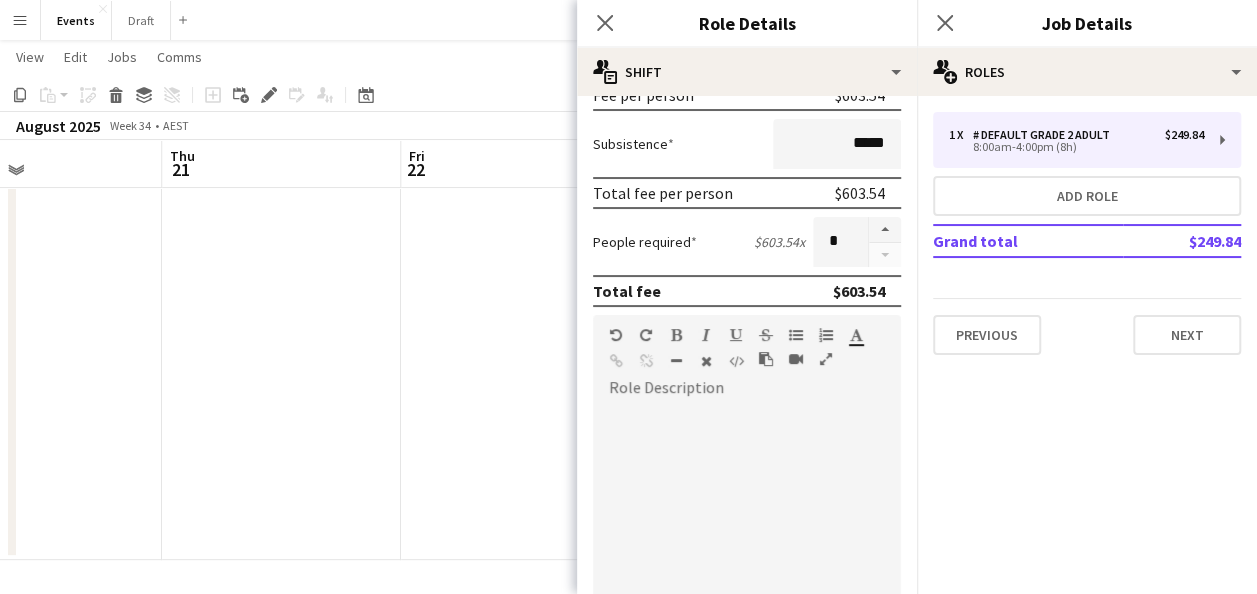 scroll, scrollTop: 400, scrollLeft: 0, axis: vertical 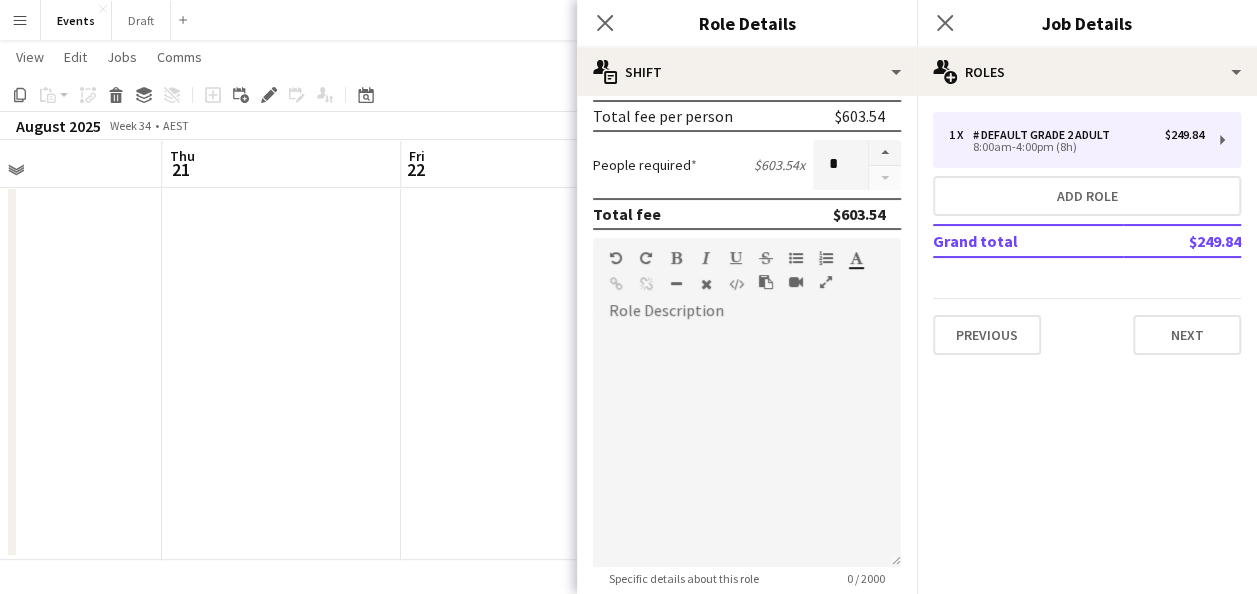 type on "****" 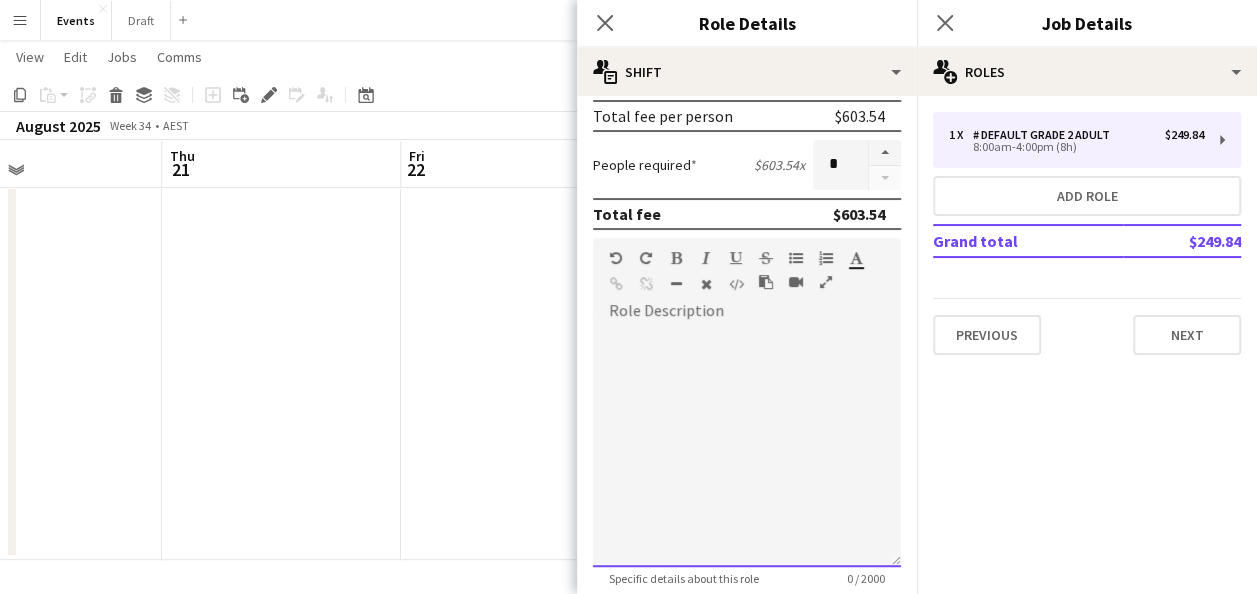 click at bounding box center [747, 447] 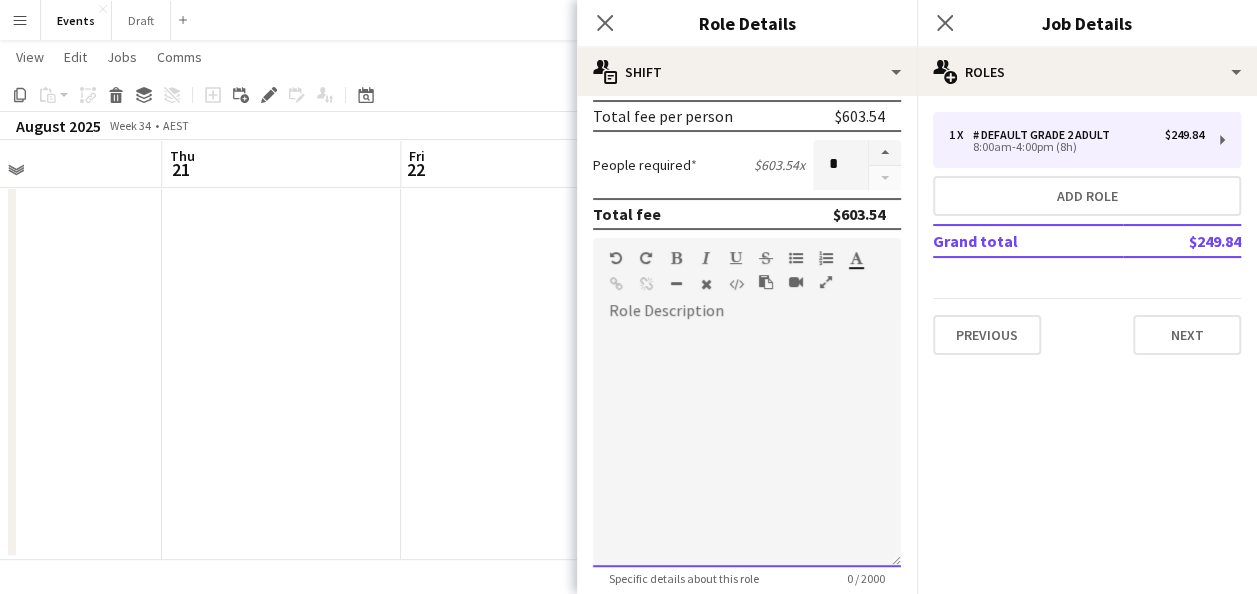 click at bounding box center (747, 447) 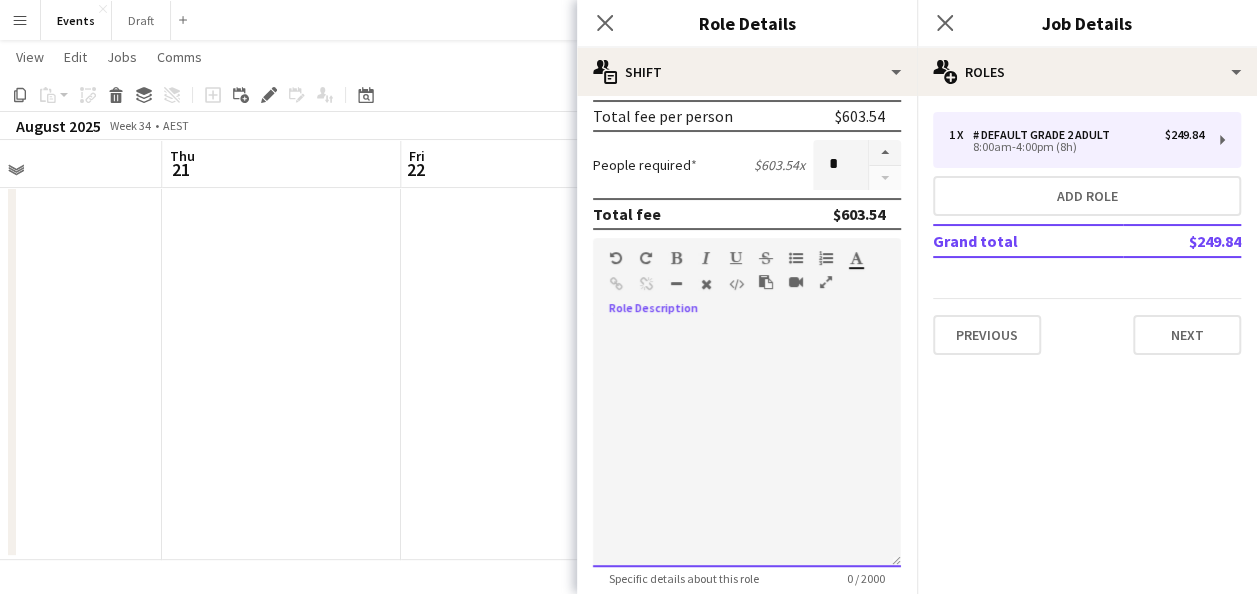 paste 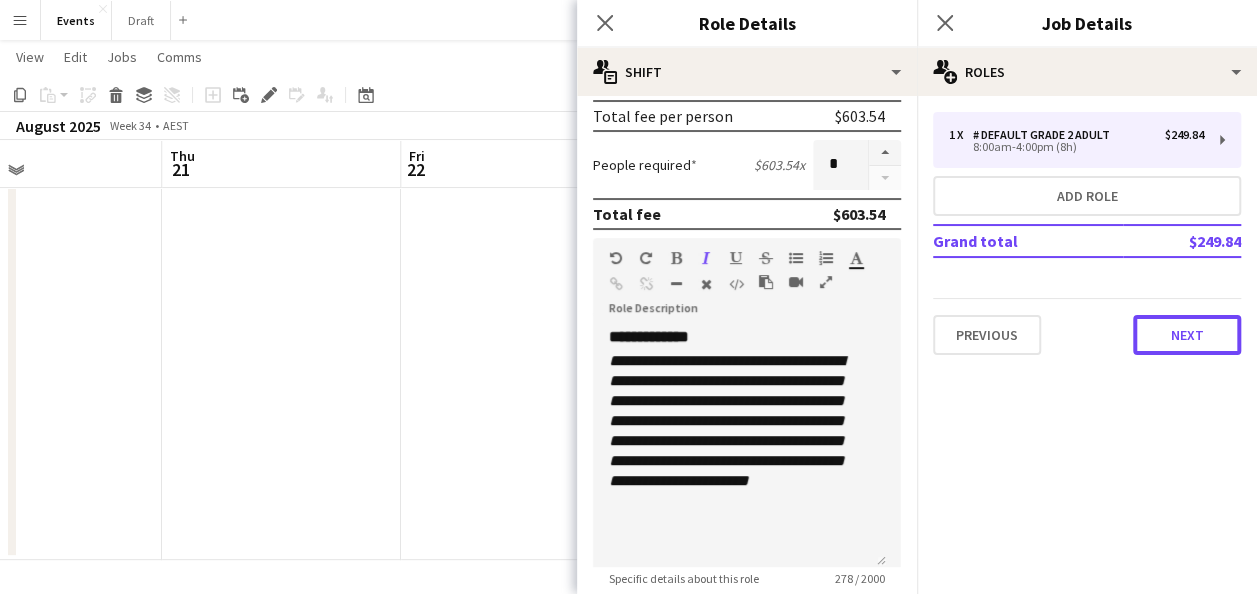 click on "Next" at bounding box center [1187, 335] 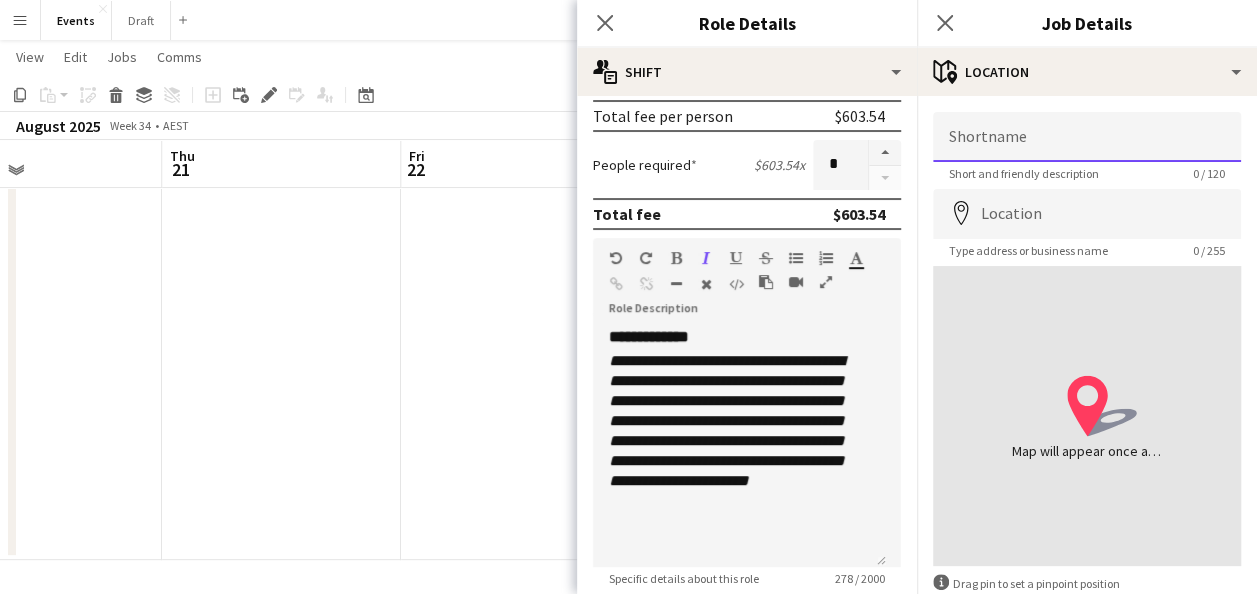 click on "Shortname" at bounding box center [1087, 137] 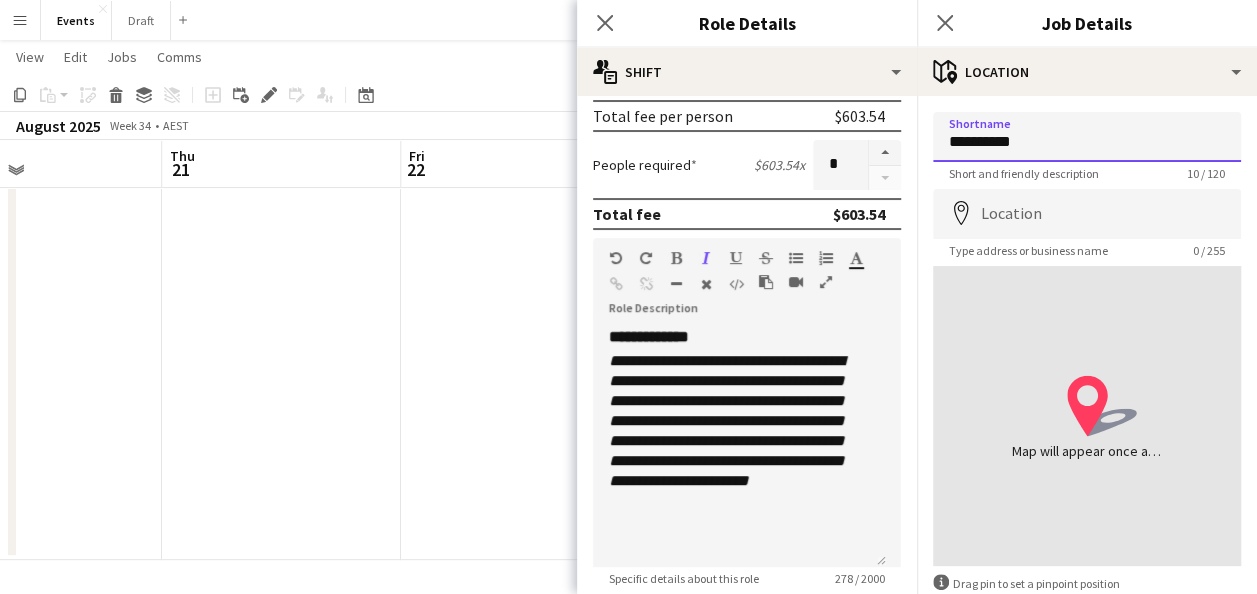 type on "**********" 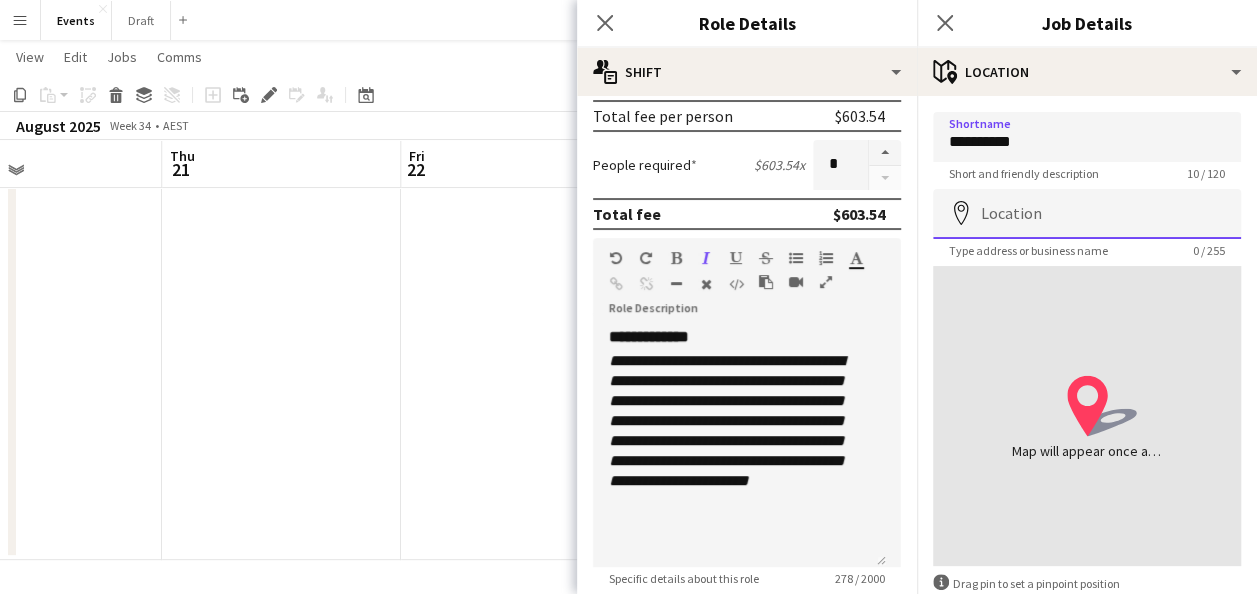 click on "Location" at bounding box center (1087, 214) 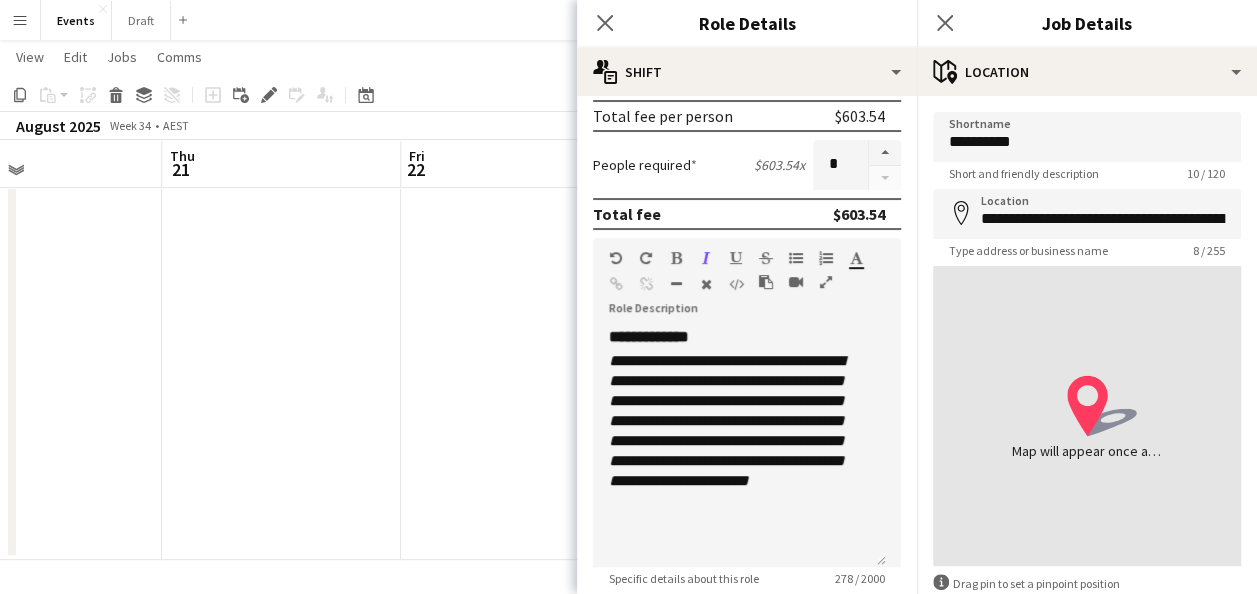 type on "**********" 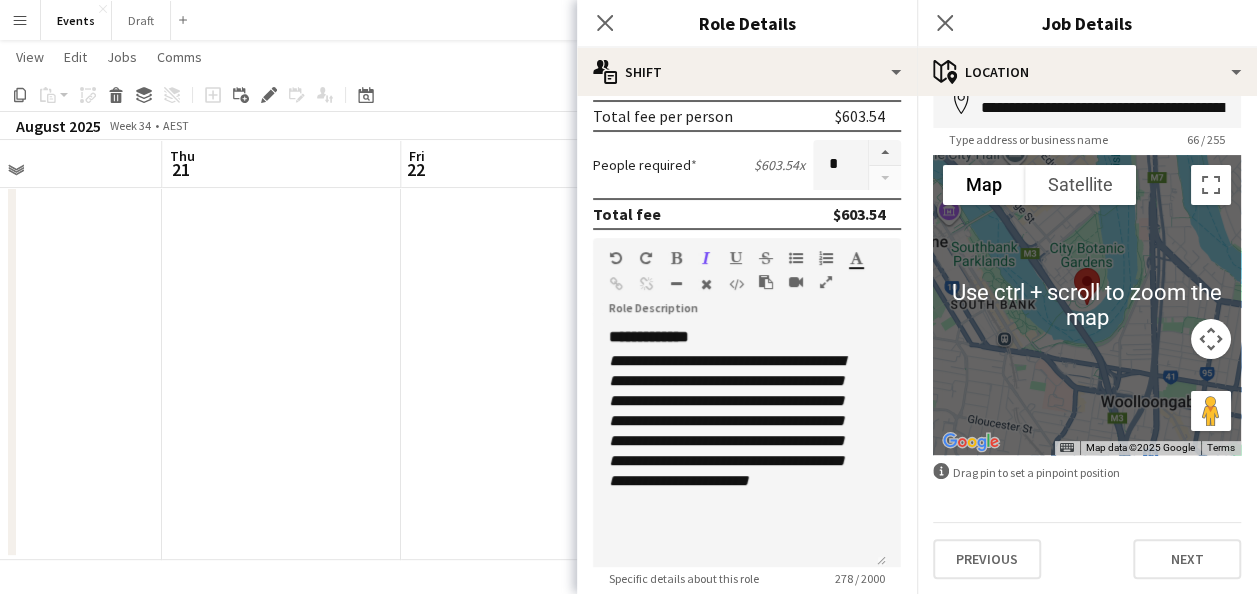 scroll, scrollTop: 112, scrollLeft: 0, axis: vertical 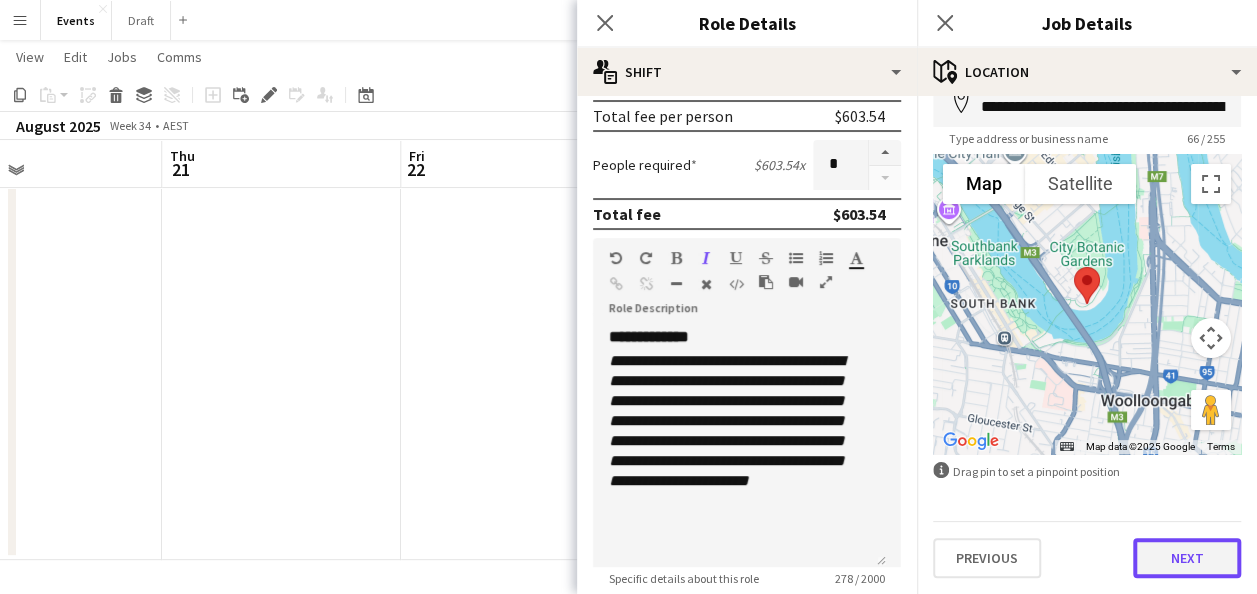 click on "Next" at bounding box center (1187, 558) 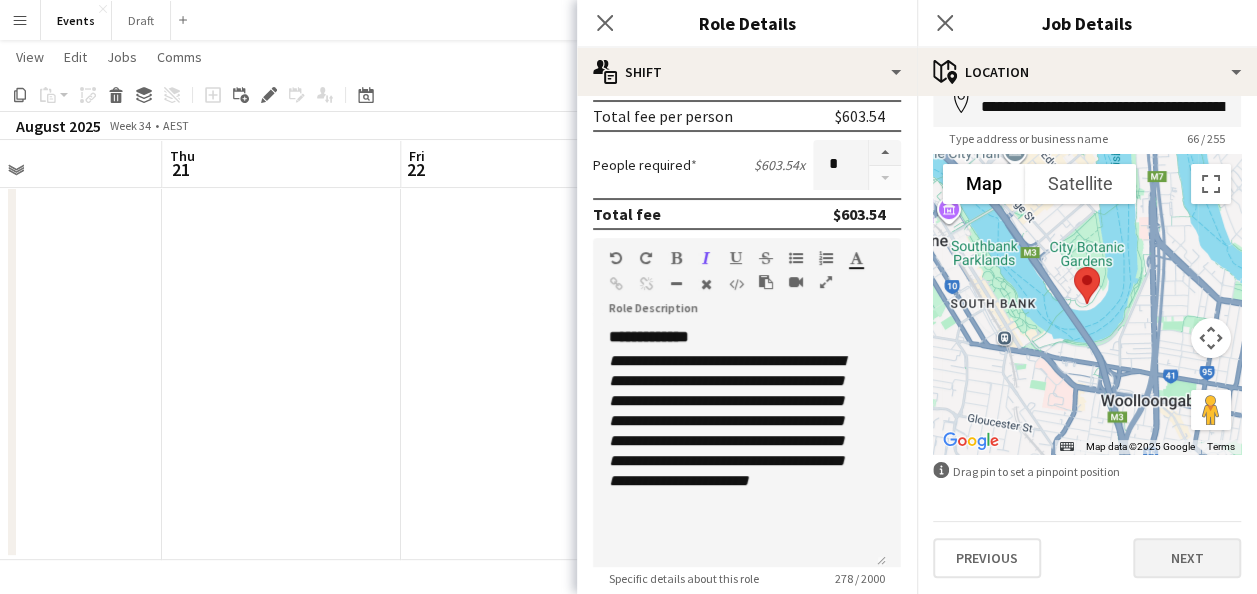 scroll, scrollTop: 0, scrollLeft: 0, axis: both 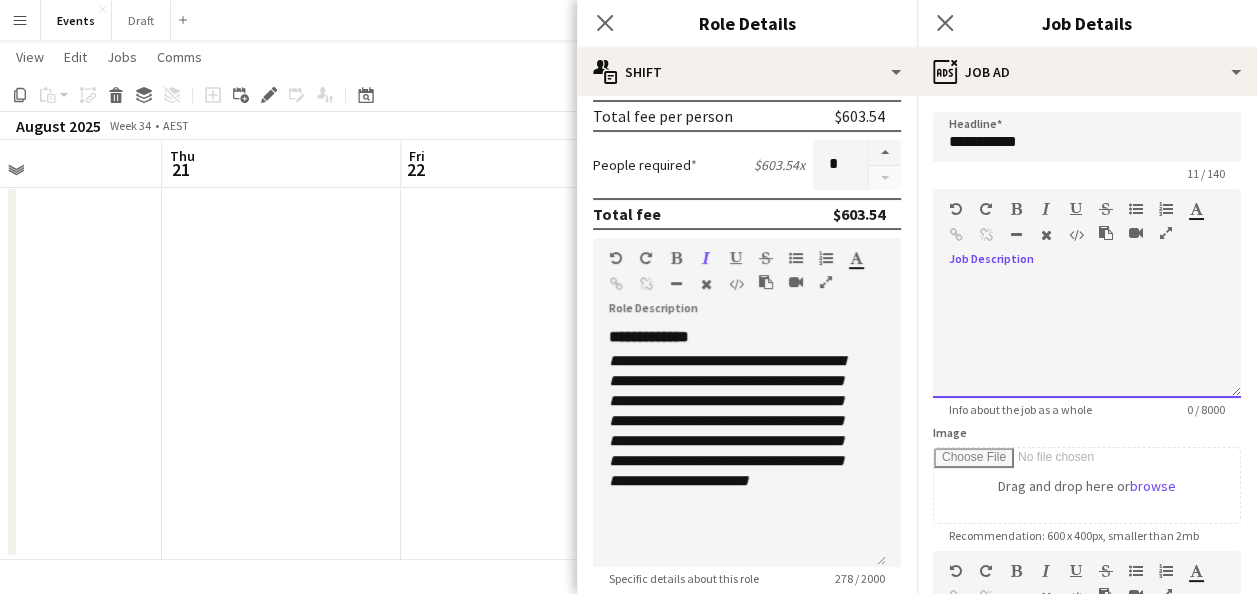 click at bounding box center (1087, 338) 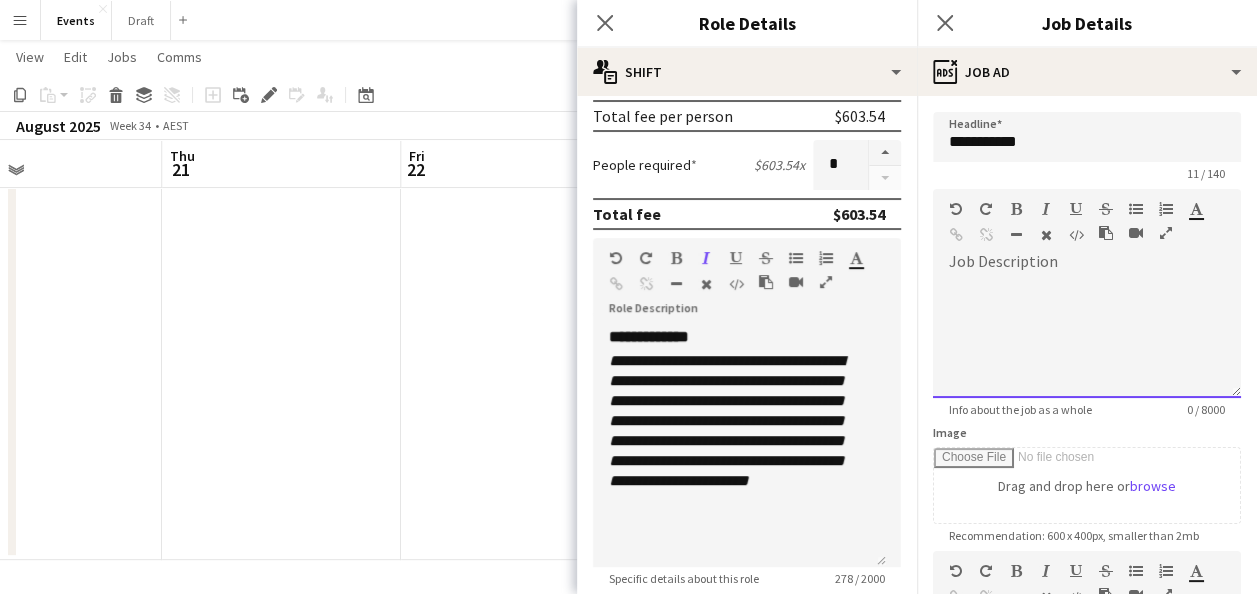 drag, startPoint x: 1085, startPoint y: 256, endPoint x: 1055, endPoint y: 265, distance: 31.320919 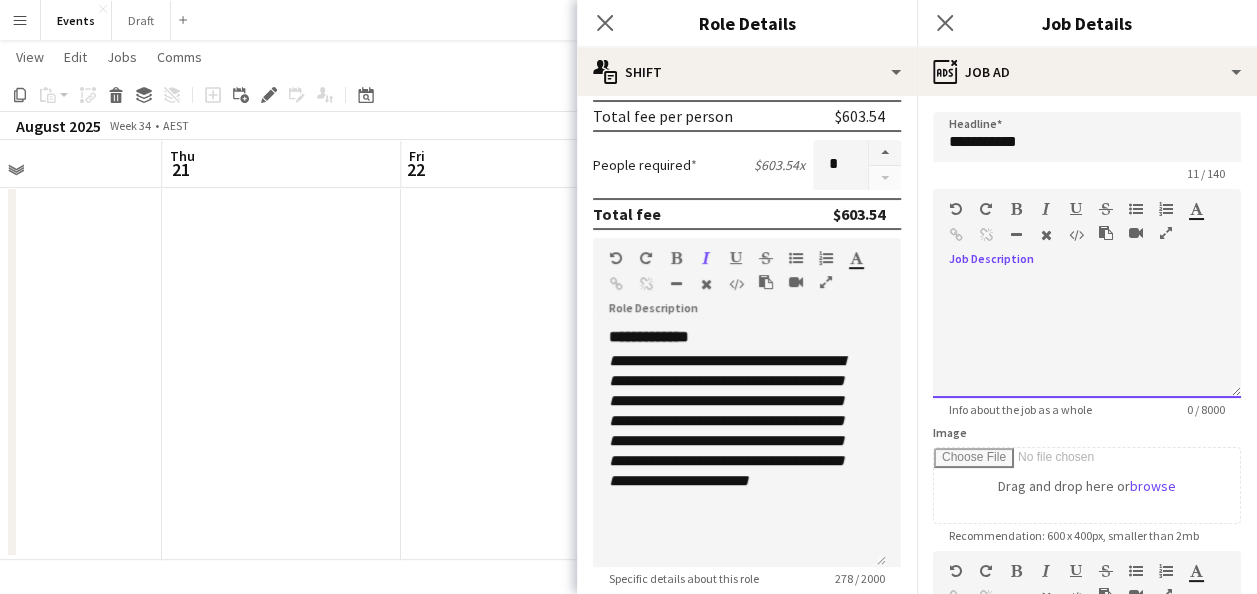 paste 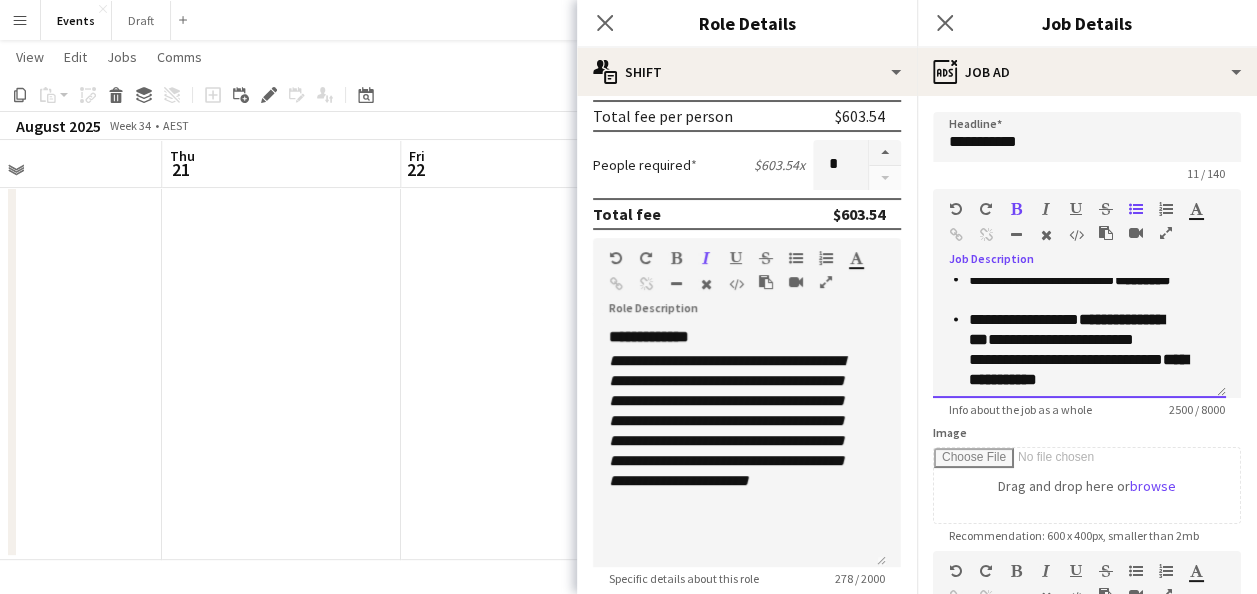scroll, scrollTop: 2046, scrollLeft: 0, axis: vertical 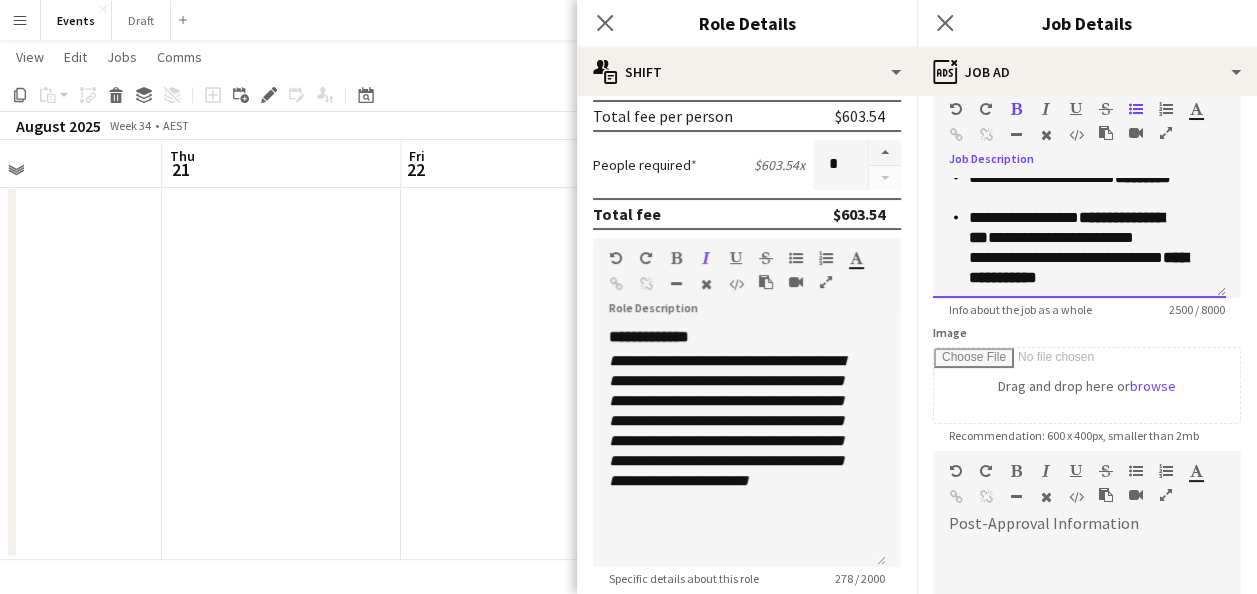 click on "**********" at bounding box center [1078, 266] 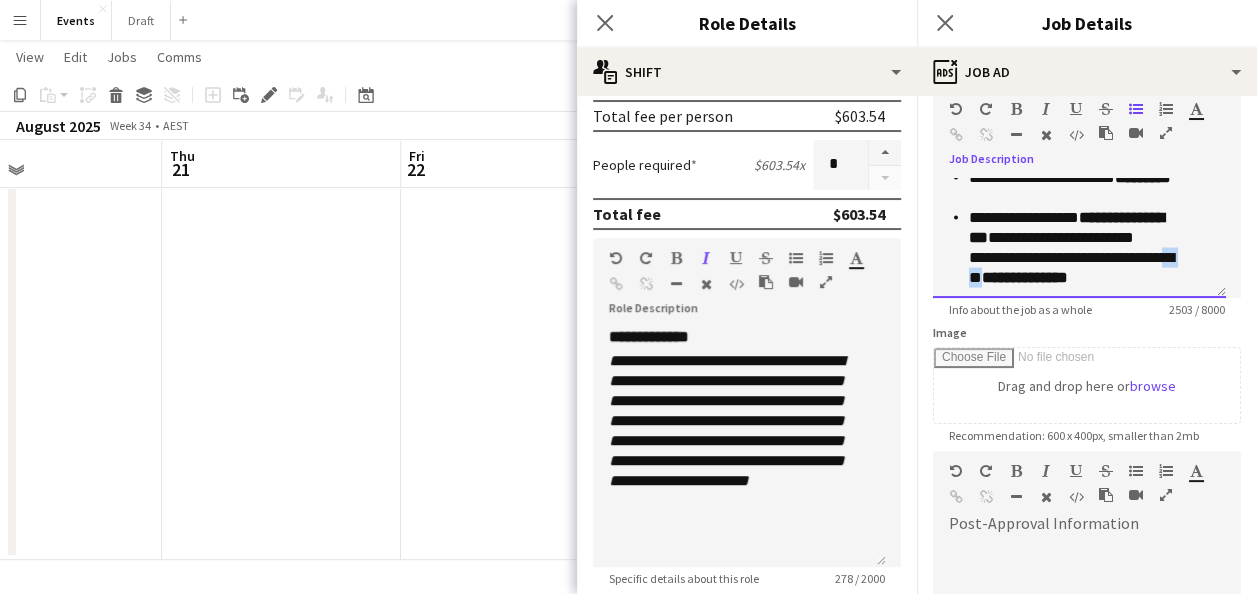 drag, startPoint x: 963, startPoint y: 270, endPoint x: 996, endPoint y: 271, distance: 33.01515 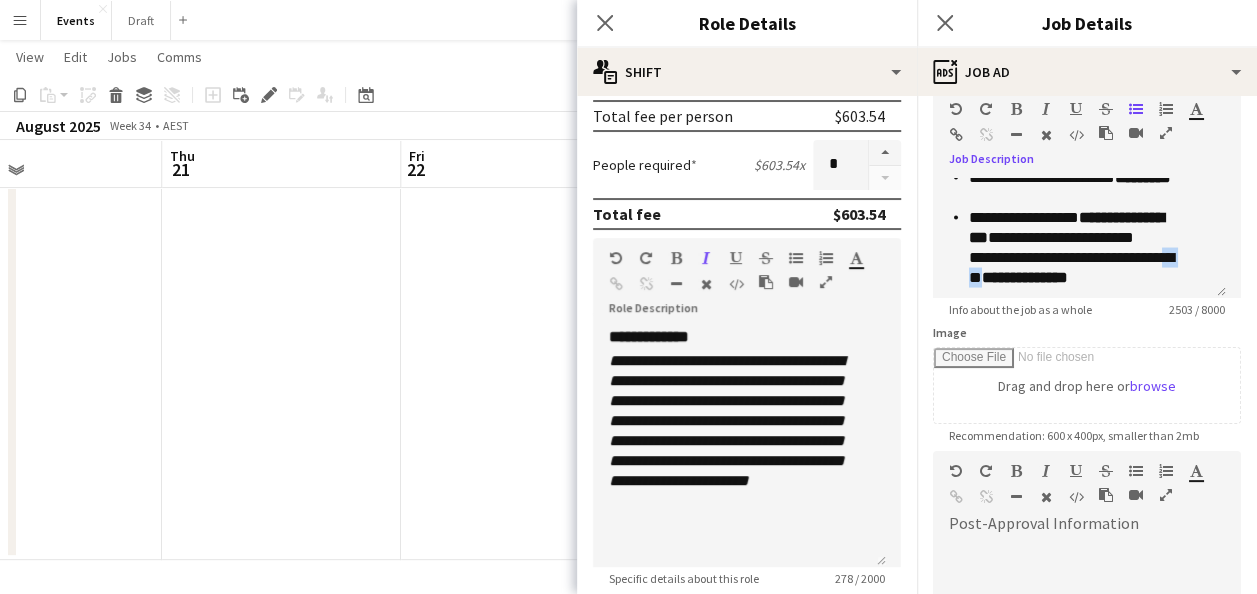 click at bounding box center [1016, 109] 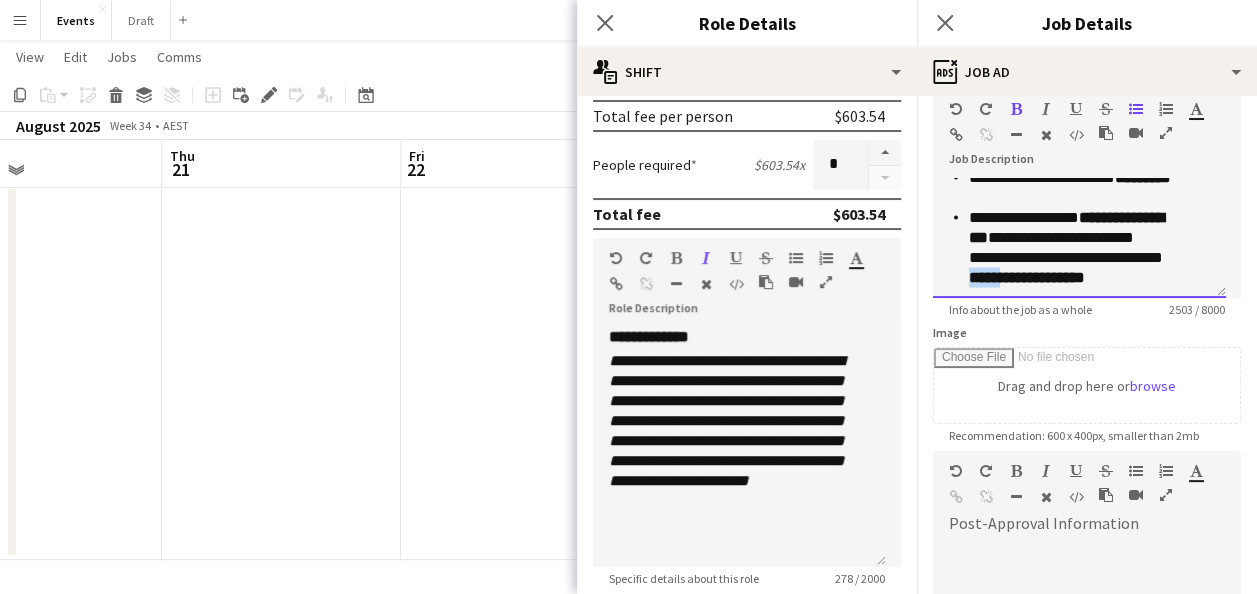 drag, startPoint x: 1144, startPoint y: 269, endPoint x: 1130, endPoint y: 275, distance: 15.231546 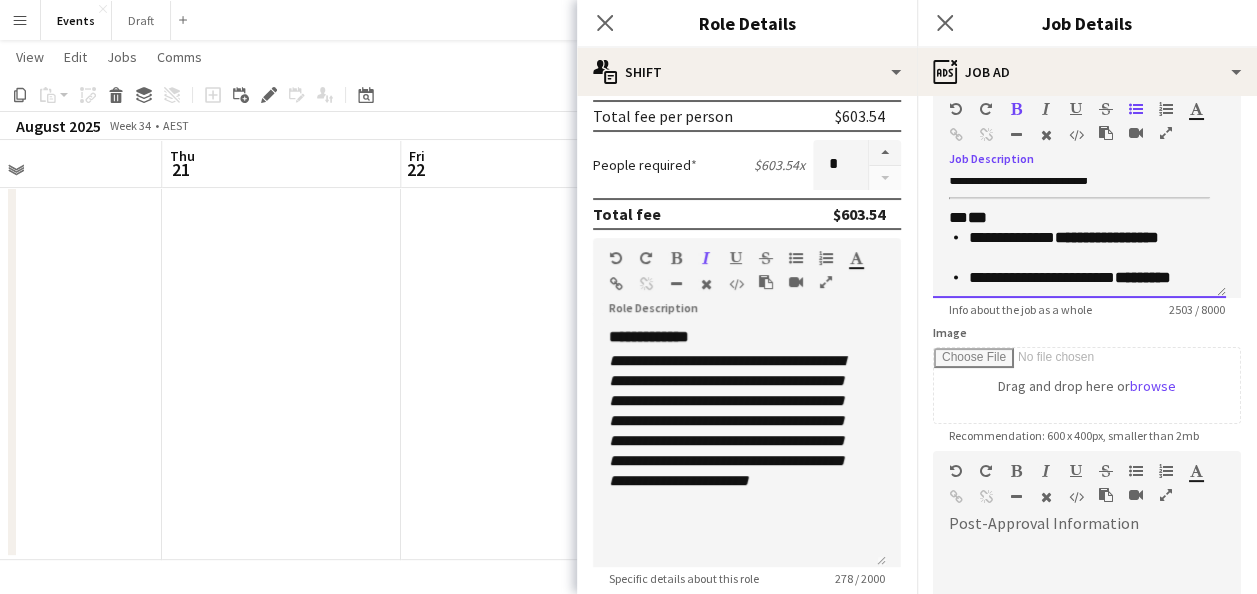scroll, scrollTop: 2046, scrollLeft: 0, axis: vertical 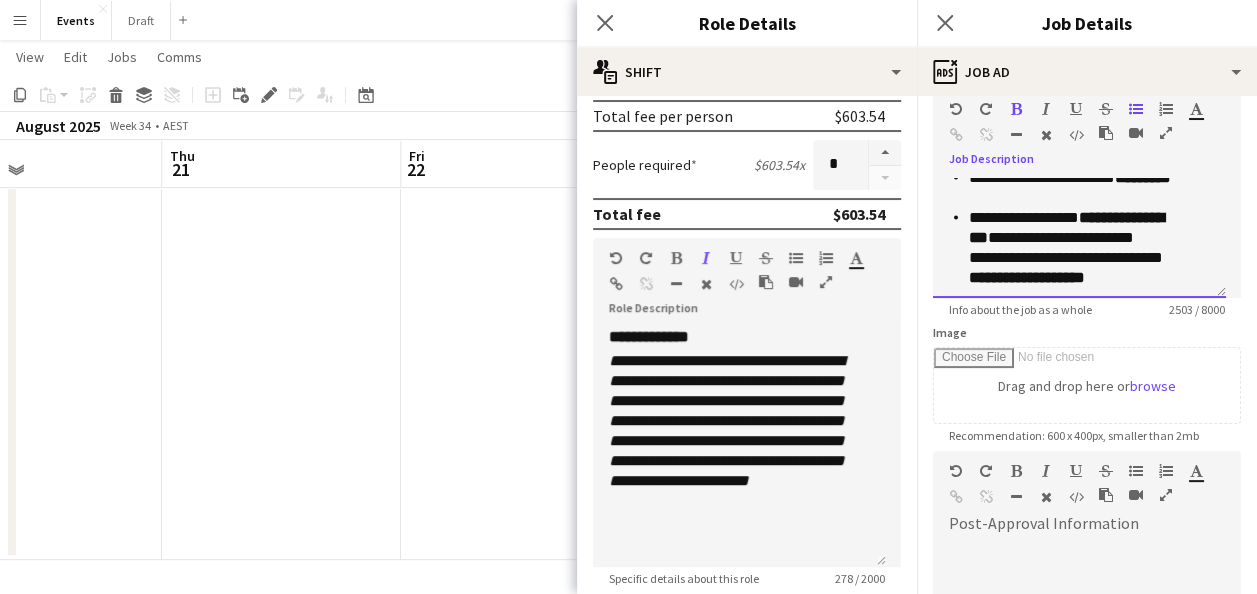 click on "*****" at bounding box center (984, 276) 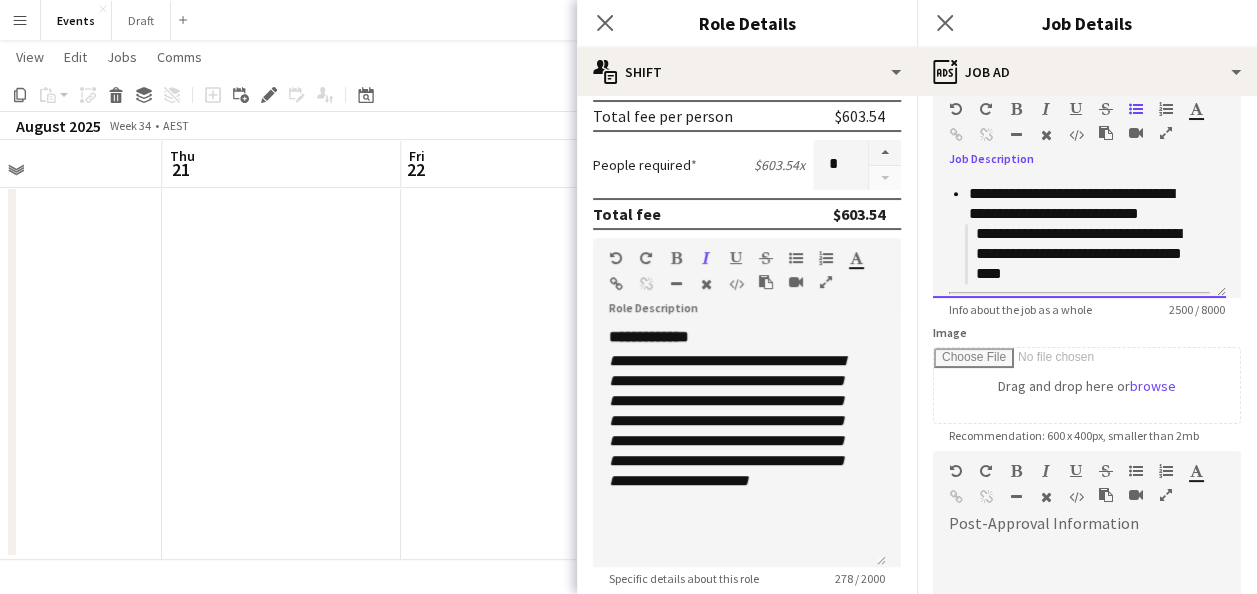 scroll, scrollTop: 1146, scrollLeft: 0, axis: vertical 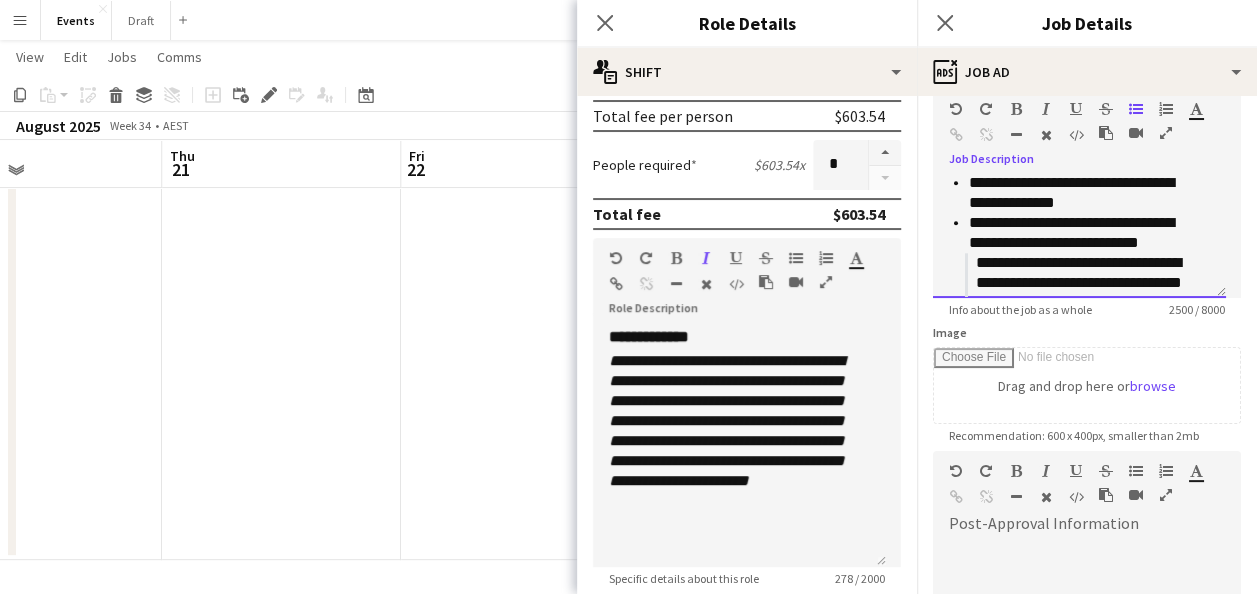 click at bounding box center [1144, 137] 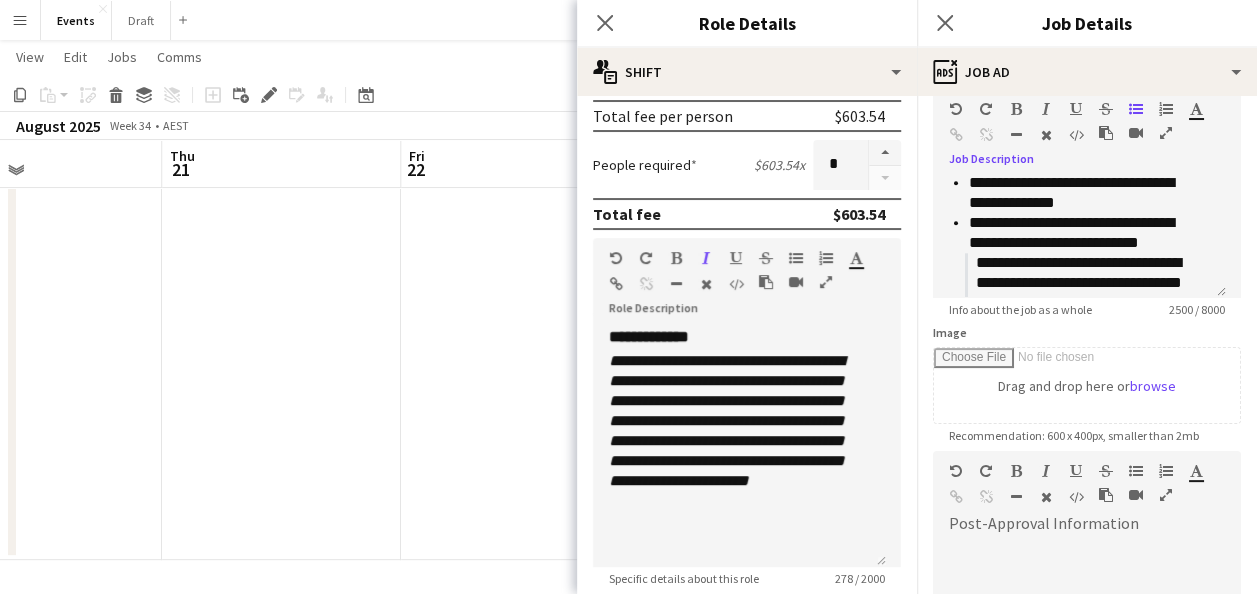 click at bounding box center (1166, 133) 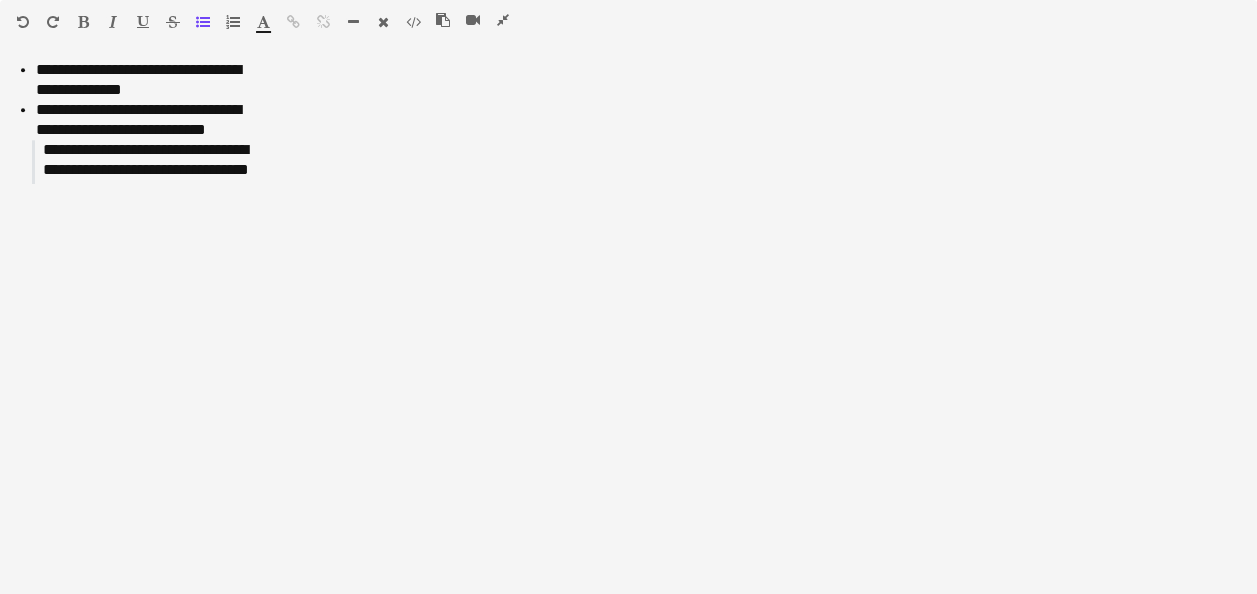 scroll, scrollTop: 0, scrollLeft: 0, axis: both 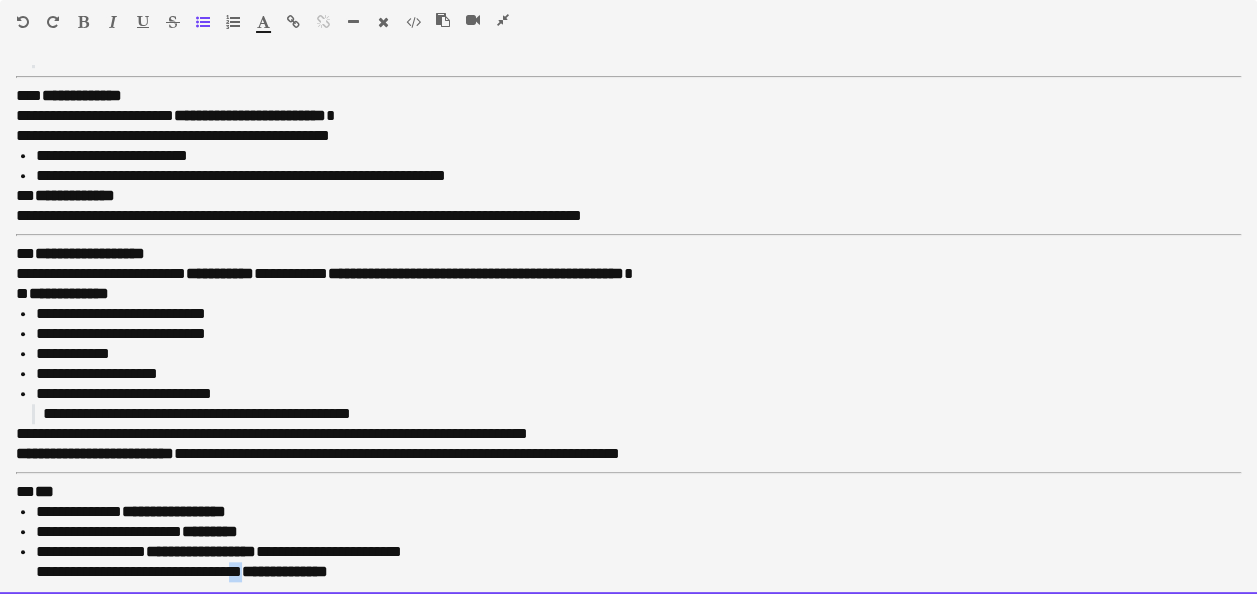 drag, startPoint x: 246, startPoint y: 567, endPoint x: 316, endPoint y: 502, distance: 95.524864 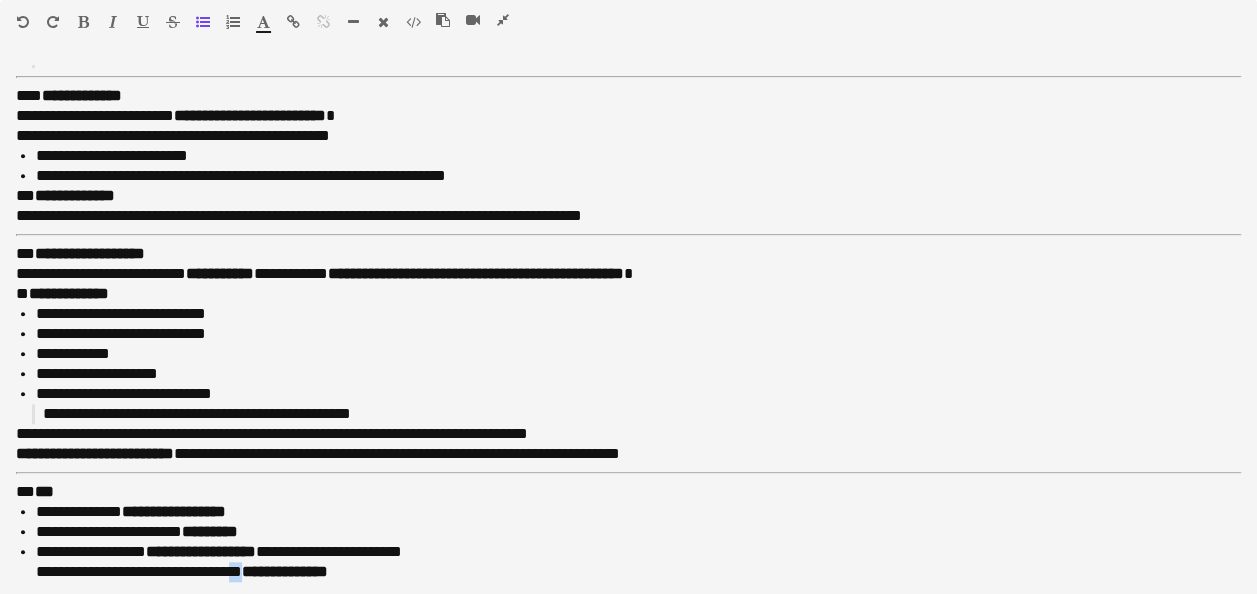click at bounding box center (83, 22) 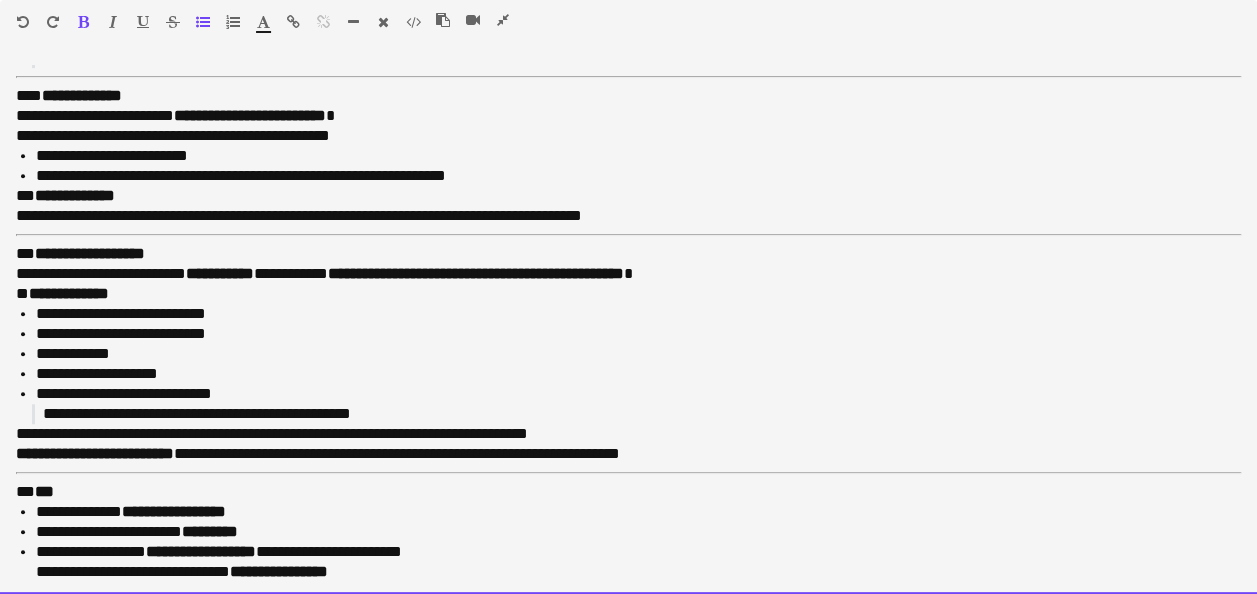 click on "**********" at bounding box center [630, 354] 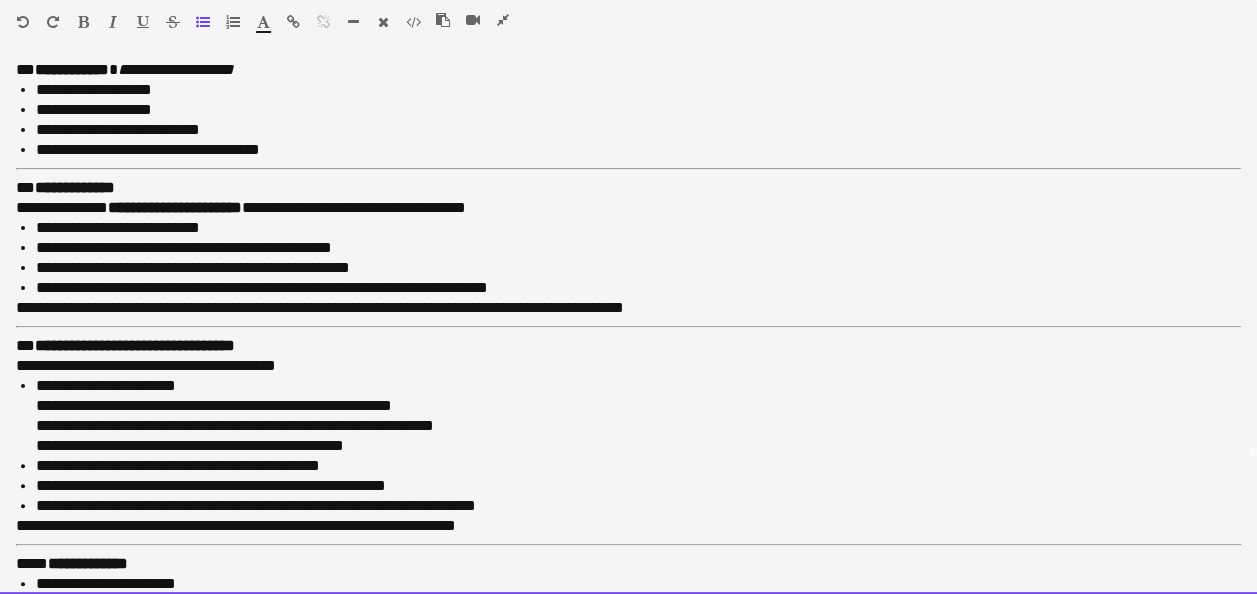 scroll, scrollTop: 122, scrollLeft: 0, axis: vertical 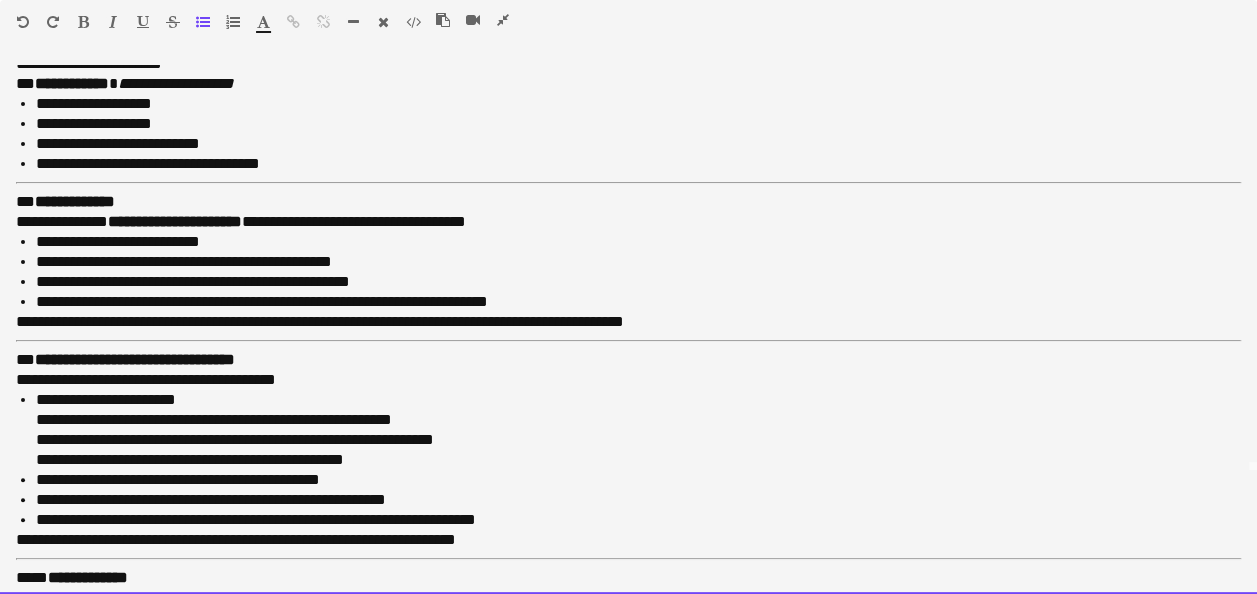 click on "**********" at bounding box center [630, 430] 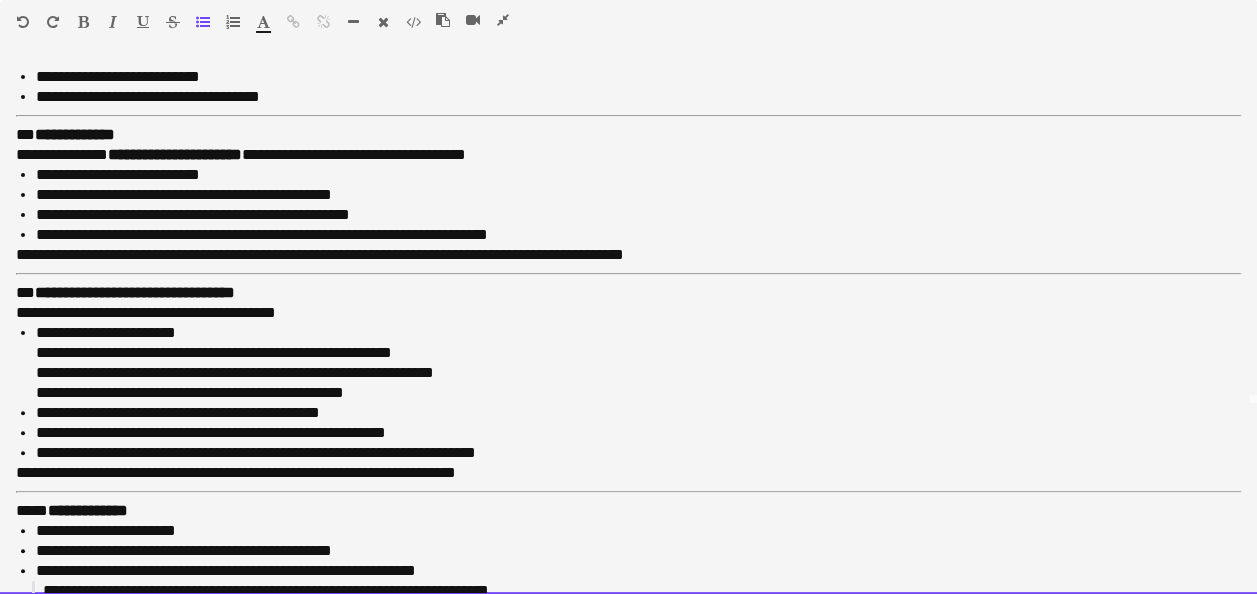 scroll, scrollTop: 222, scrollLeft: 0, axis: vertical 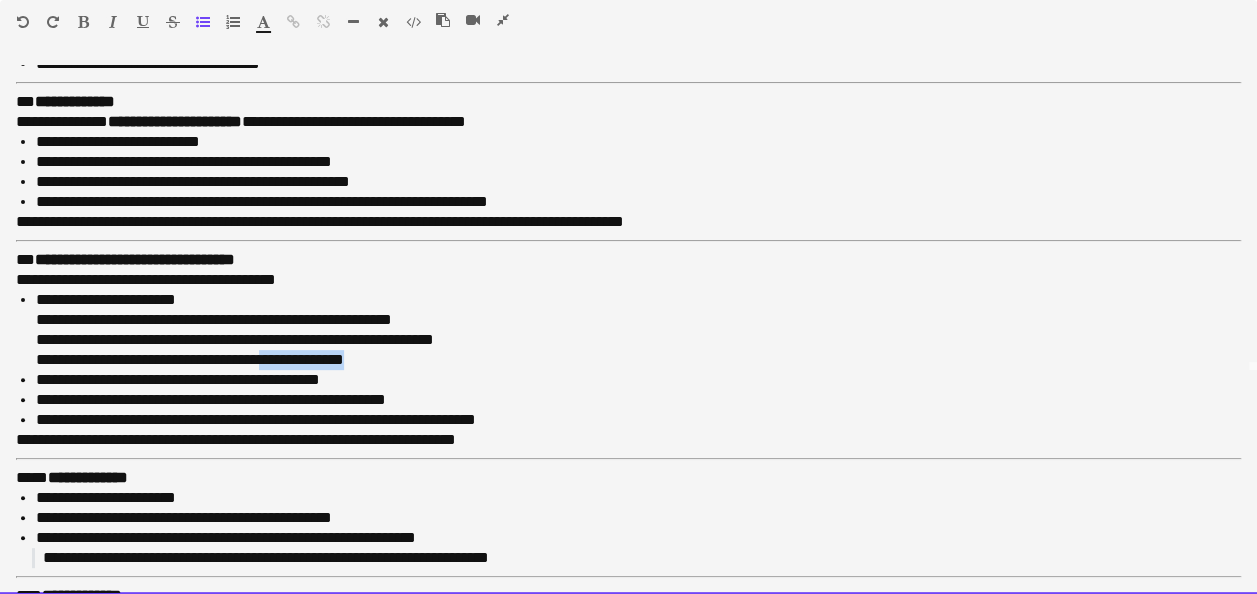 drag, startPoint x: 274, startPoint y: 359, endPoint x: 380, endPoint y: 363, distance: 106.07545 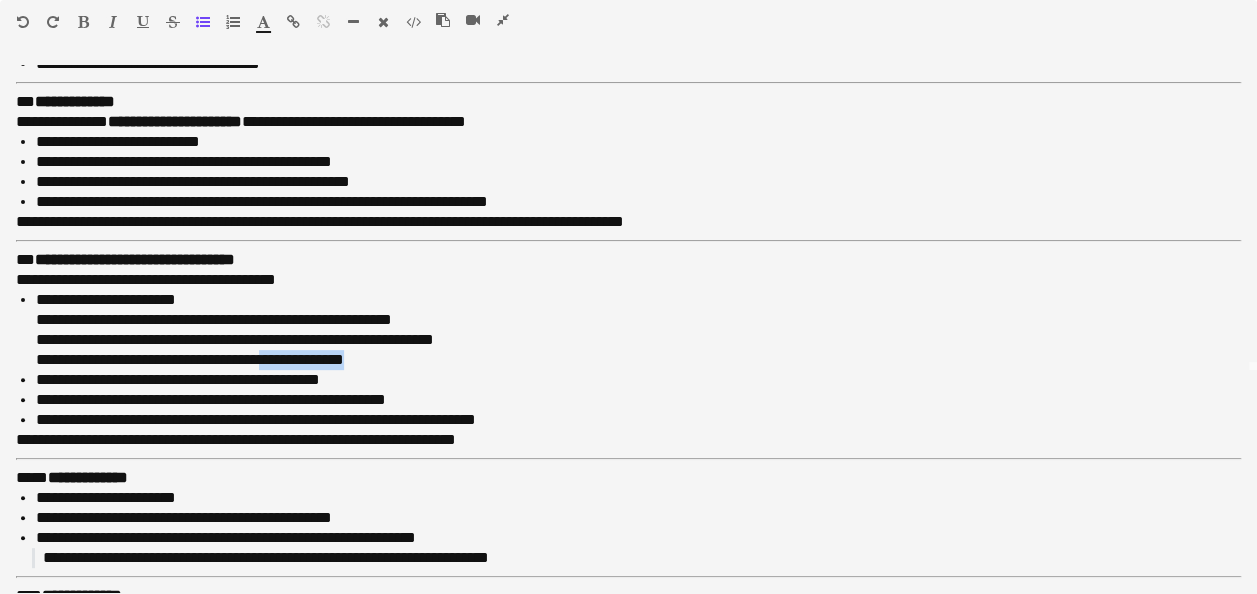 click at bounding box center (83, 22) 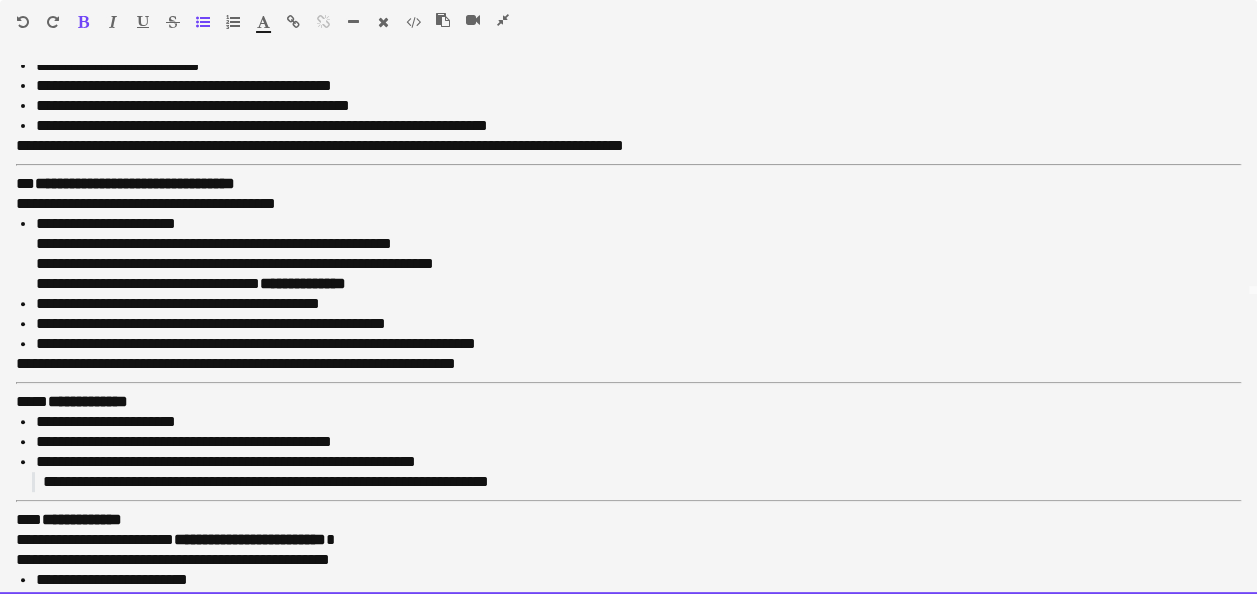 scroll, scrollTop: 322, scrollLeft: 0, axis: vertical 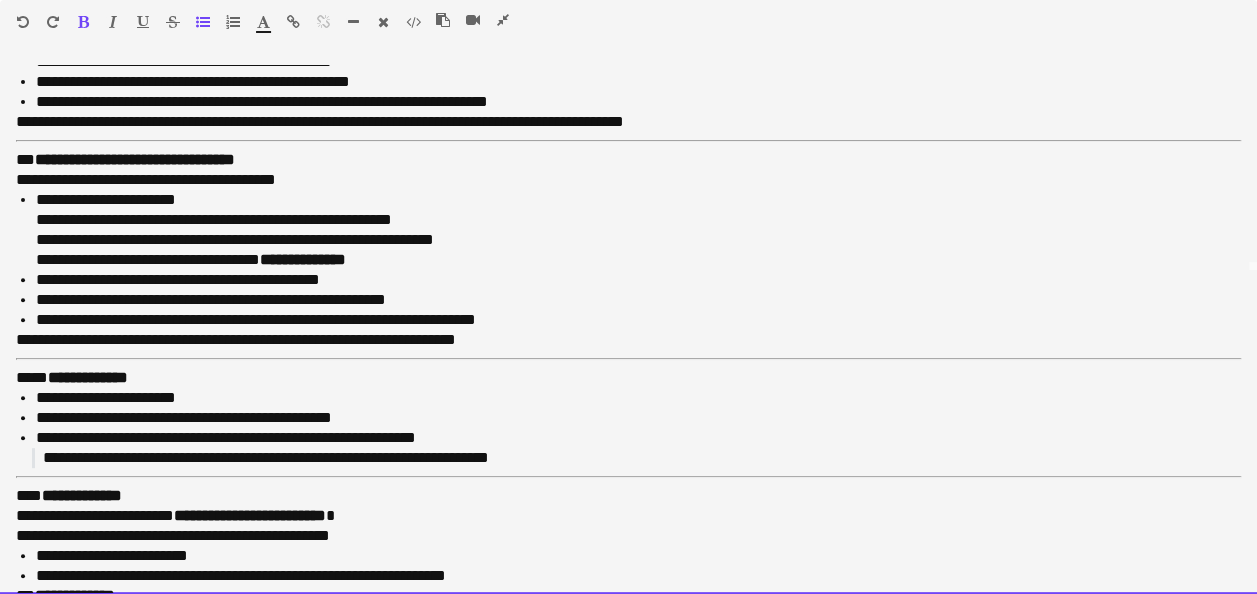 click on "**********" at bounding box center (630, 320) 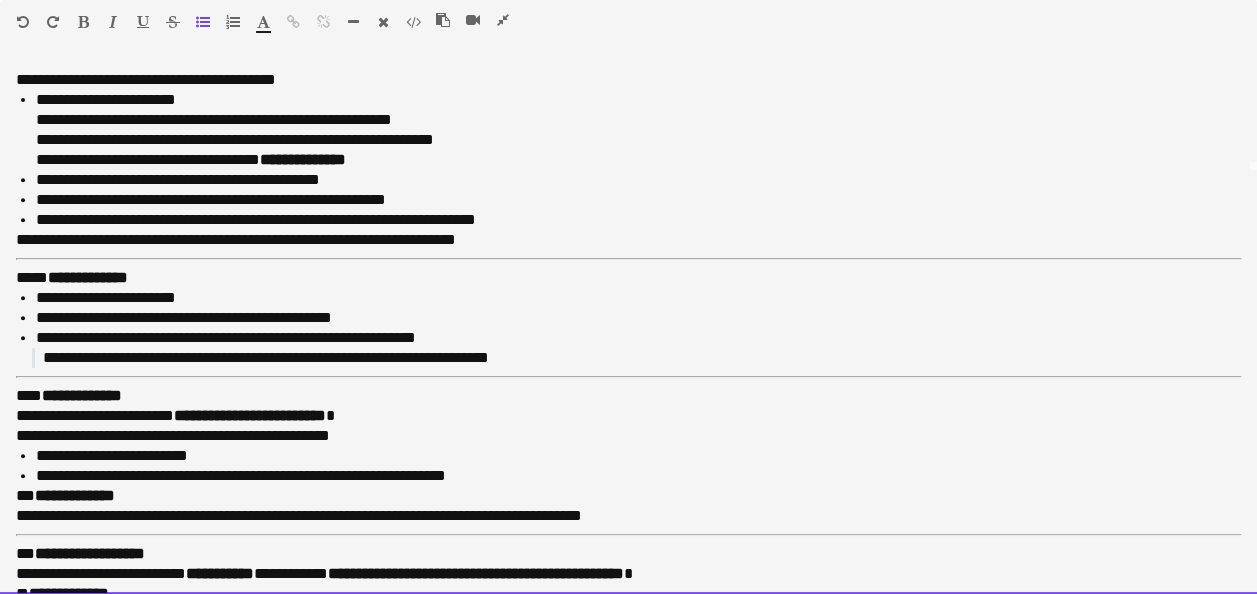scroll, scrollTop: 622, scrollLeft: 0, axis: vertical 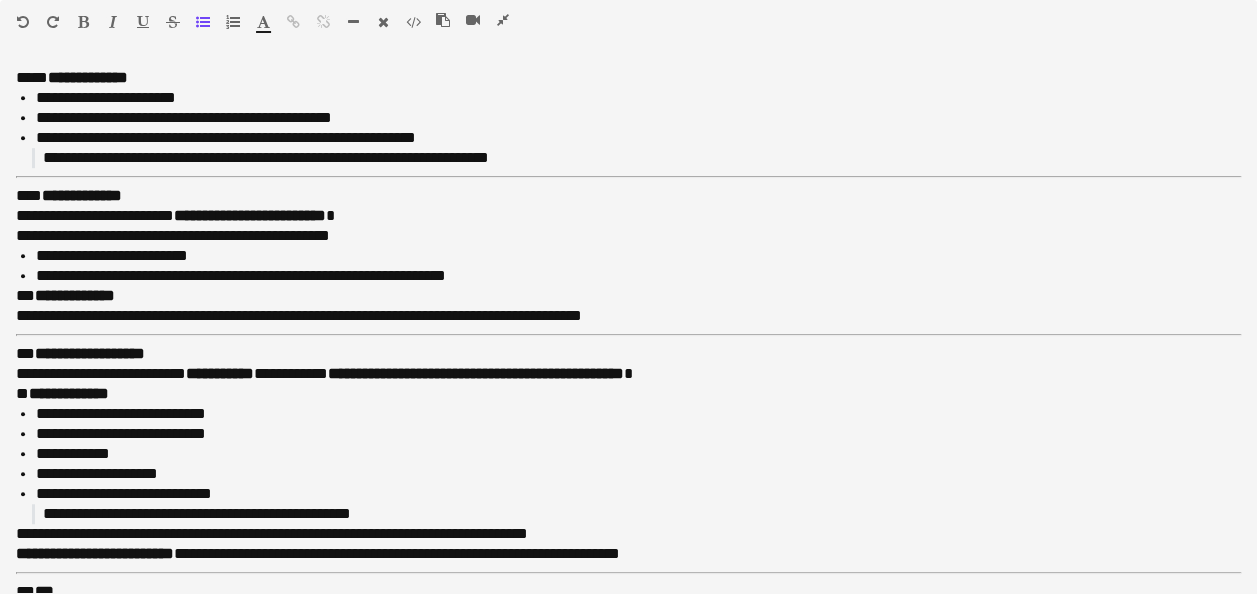 click at bounding box center [503, 20] 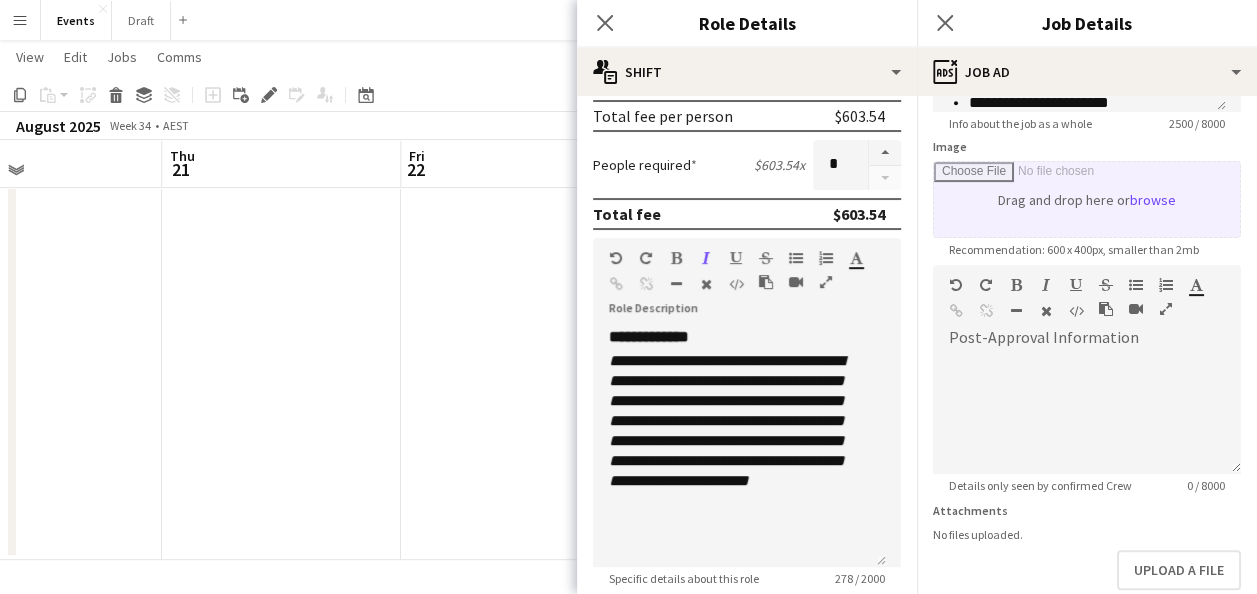 scroll, scrollTop: 300, scrollLeft: 0, axis: vertical 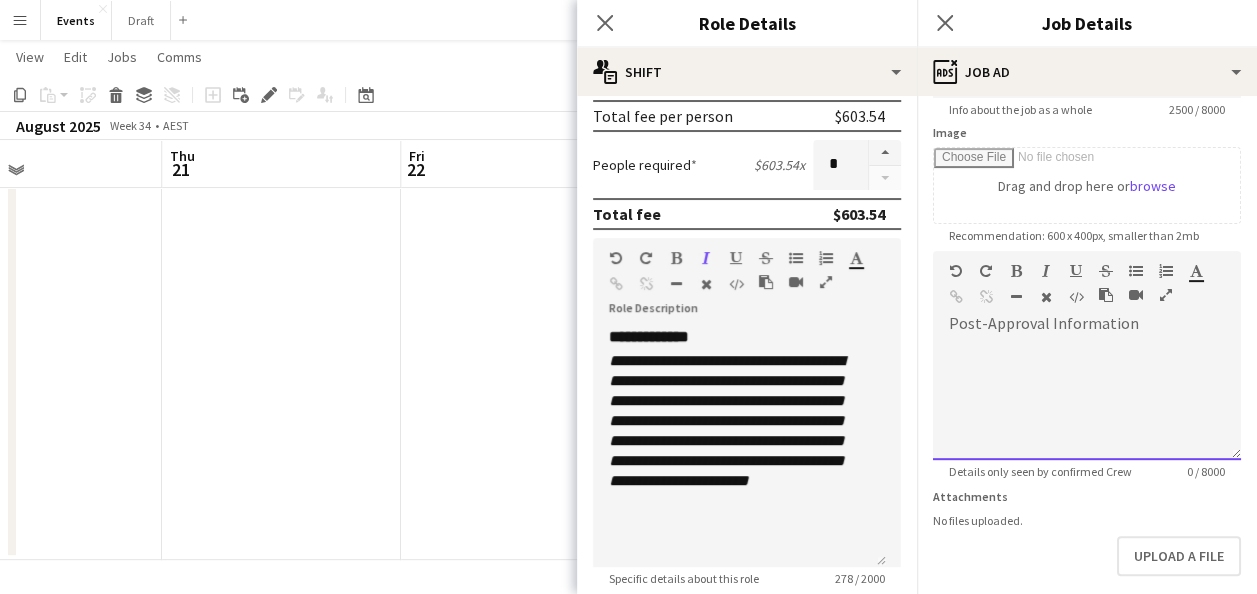 click at bounding box center [1087, 400] 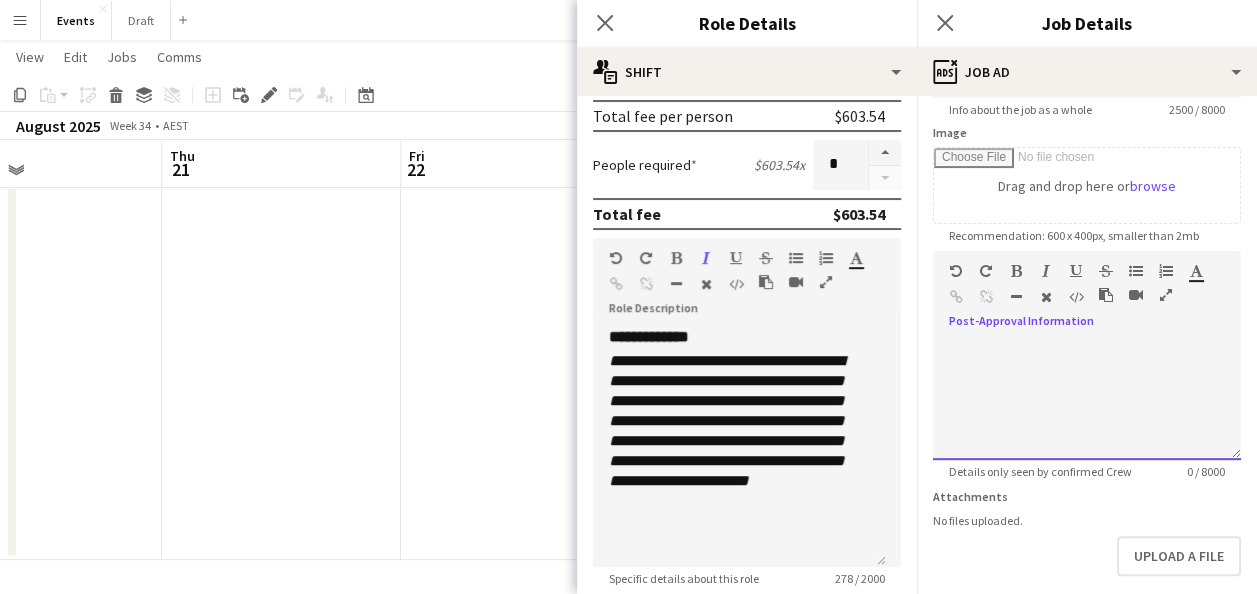 paste 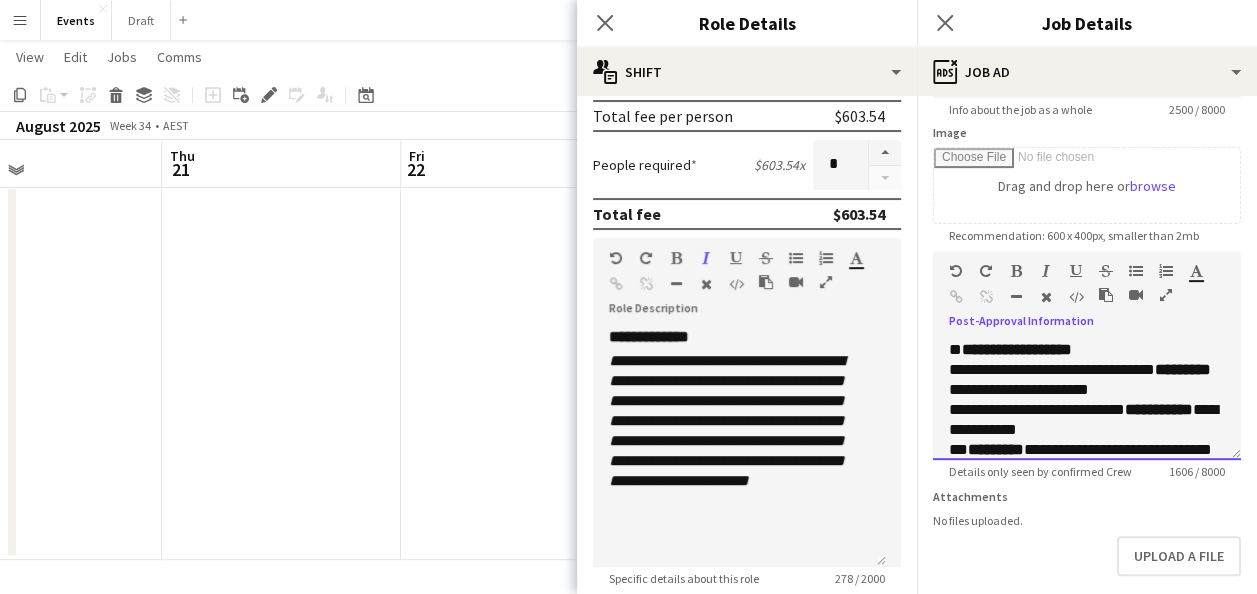 scroll, scrollTop: 1228, scrollLeft: 0, axis: vertical 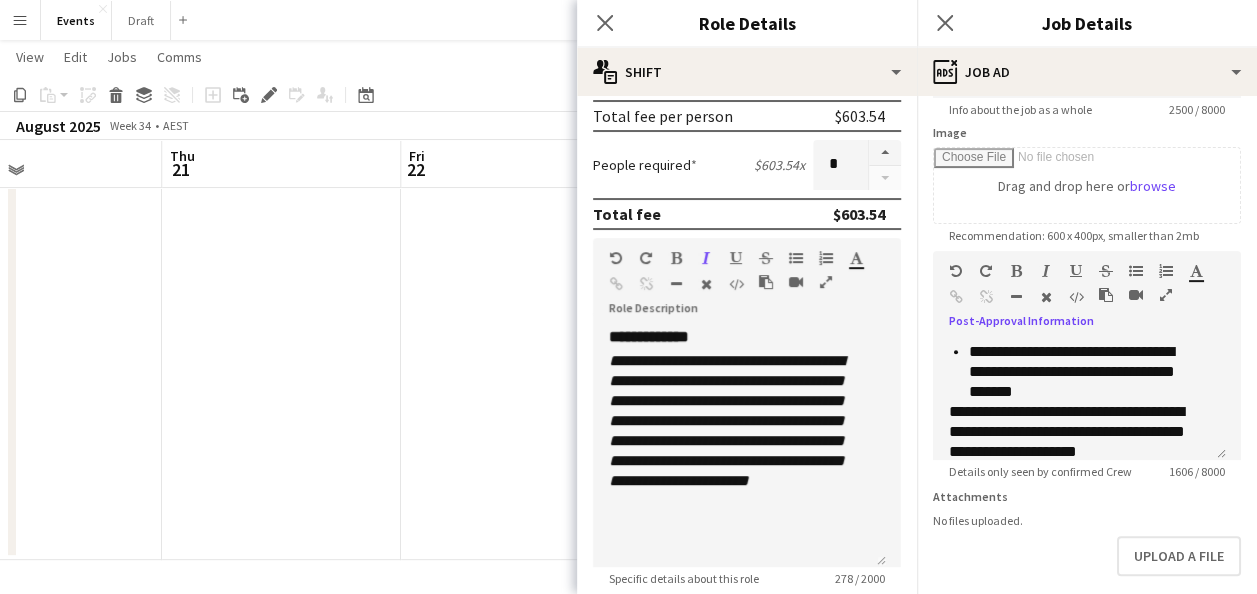 click at bounding box center [1166, 295] 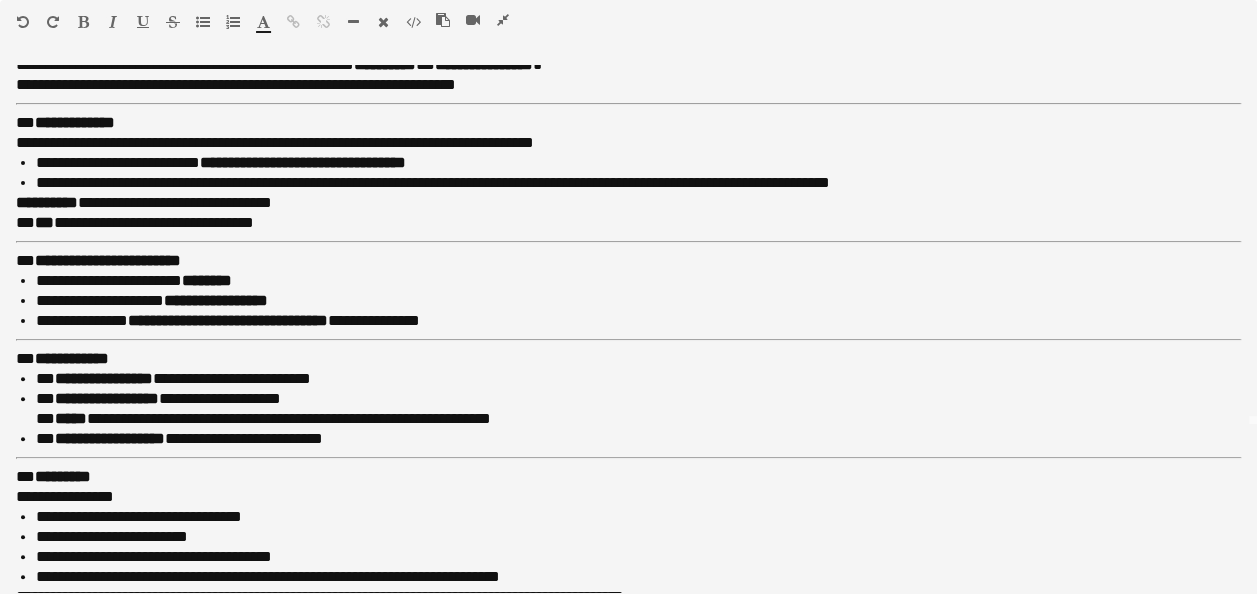 scroll, scrollTop: 193, scrollLeft: 0, axis: vertical 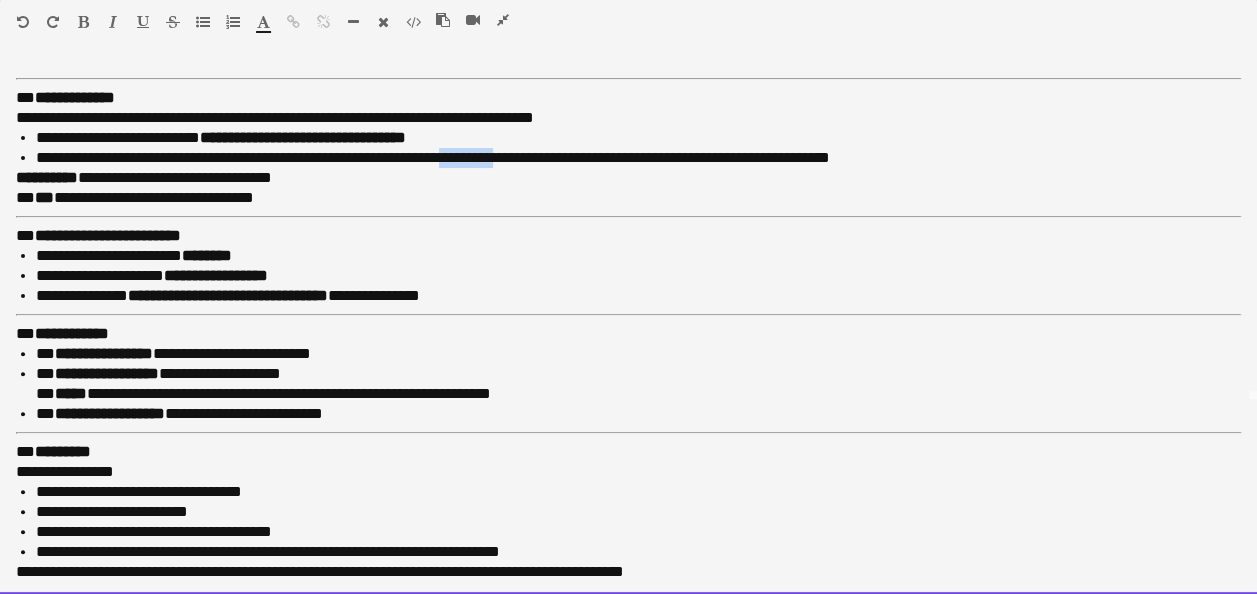 drag, startPoint x: 543, startPoint y: 154, endPoint x: 485, endPoint y: 154, distance: 58 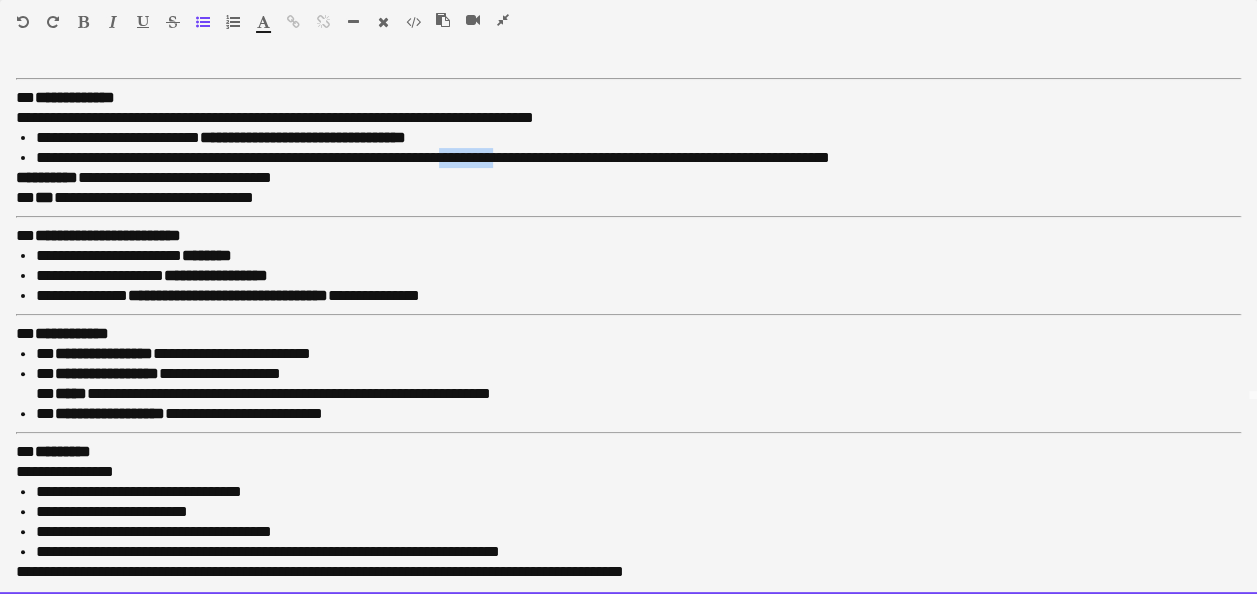 copy on "*********" 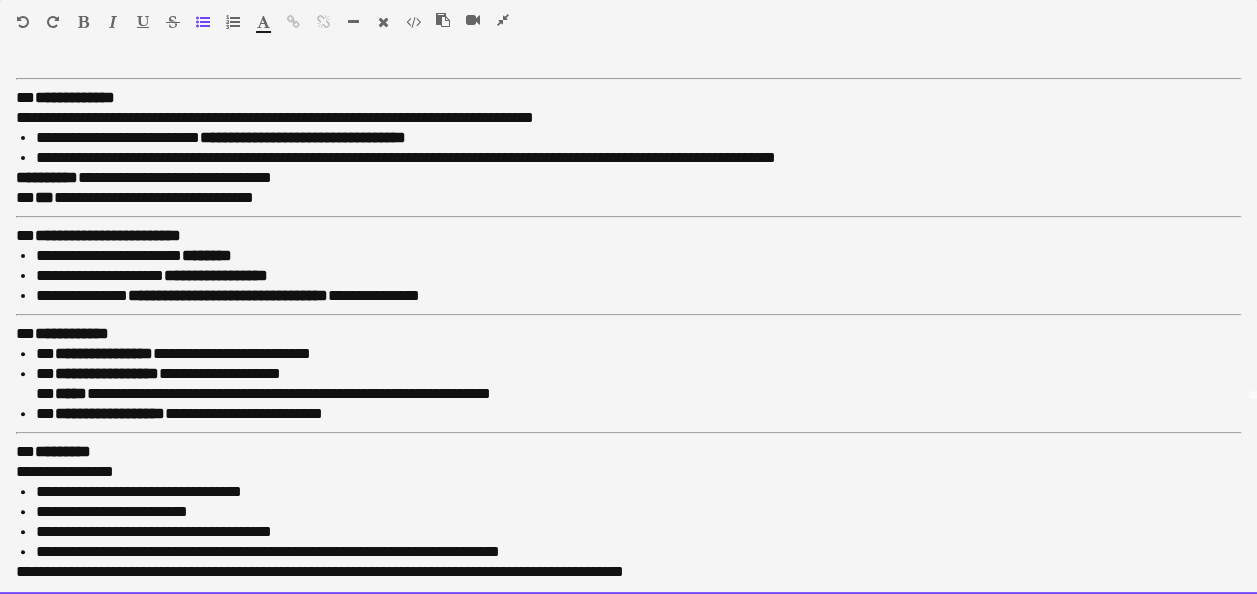 click on "**********" at bounding box center (630, 158) 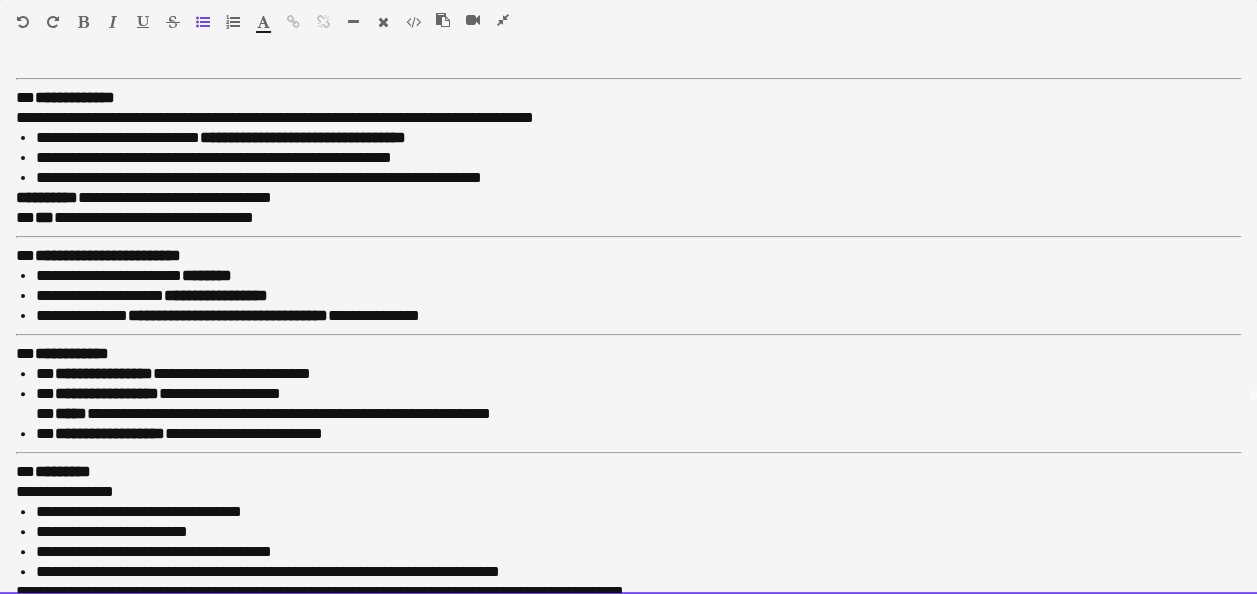 click on "**********" at bounding box center [620, 158] 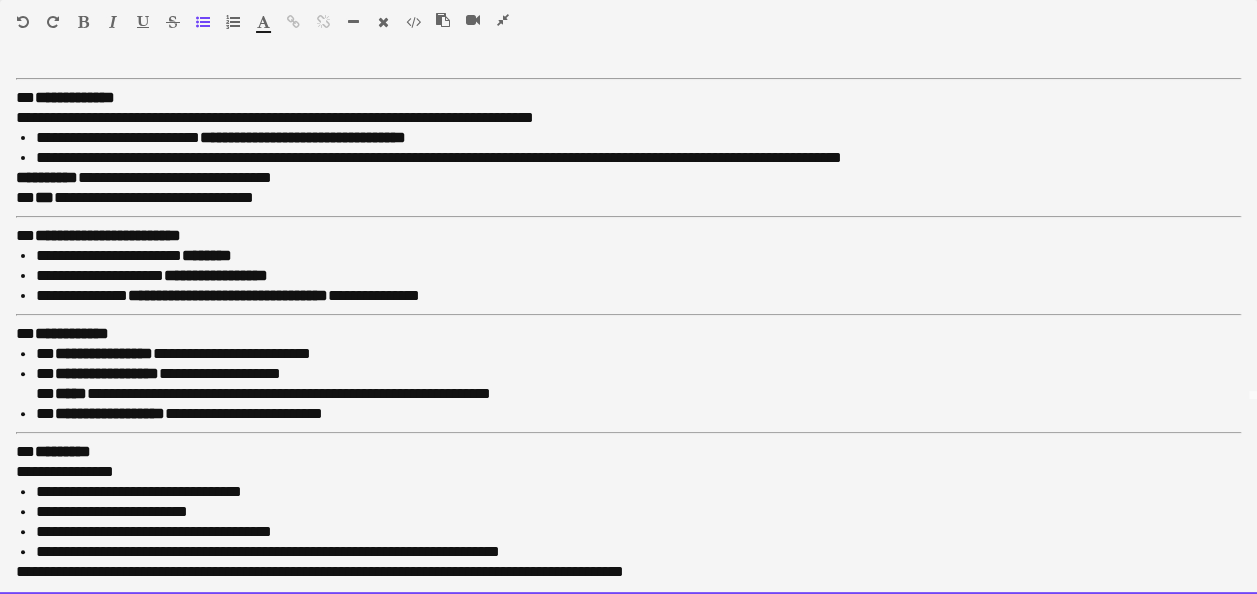 click on "**********" at bounding box center [619, 157] 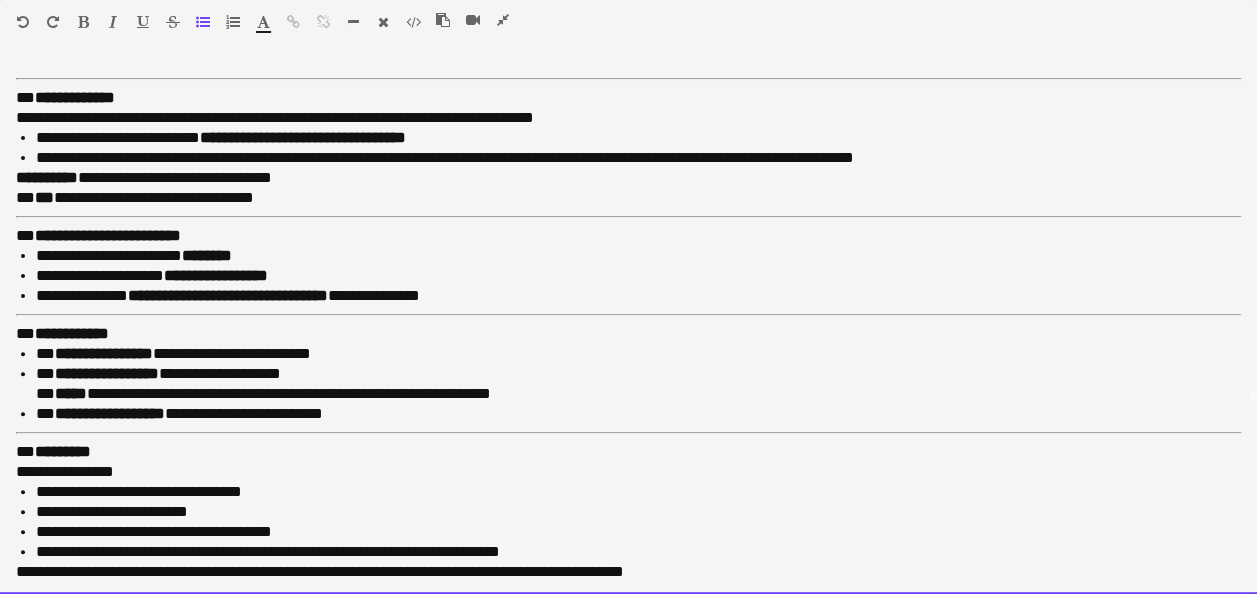 click on "**********" at bounding box center (625, 157) 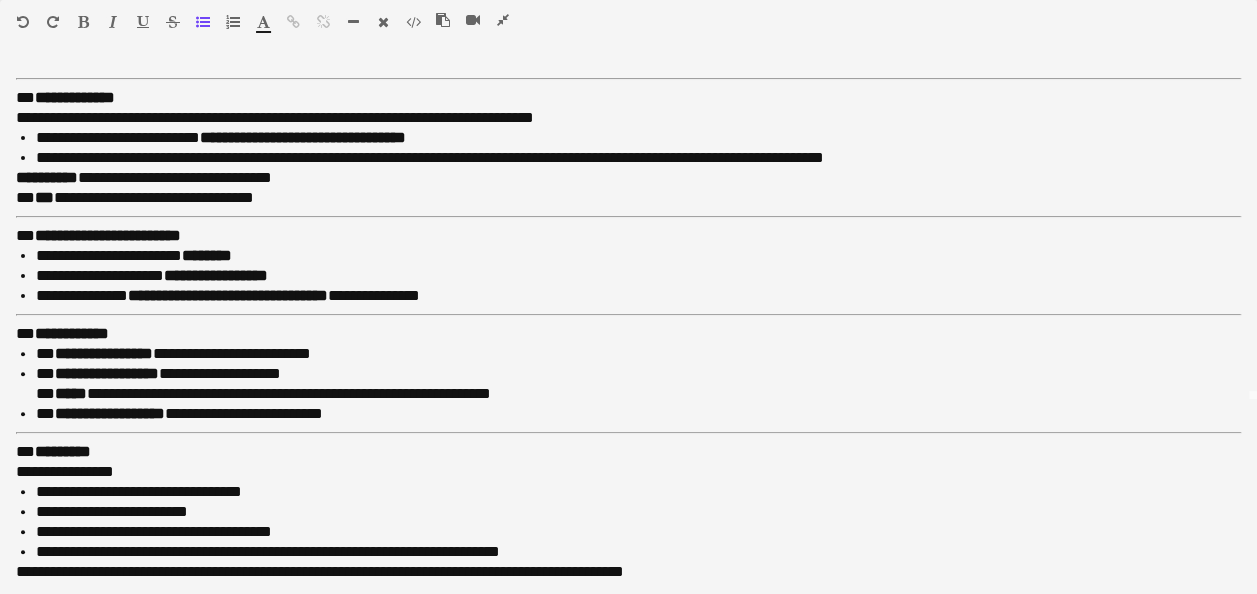 scroll, scrollTop: 202, scrollLeft: 0, axis: vertical 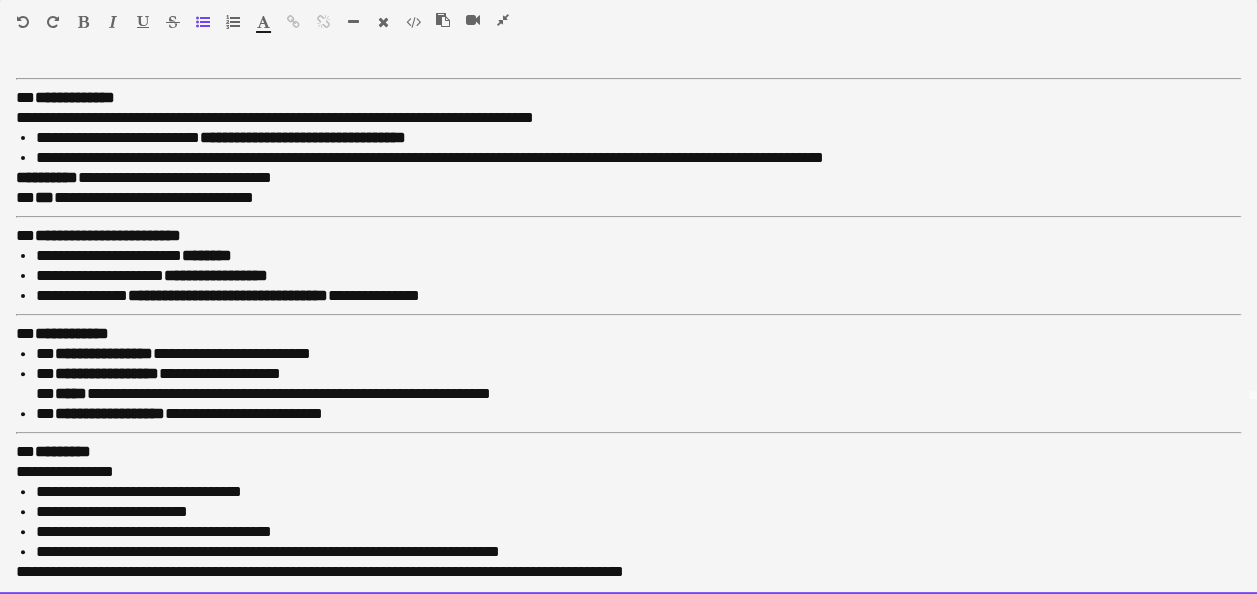 click on "**********" at bounding box center [630, 384] 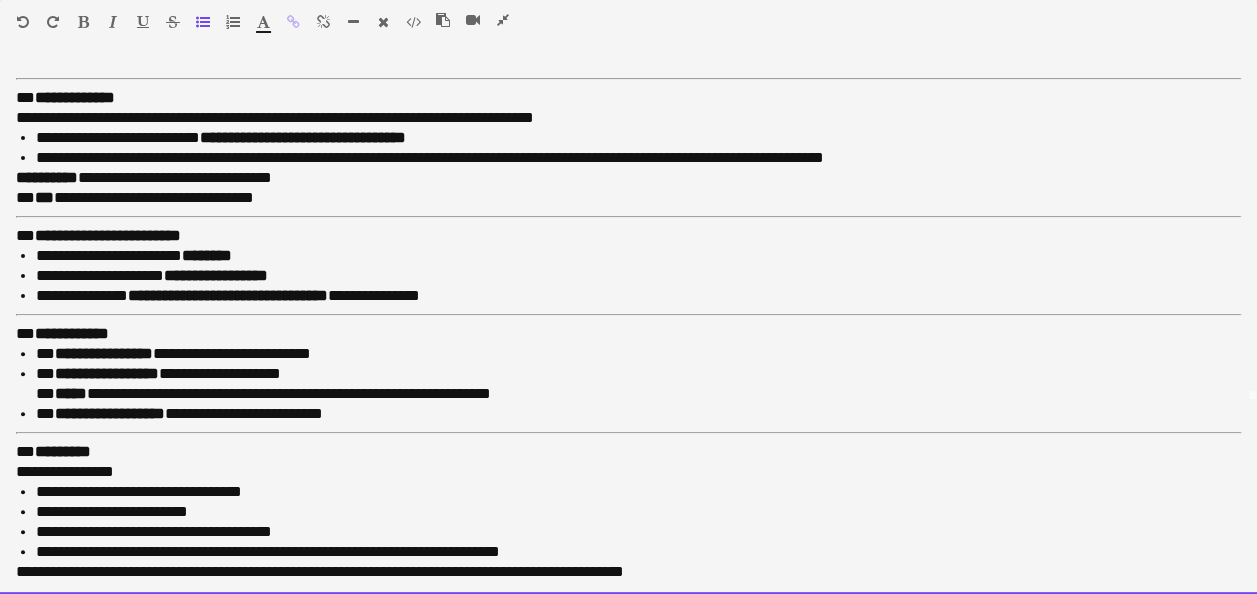 scroll, scrollTop: 302, scrollLeft: 0, axis: vertical 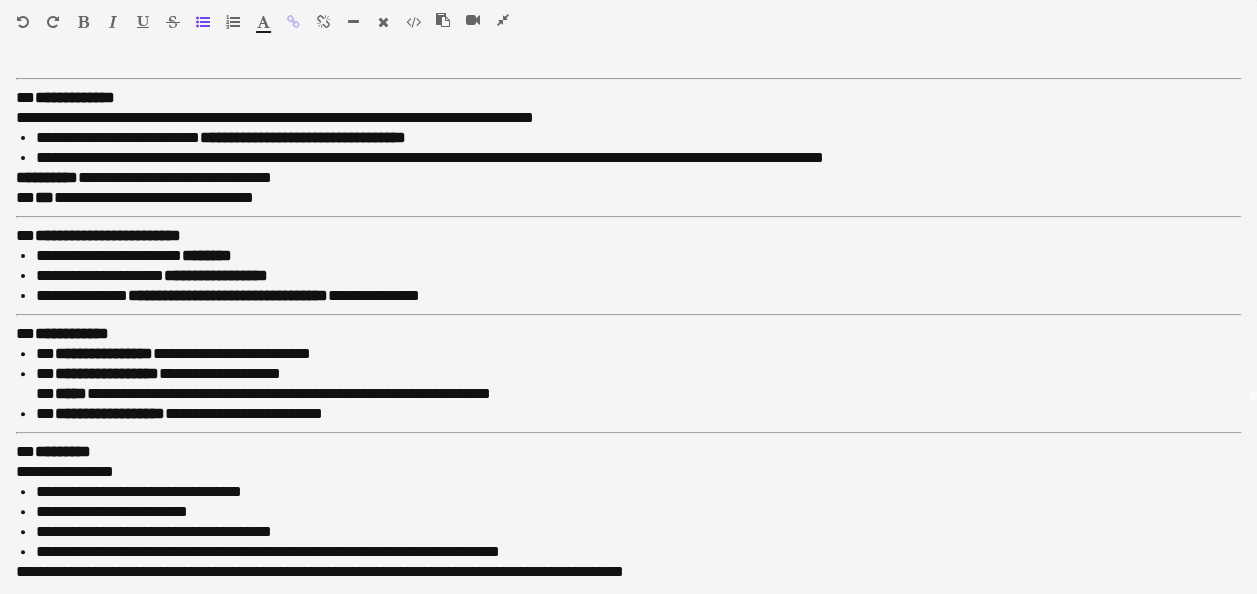 click at bounding box center (503, 20) 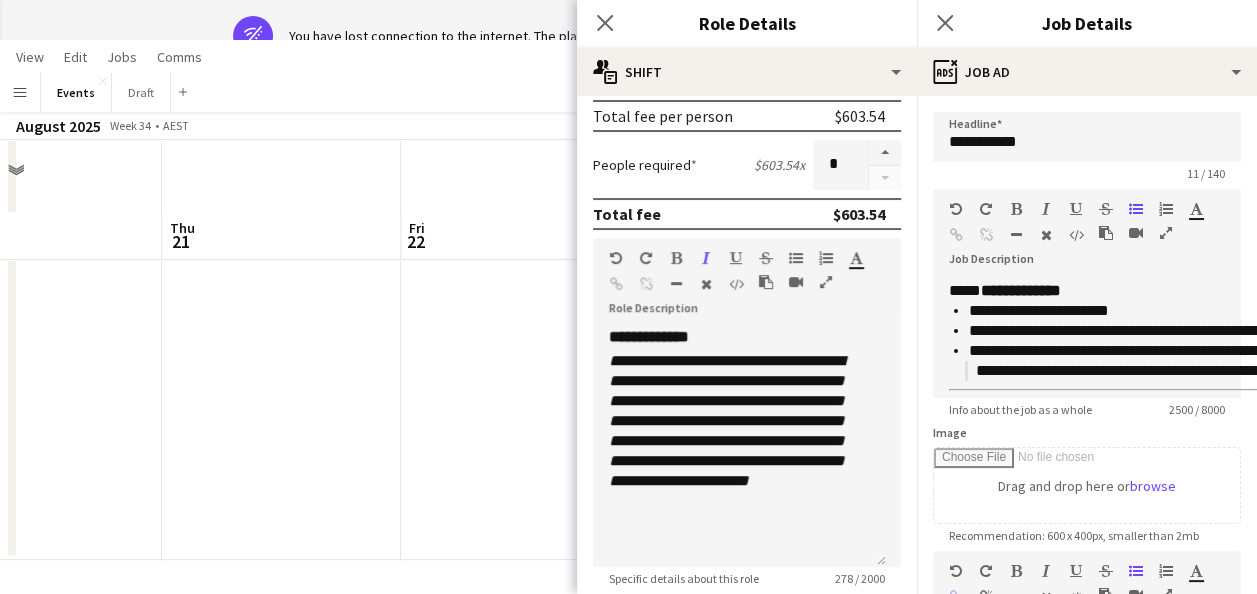 scroll, scrollTop: 174, scrollLeft: 0, axis: vertical 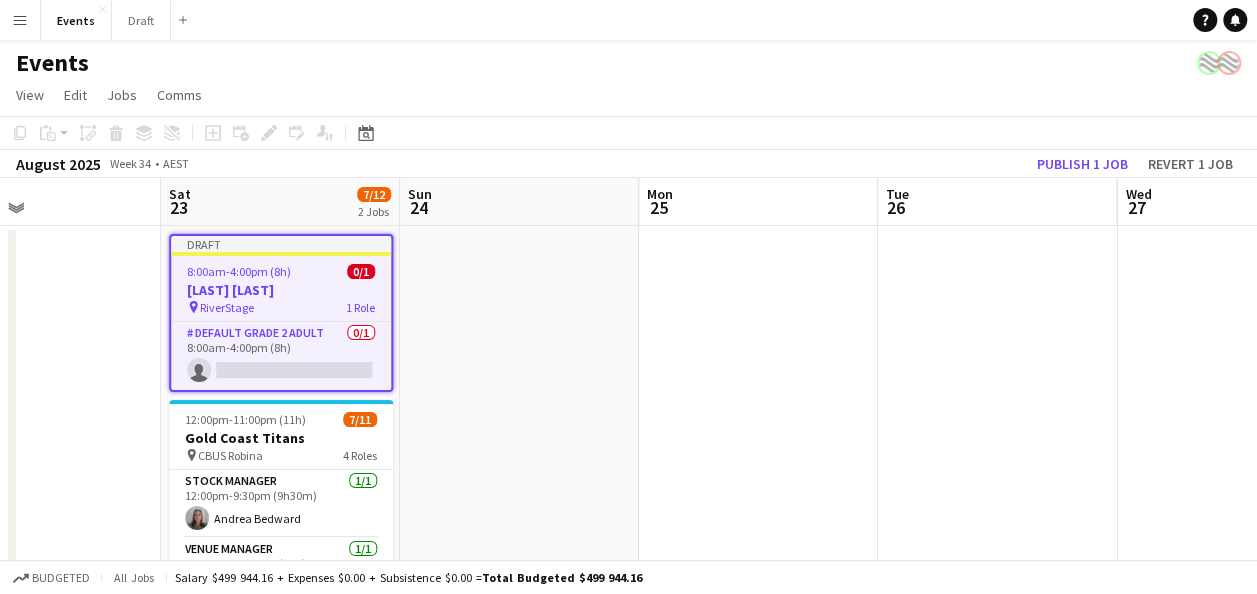 click on "[TIME]-[TIME] ([DURATION])    0/1" at bounding box center (281, 271) 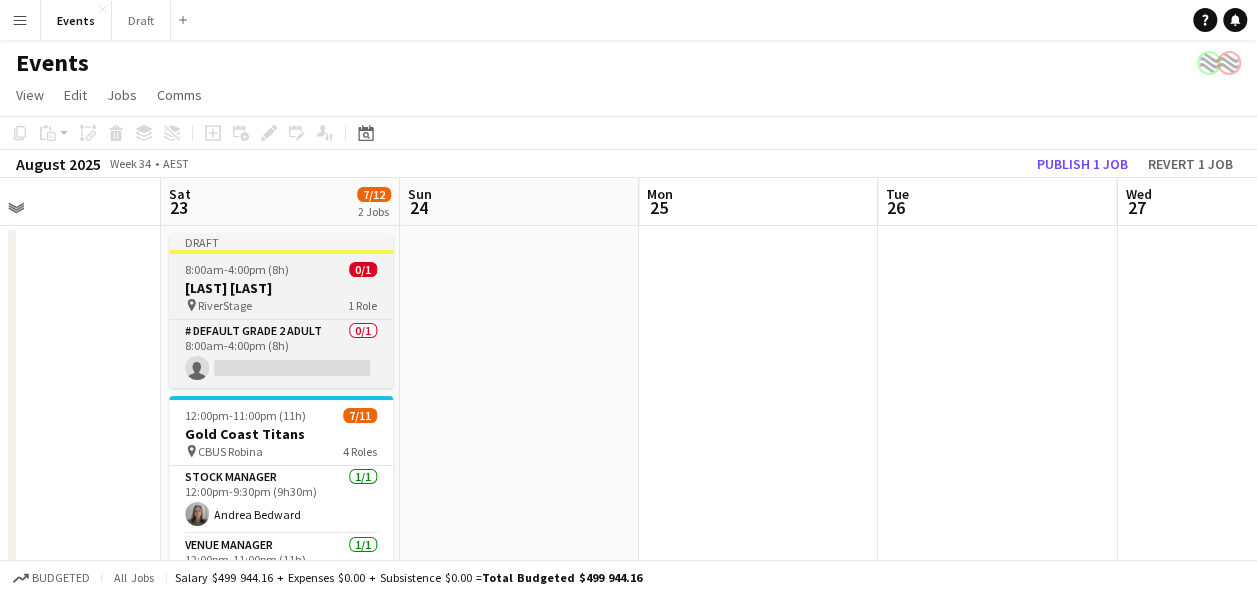 click on "[LAST] [LAST]" at bounding box center (281, 288) 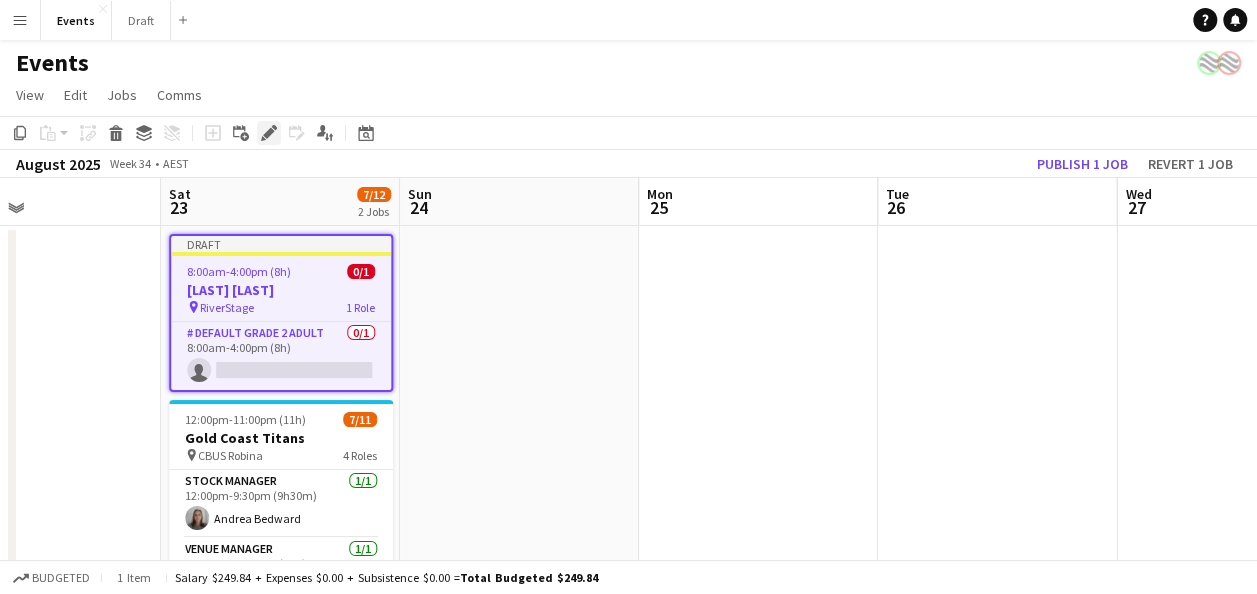 click 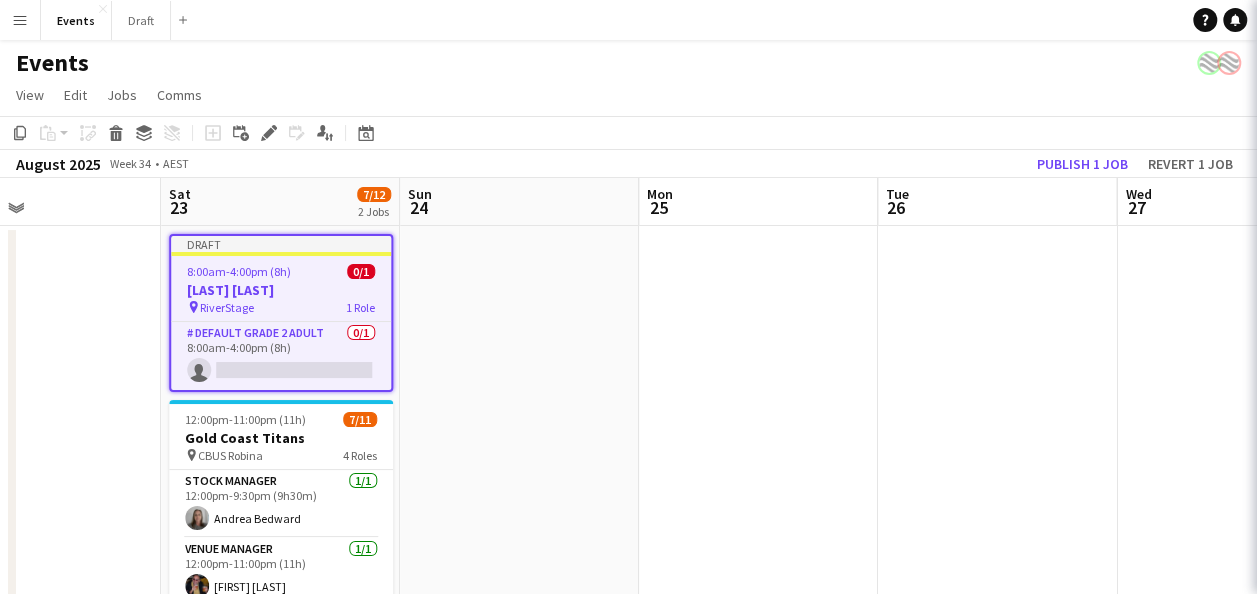 type on "**********" 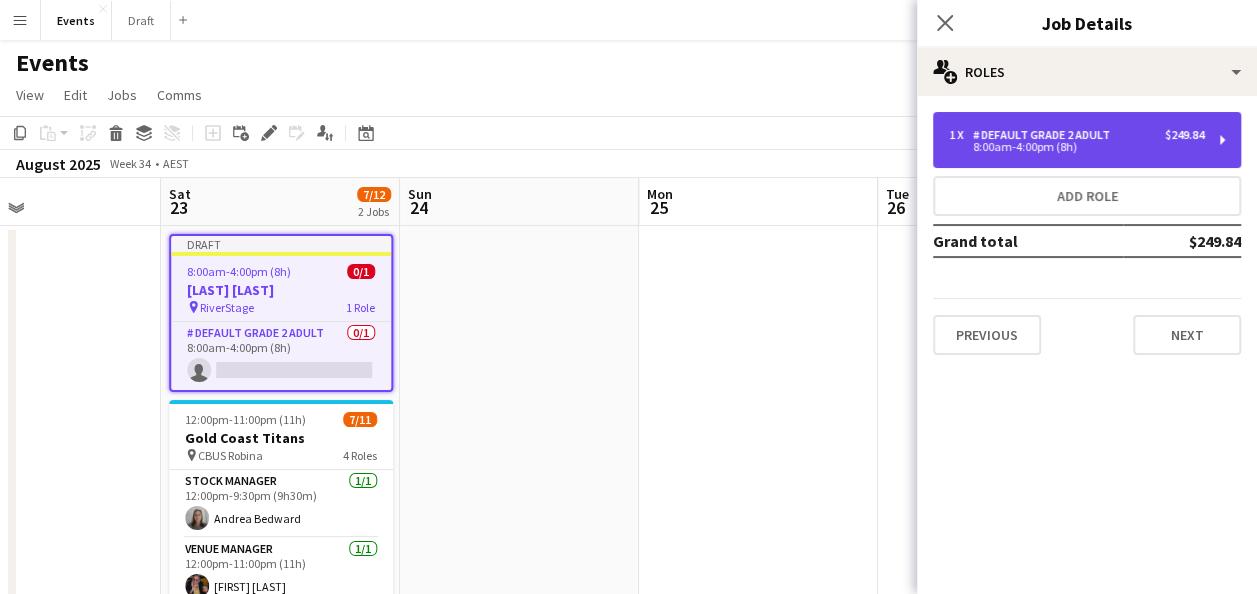 click on "$249.84" at bounding box center (1184, 135) 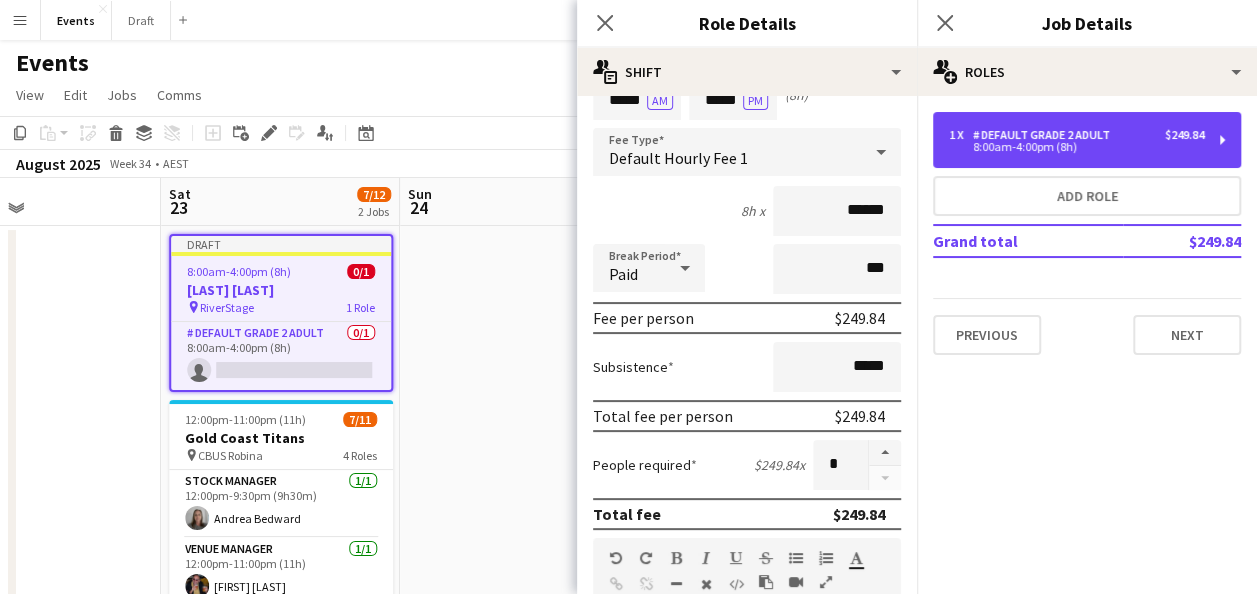 scroll, scrollTop: 0, scrollLeft: 0, axis: both 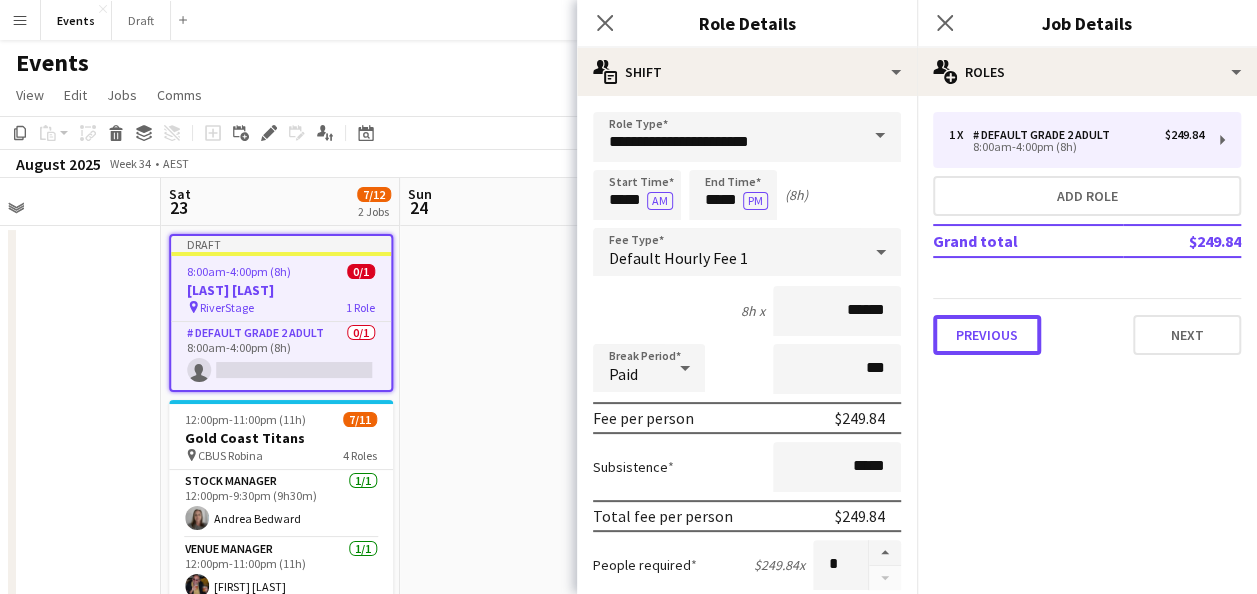 drag, startPoint x: 1003, startPoint y: 324, endPoint x: 1036, endPoint y: 319, distance: 33.37664 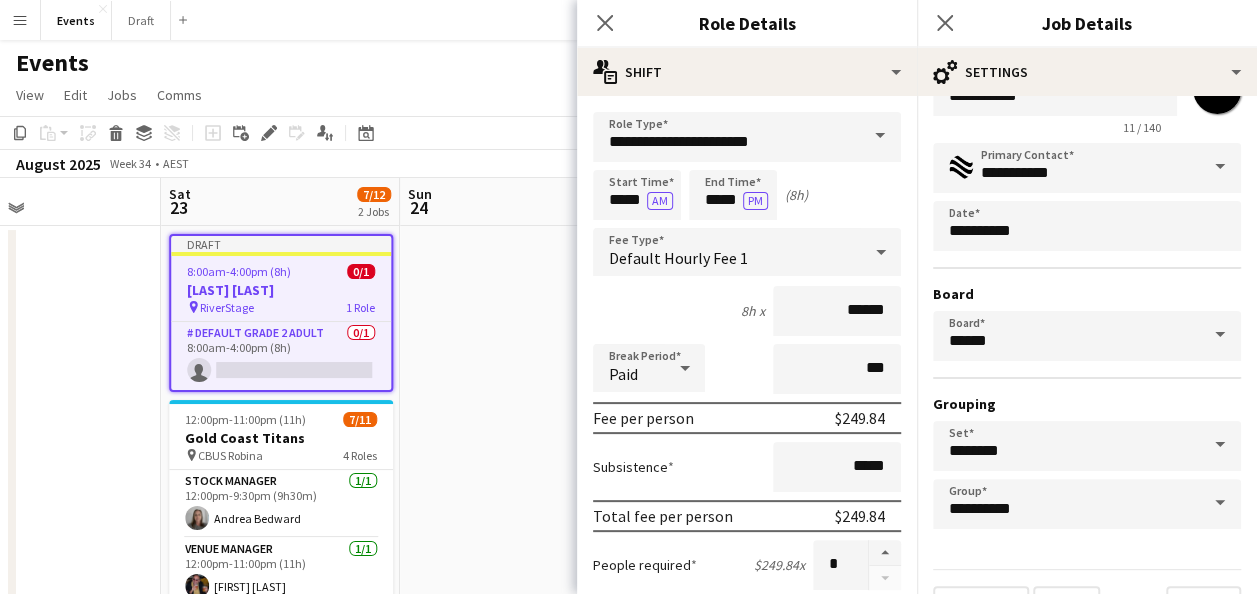 scroll, scrollTop: 124, scrollLeft: 0, axis: vertical 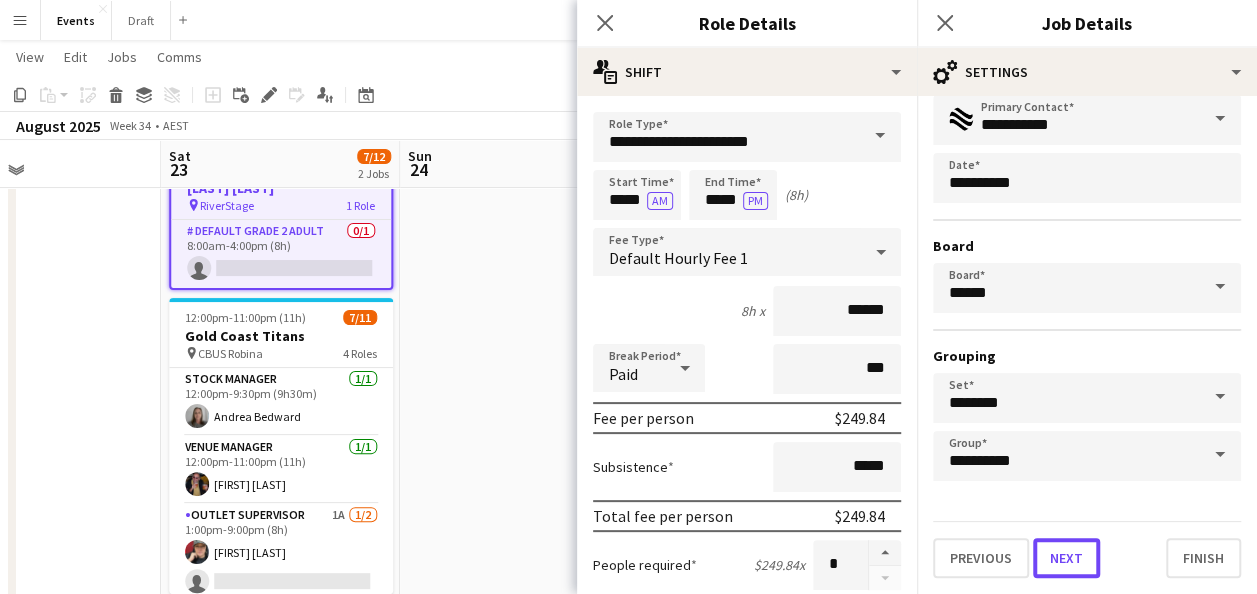 drag, startPoint x: 1076, startPoint y: 556, endPoint x: 806, endPoint y: 491, distance: 277.71387 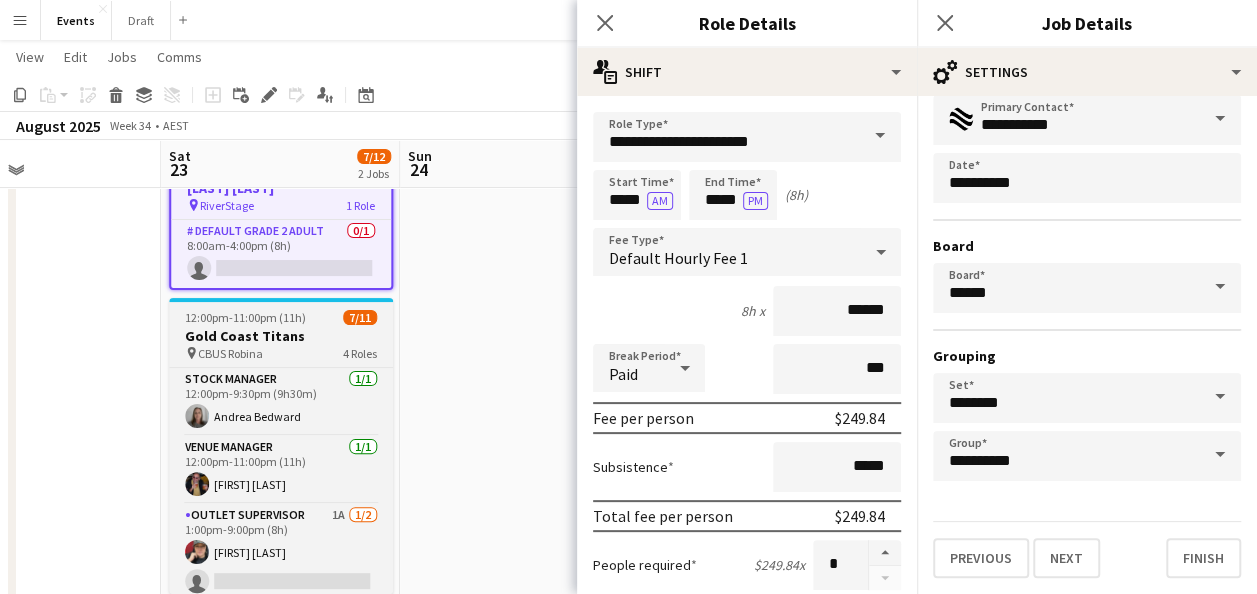 scroll, scrollTop: 0, scrollLeft: 0, axis: both 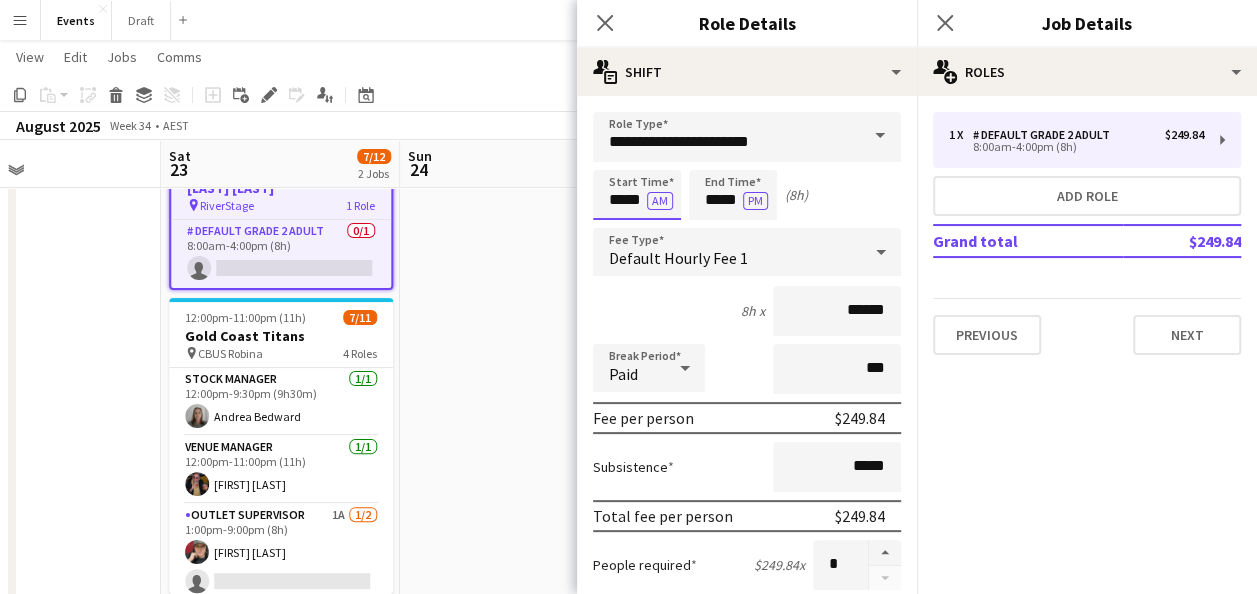 click on "*****" at bounding box center (637, 195) 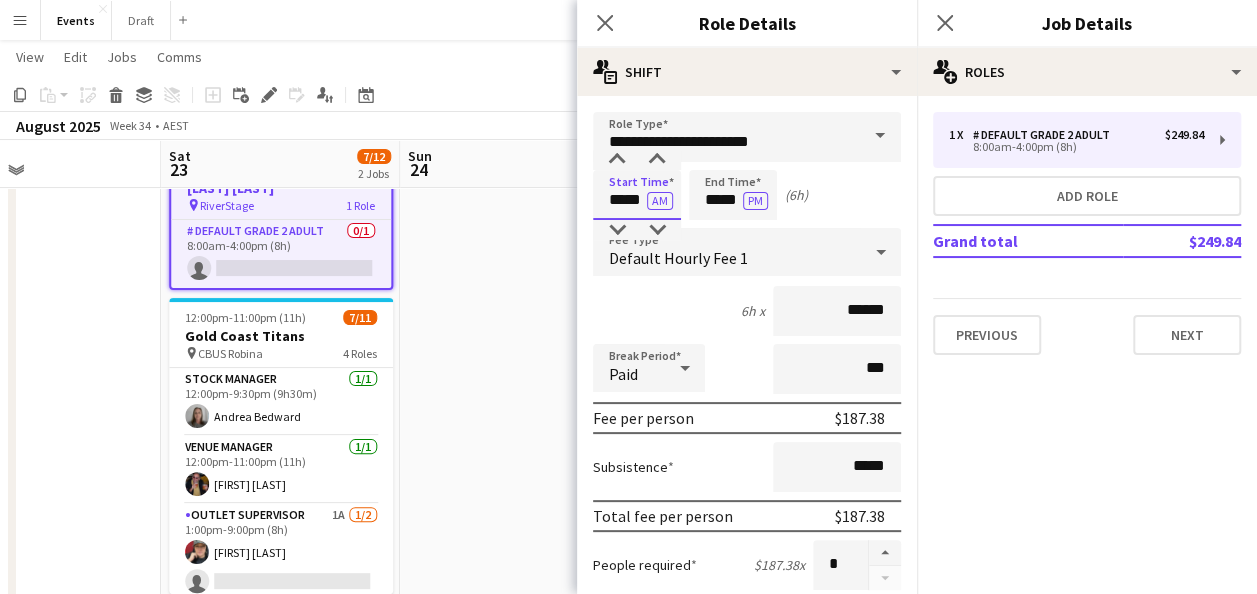 type on "*****" 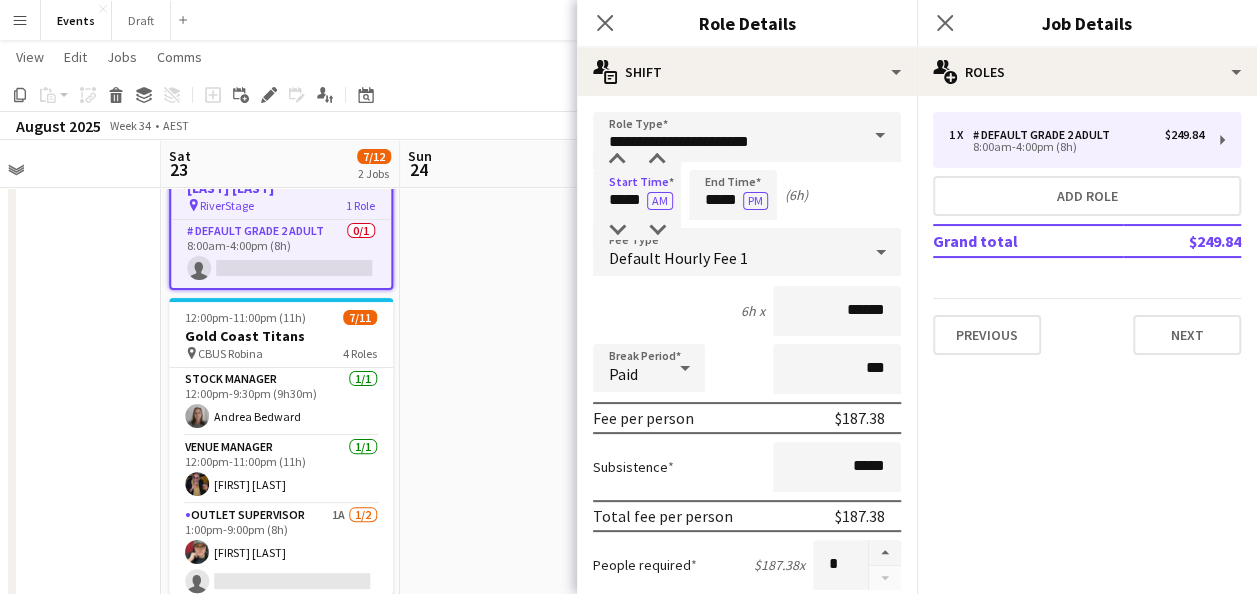 type 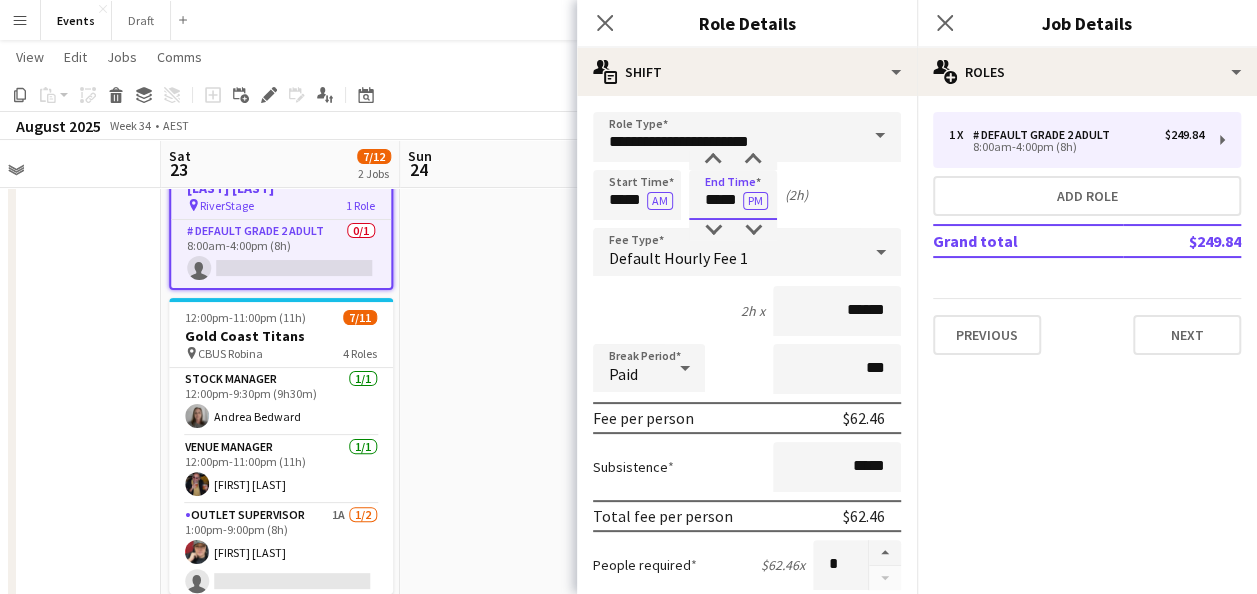 type on "*****" 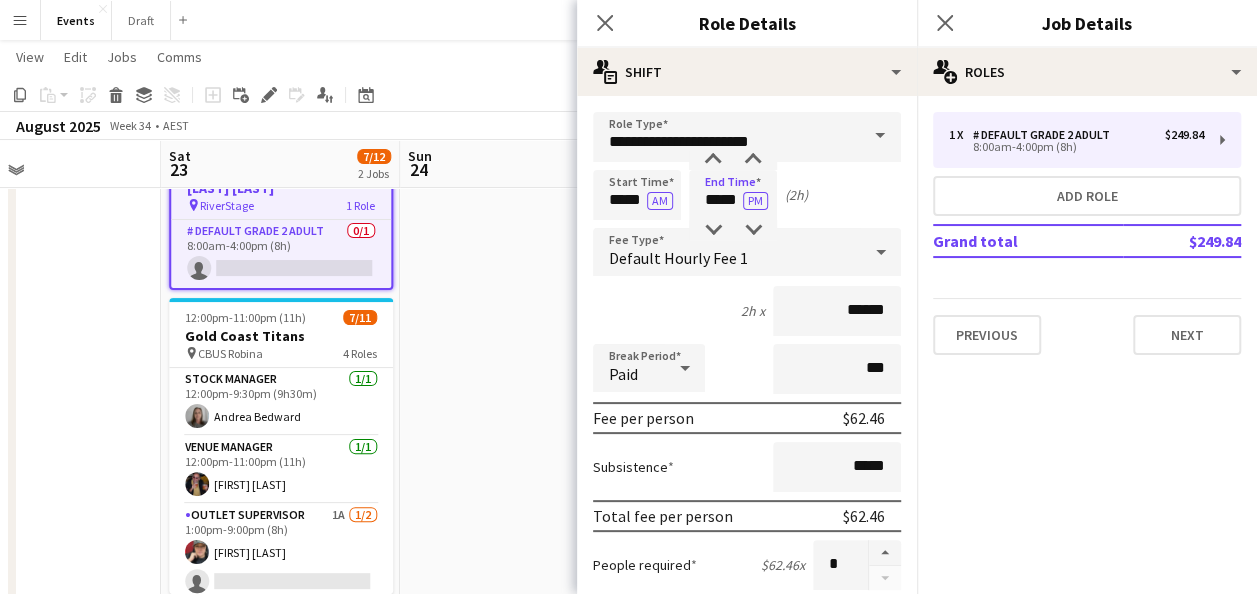 type 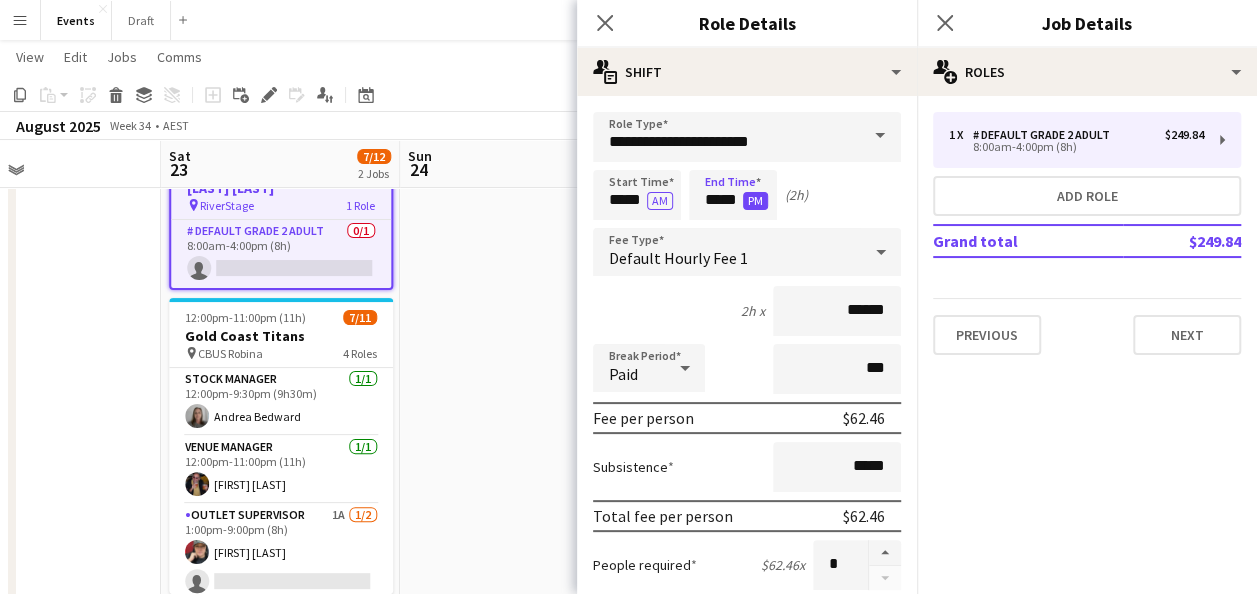 click on "PM" at bounding box center [755, 201] 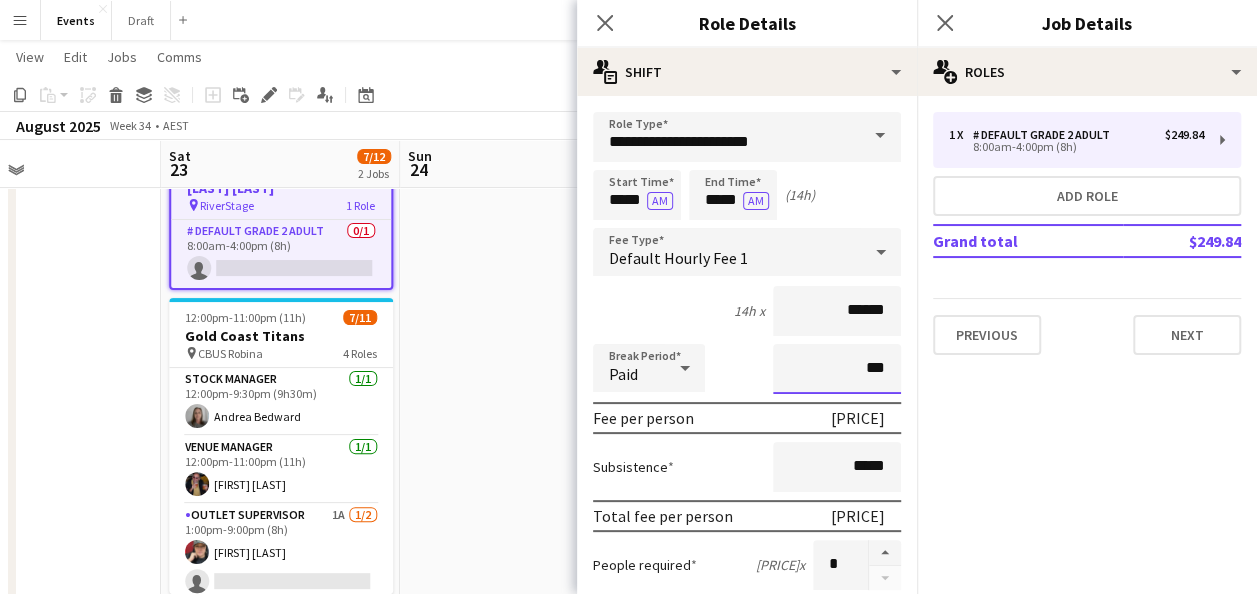 click on "***" at bounding box center (837, 369) 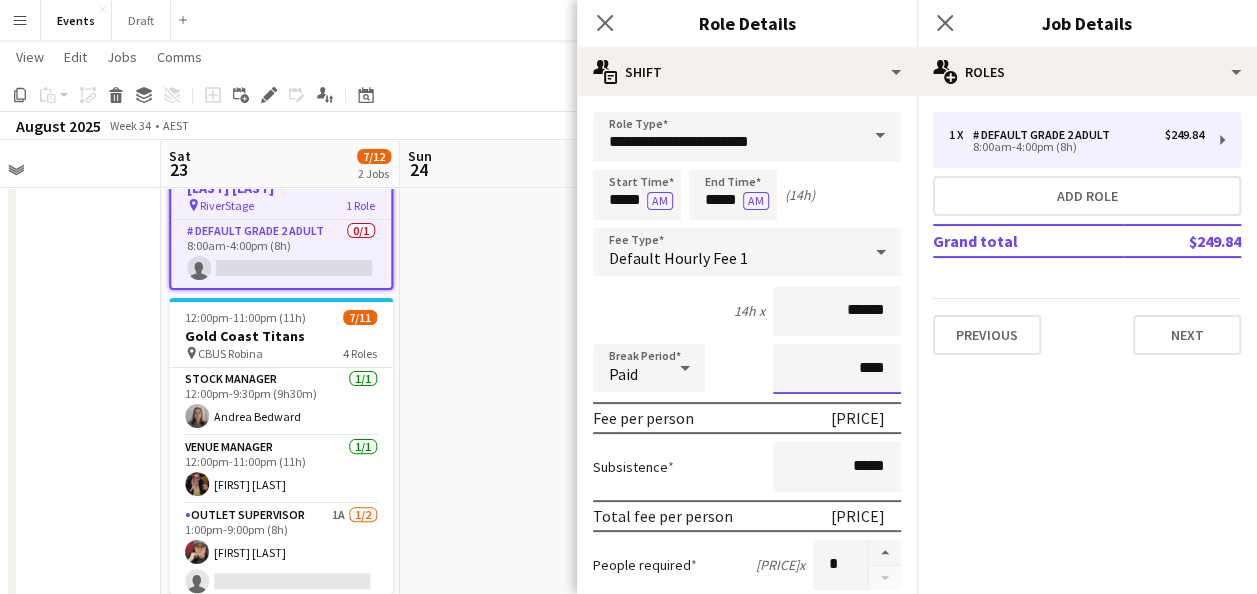type on "****" 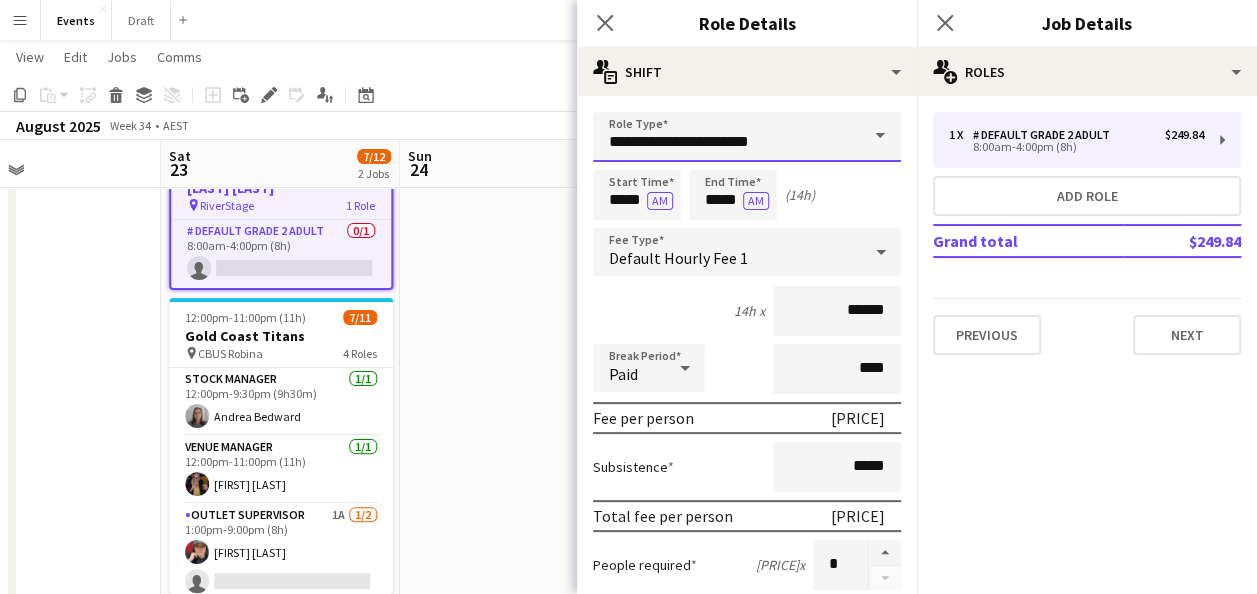 click on "**********" at bounding box center [747, 137] 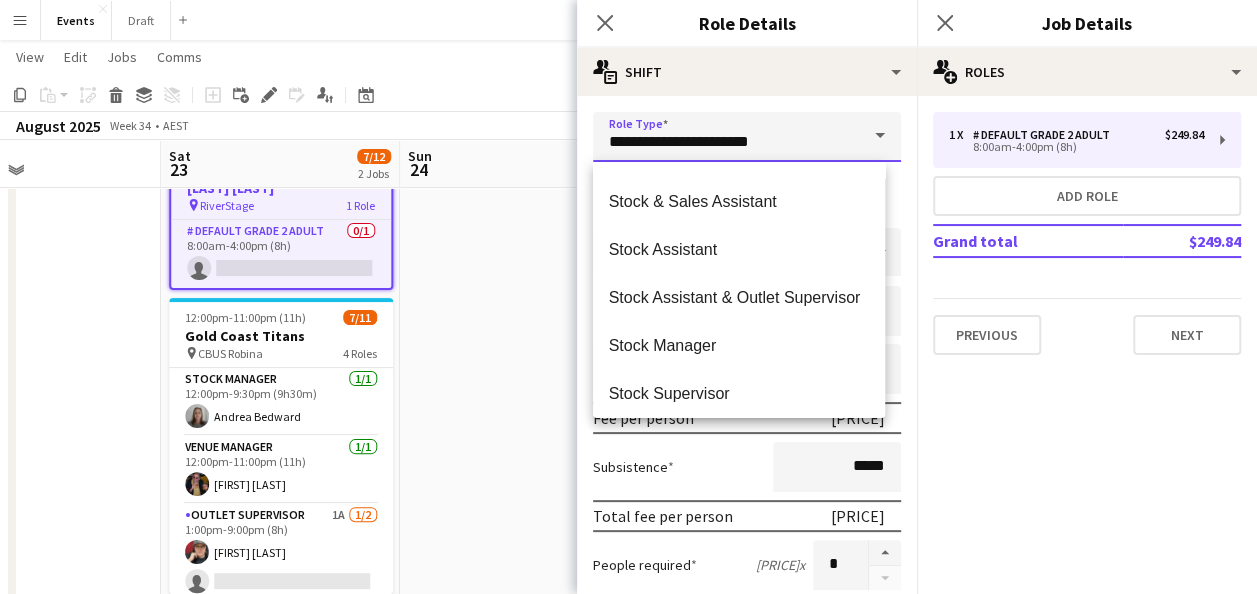 scroll, scrollTop: 1056, scrollLeft: 0, axis: vertical 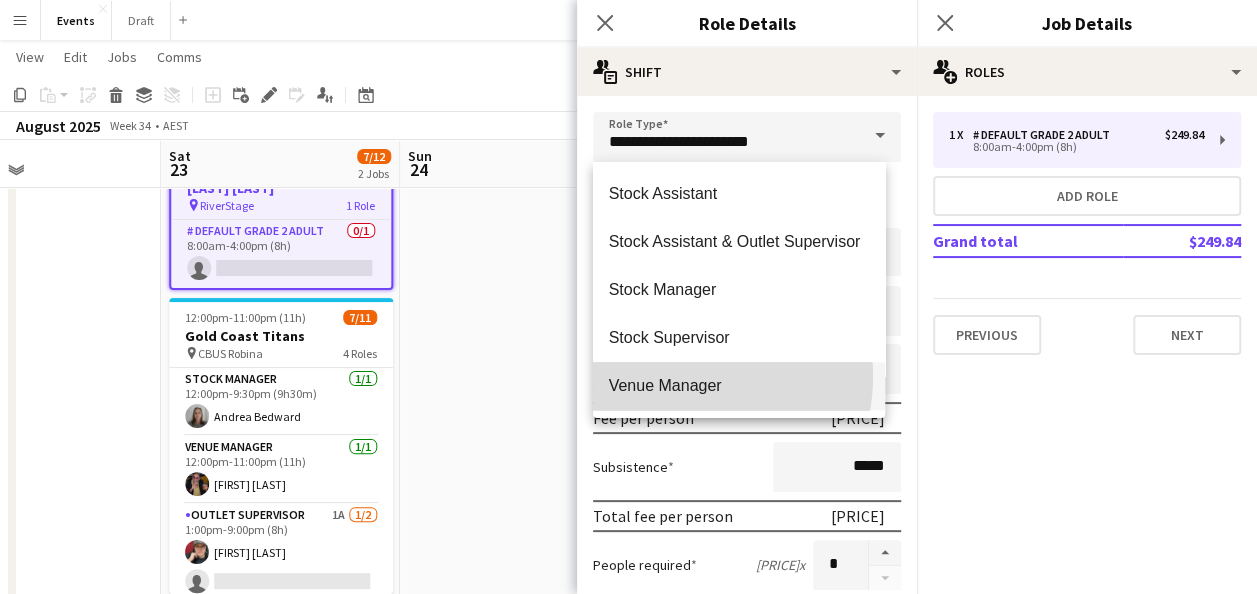 click on "Venue Manager" at bounding box center [739, 385] 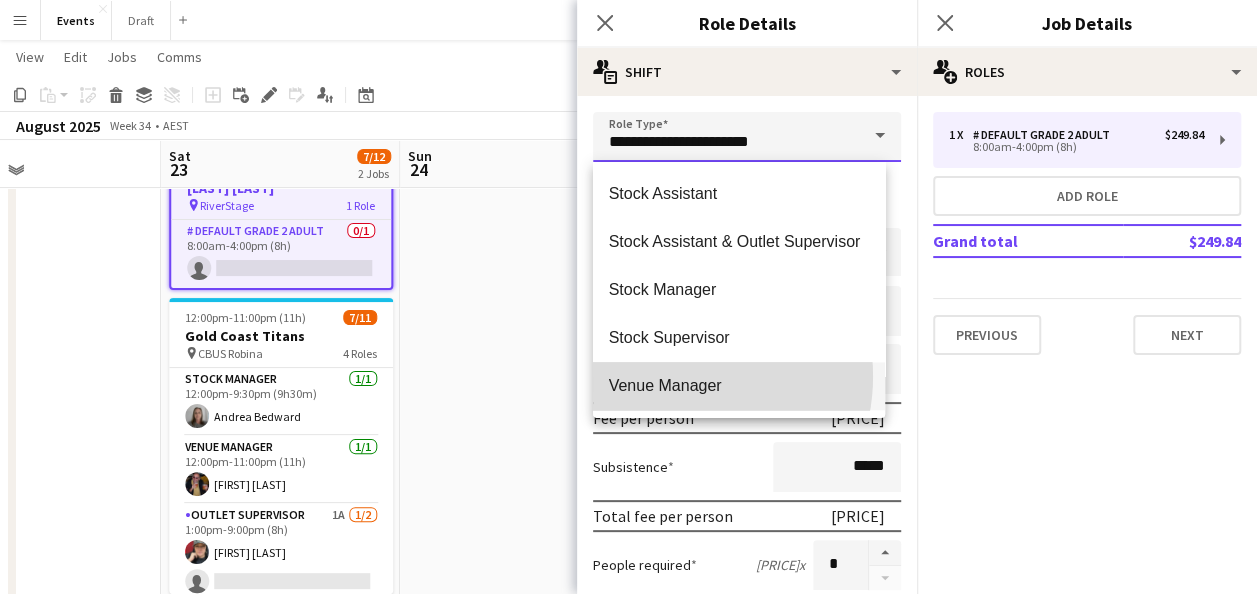 type on "**********" 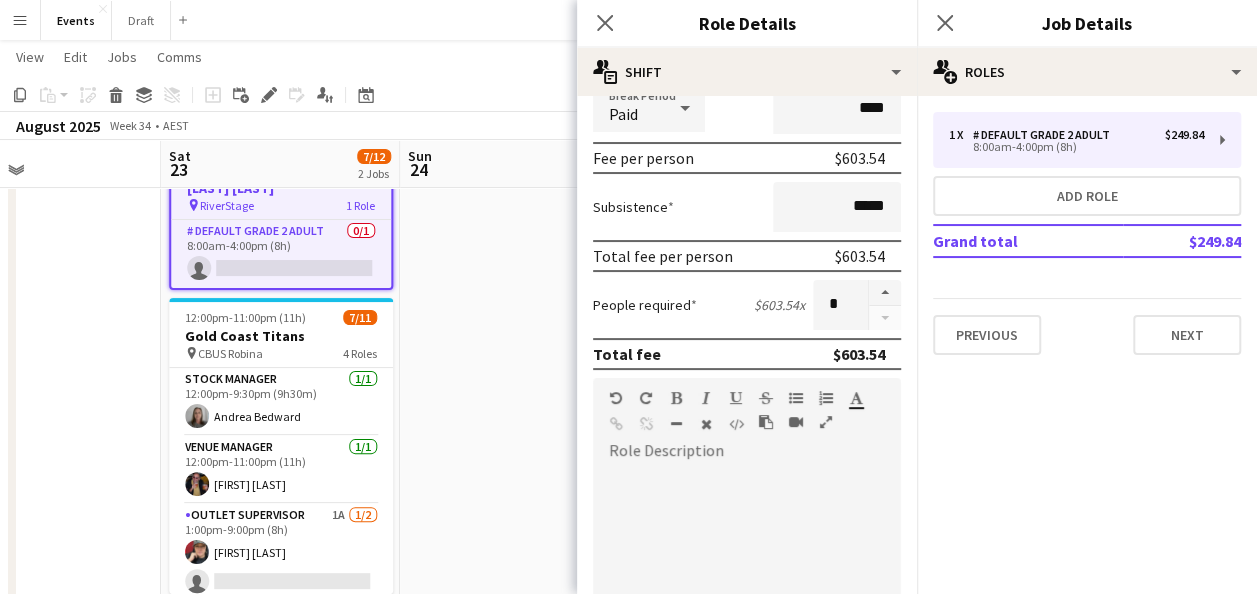 scroll, scrollTop: 300, scrollLeft: 0, axis: vertical 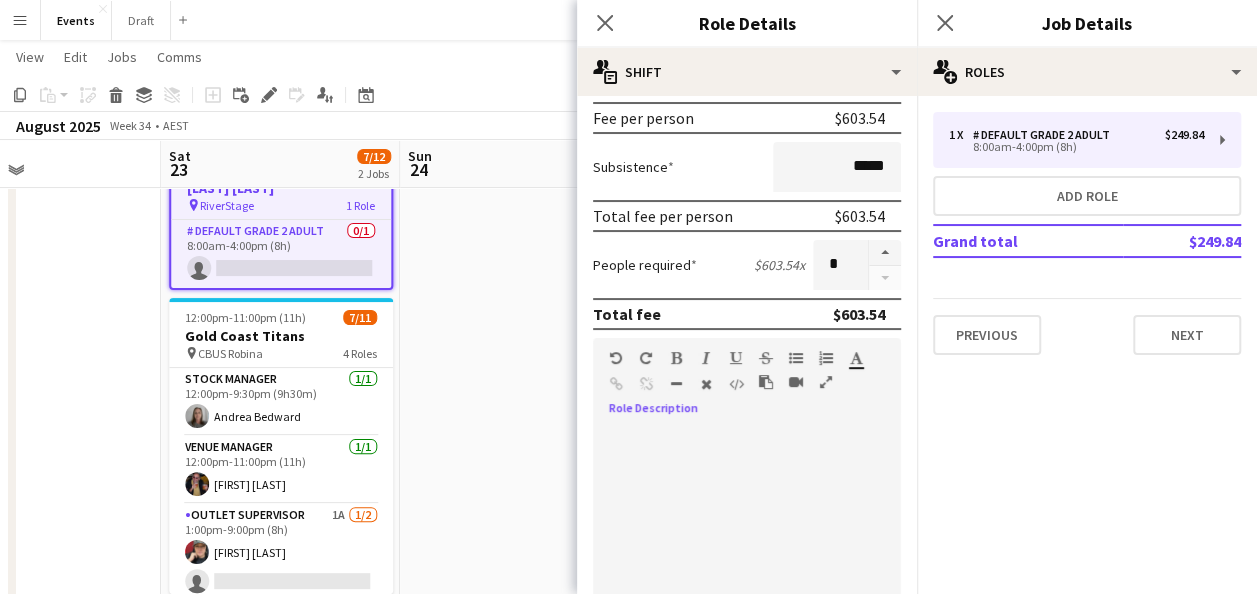 click at bounding box center [747, 547] 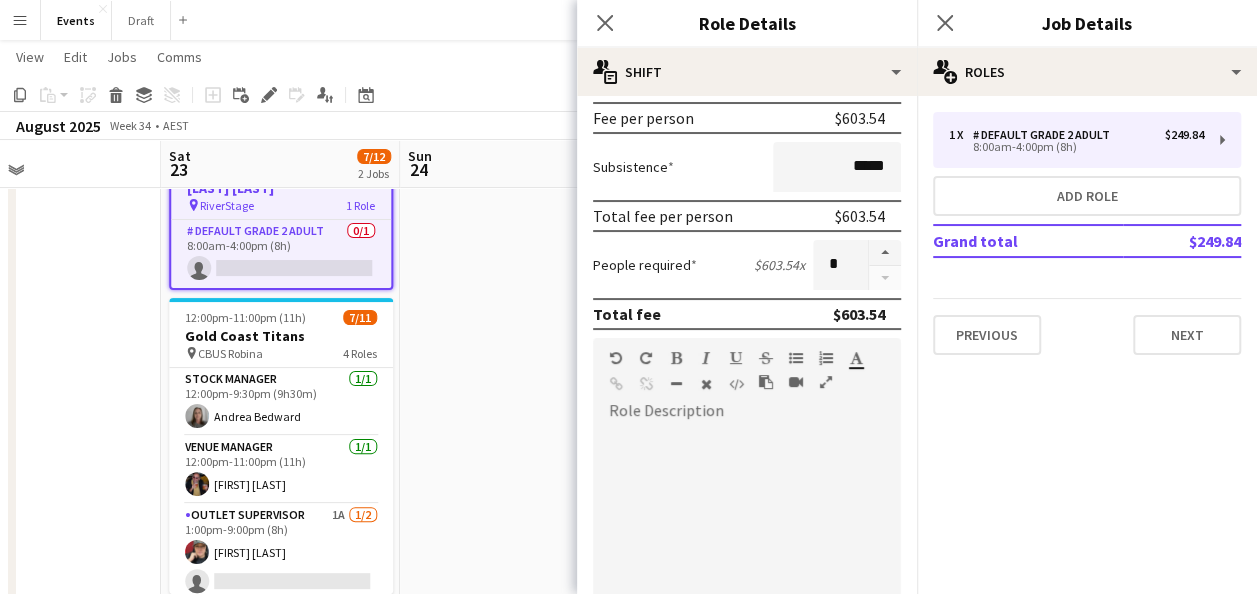 click at bounding box center [747, 547] 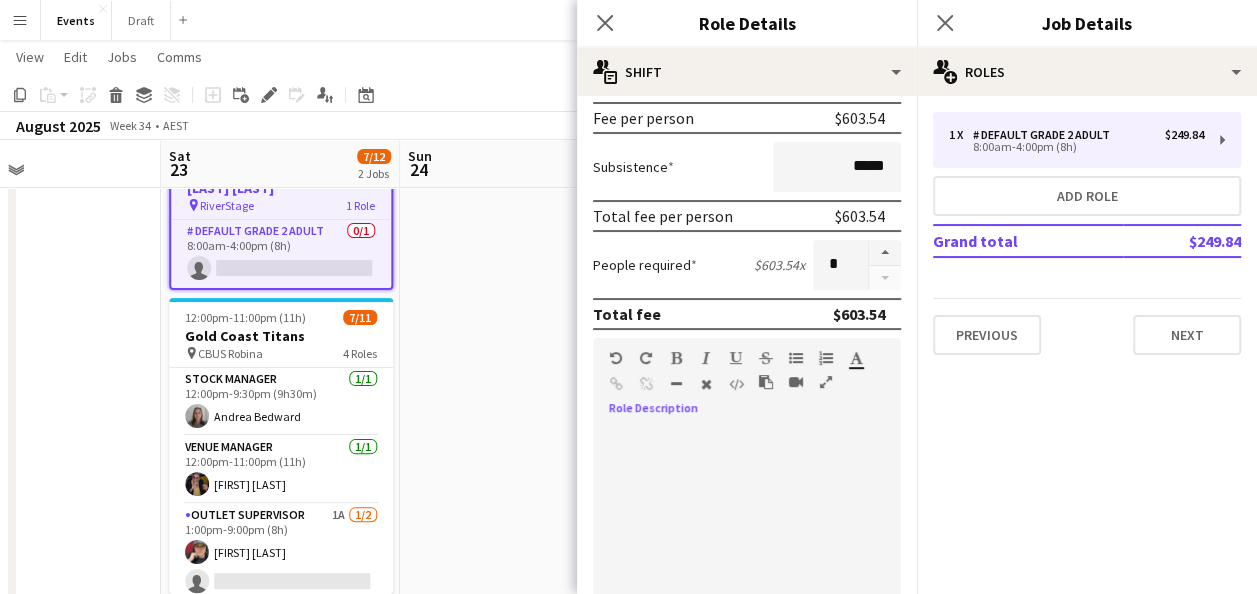 paste 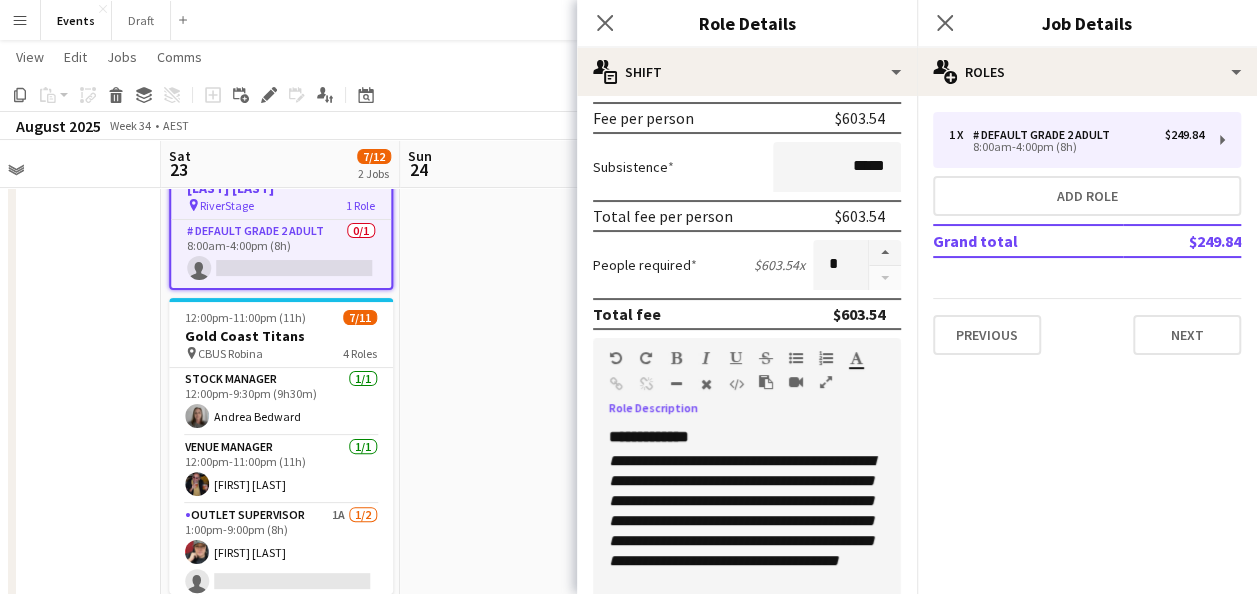 type 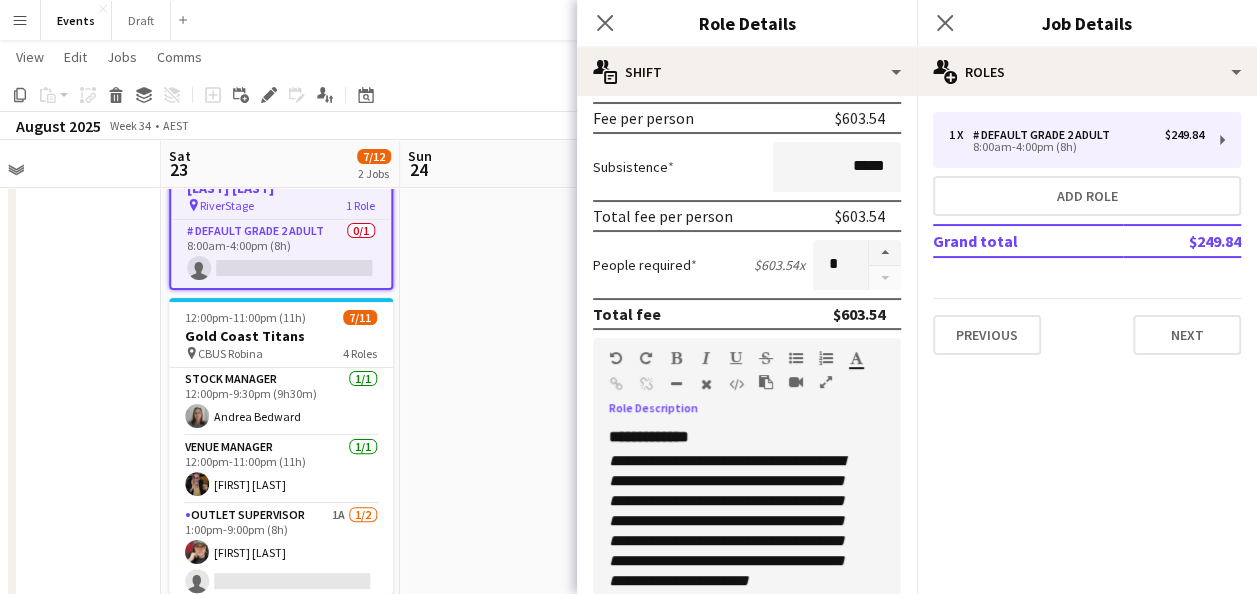 scroll, scrollTop: 316, scrollLeft: 0, axis: vertical 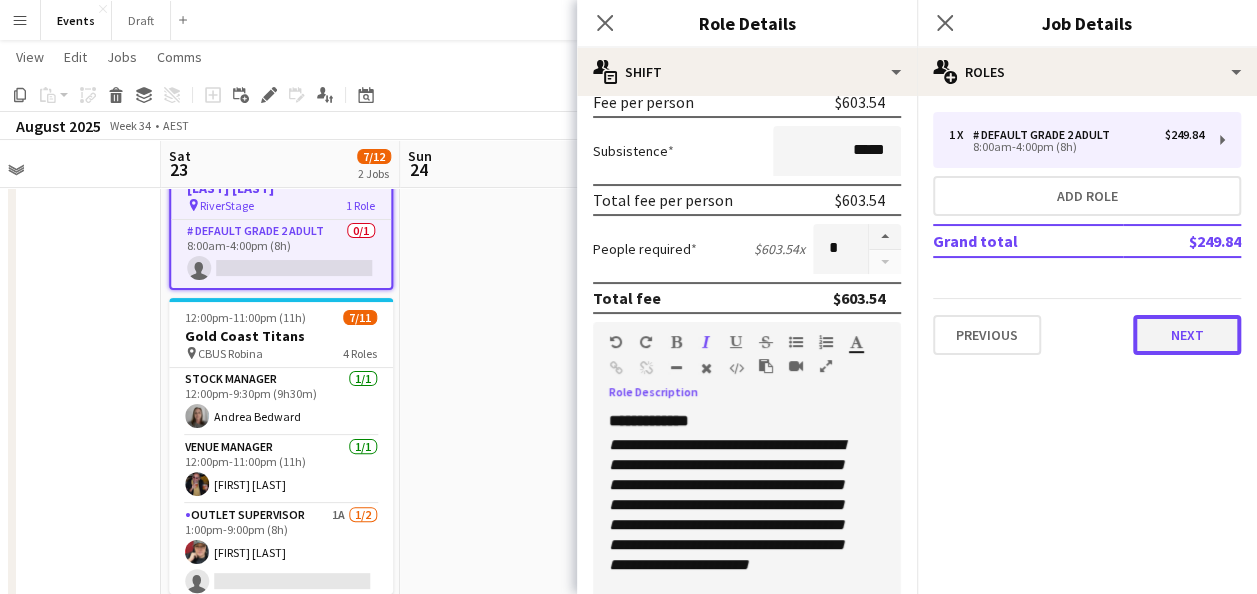 click on "Next" at bounding box center (1187, 335) 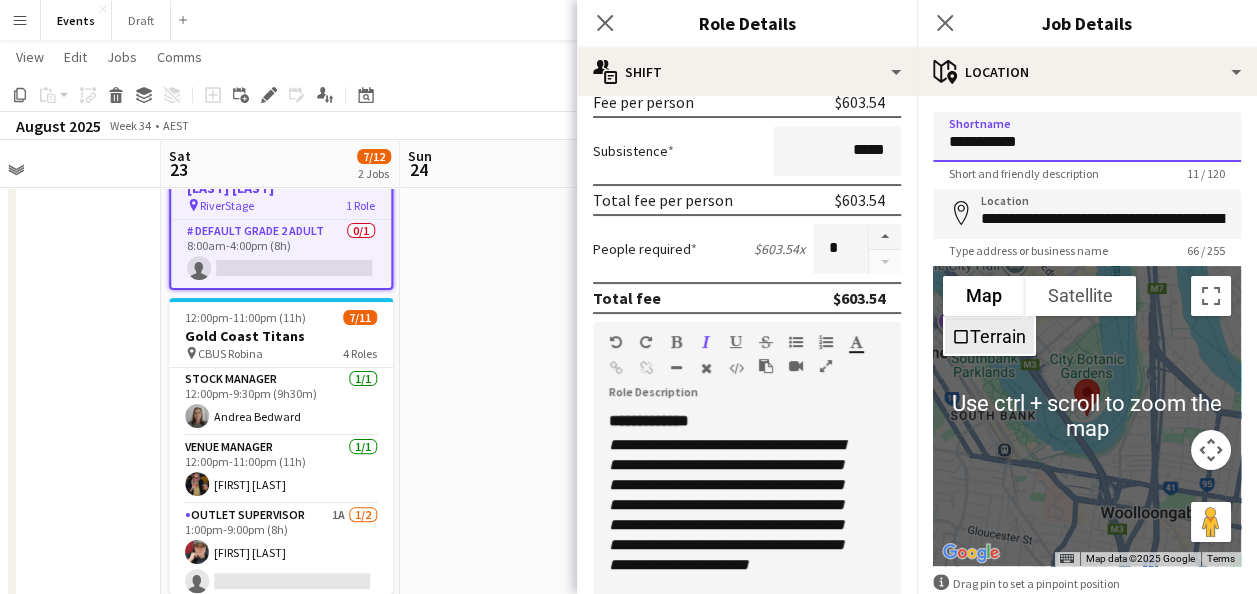 scroll, scrollTop: 112, scrollLeft: 0, axis: vertical 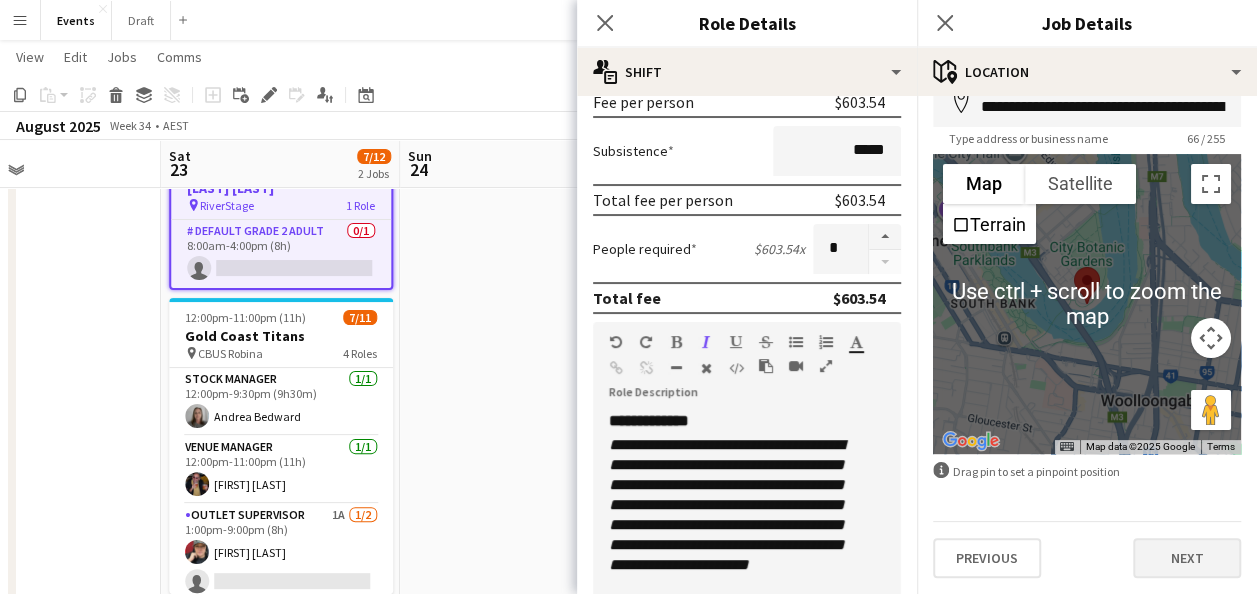 type on "**********" 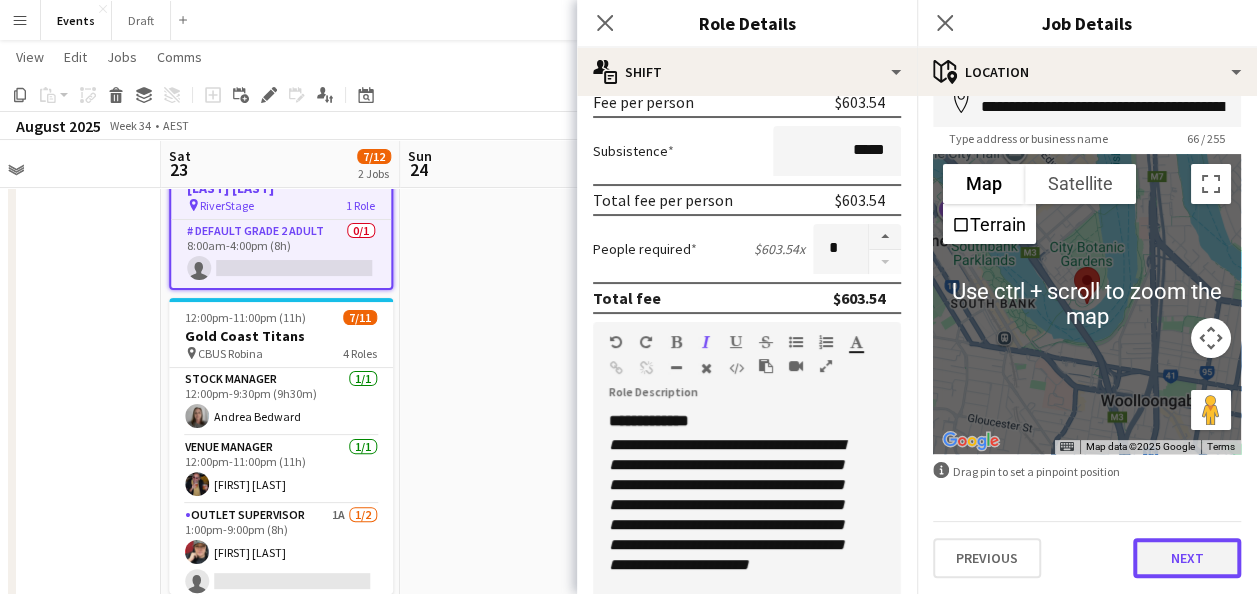 click on "Next" at bounding box center [1187, 558] 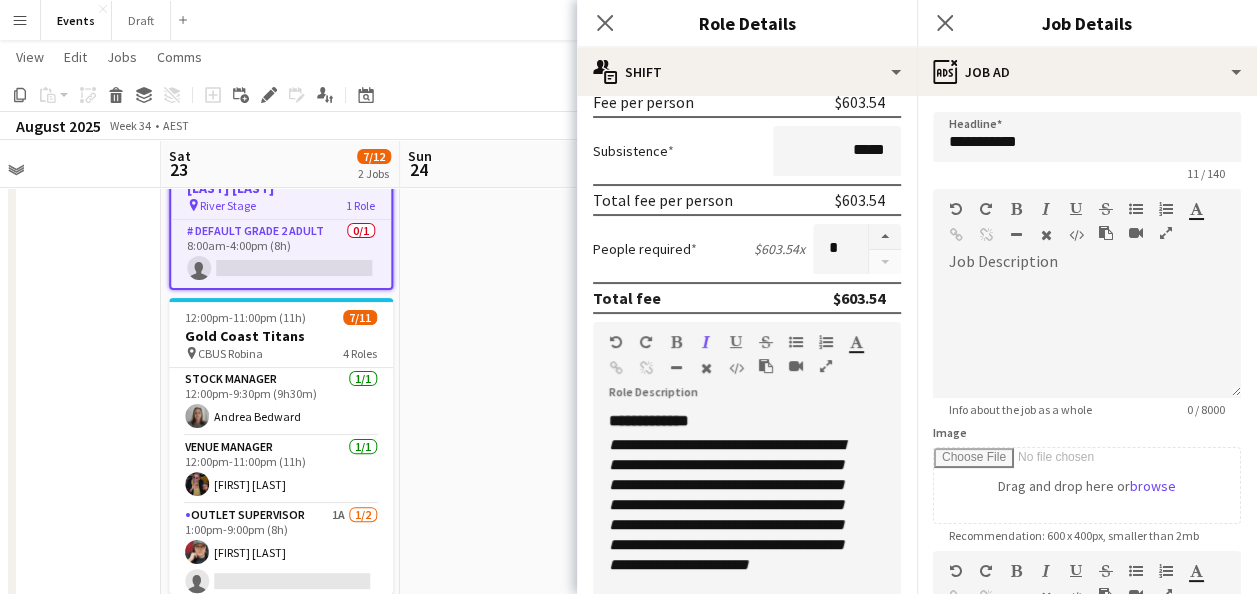 scroll, scrollTop: 0, scrollLeft: 0, axis: both 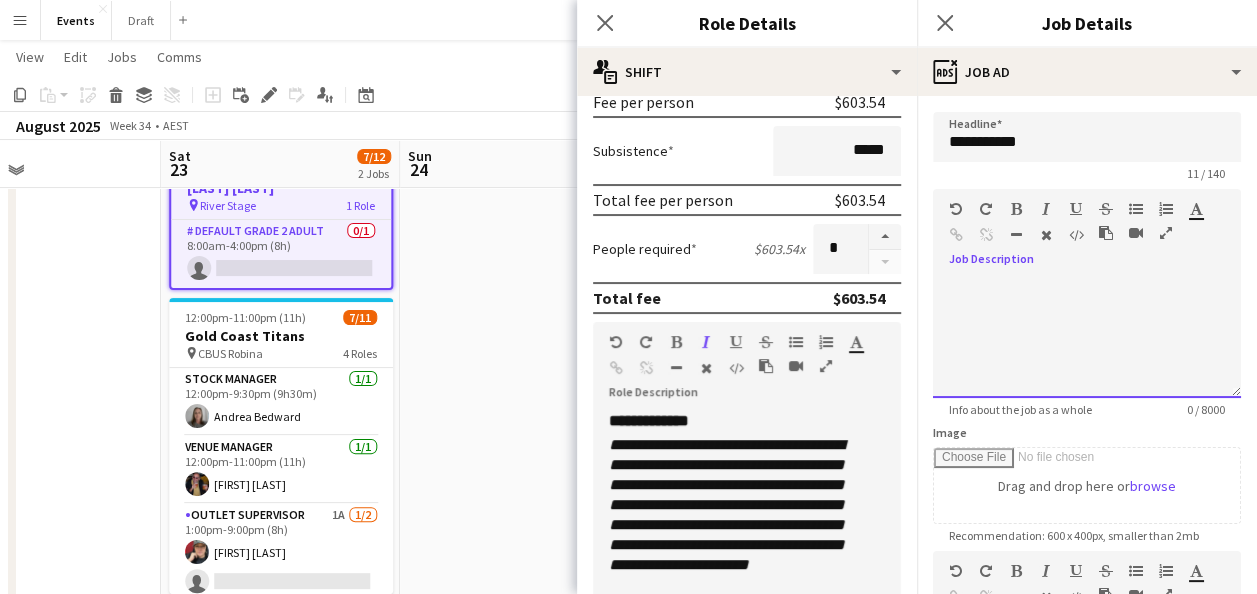 click at bounding box center [1087, 331] 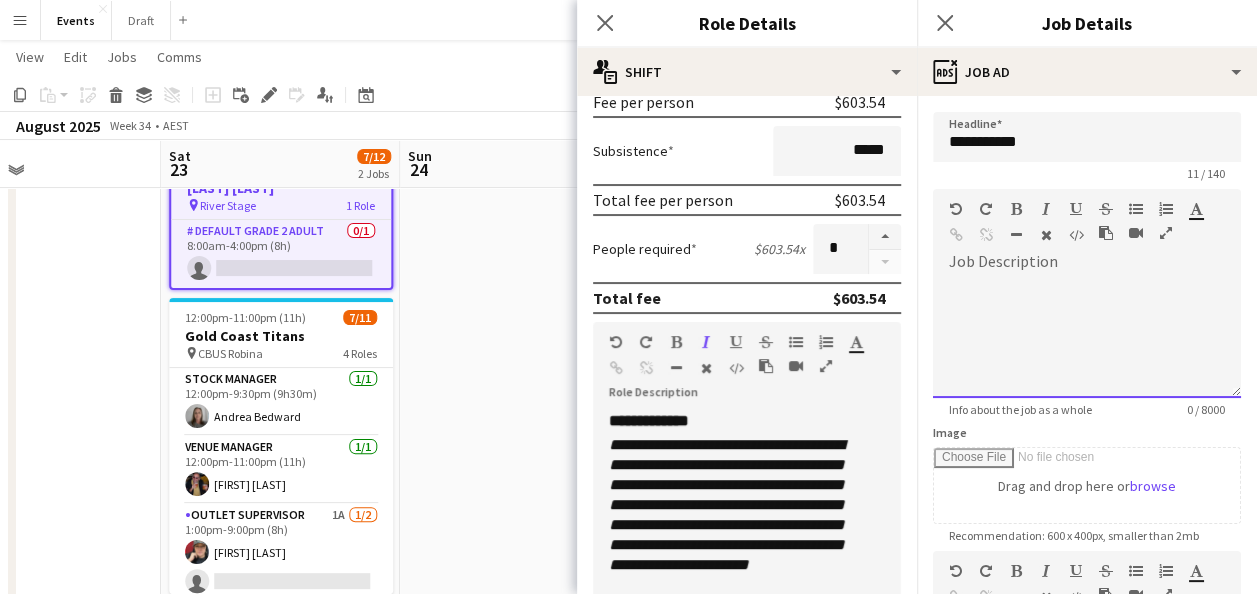 click at bounding box center (1087, 338) 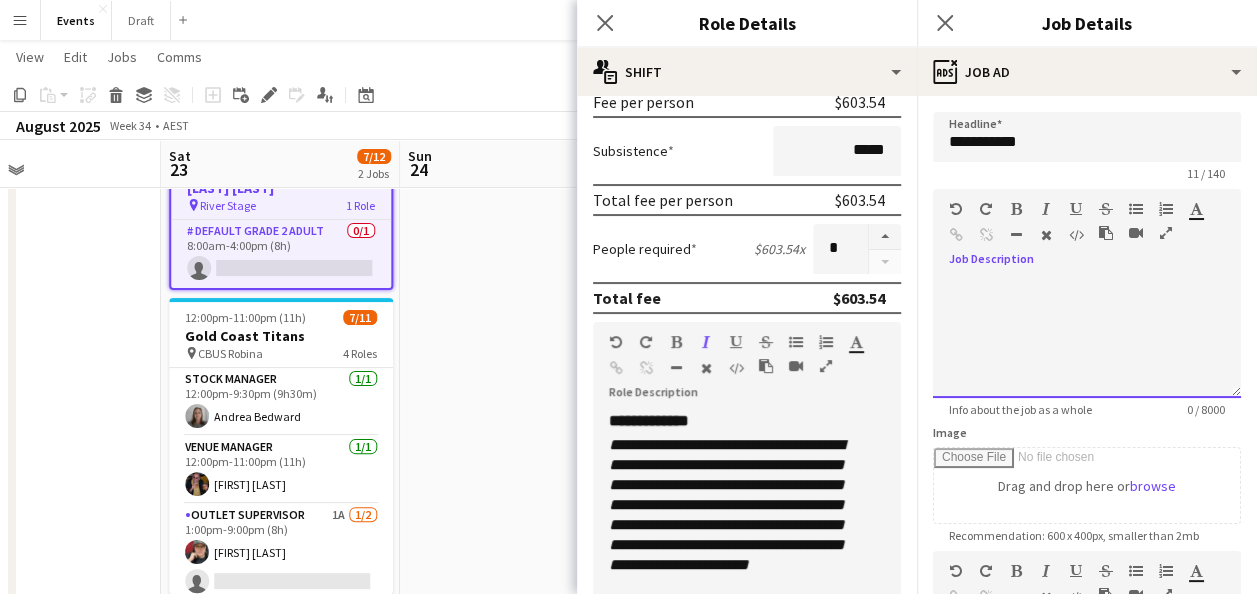paste 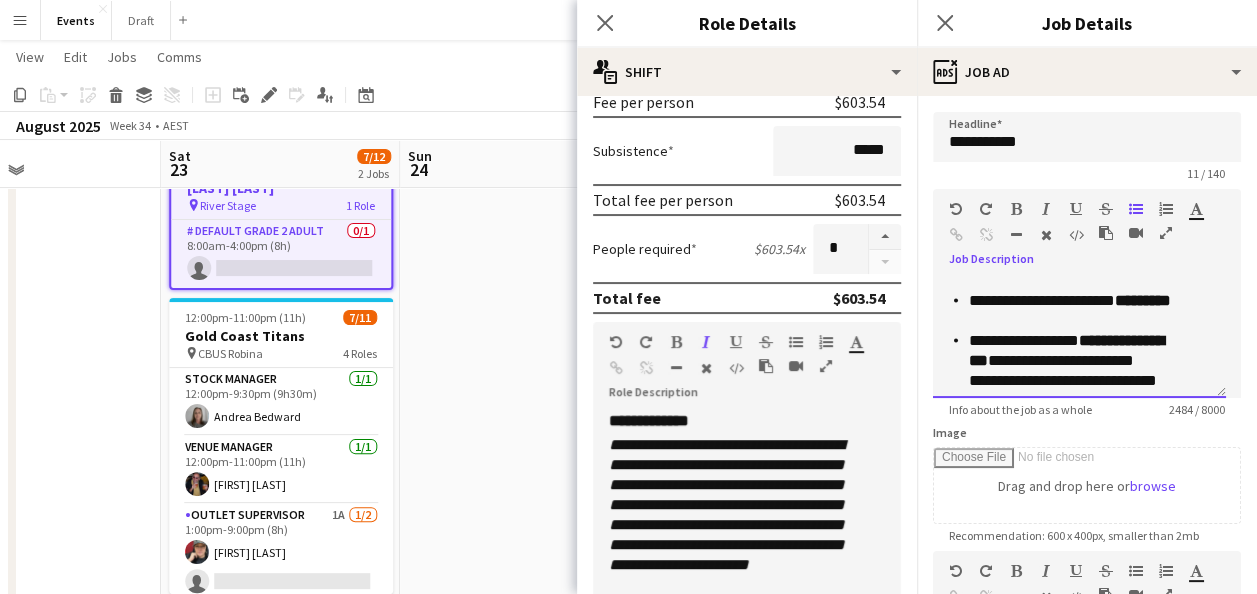scroll, scrollTop: 2026, scrollLeft: 0, axis: vertical 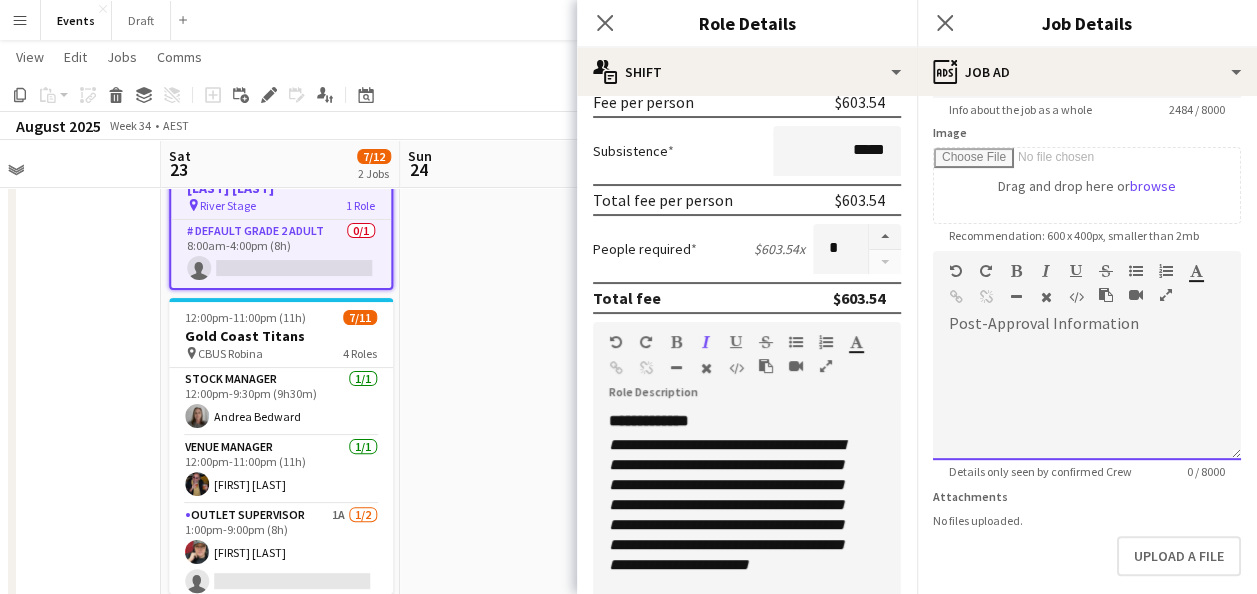 click at bounding box center [1087, 400] 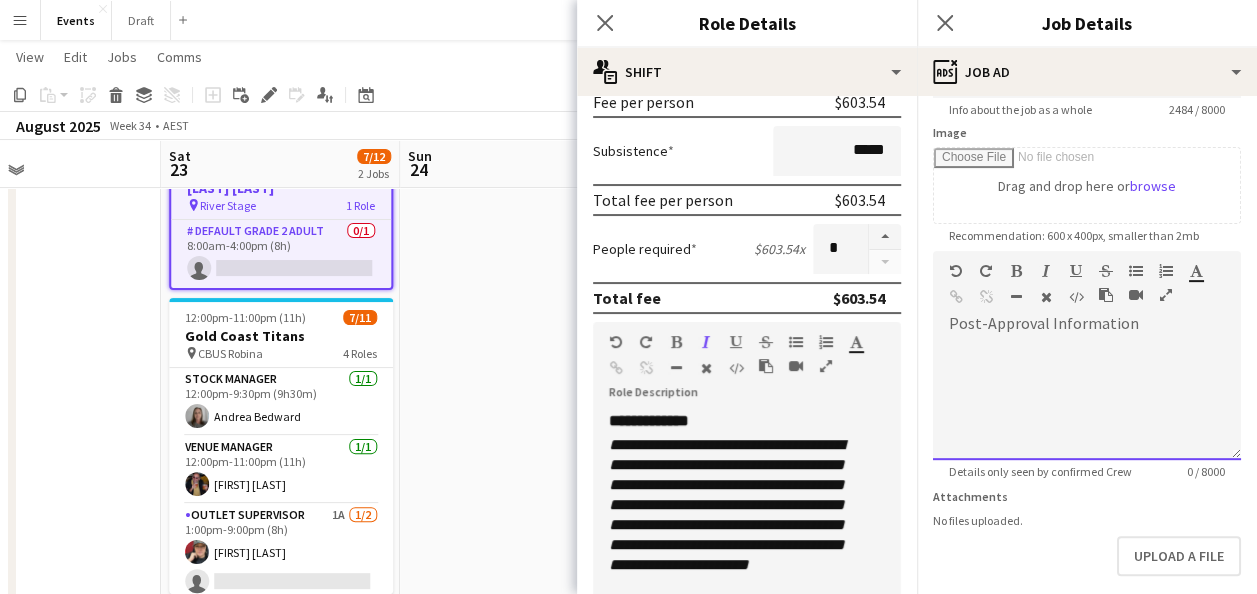 click at bounding box center (1087, 400) 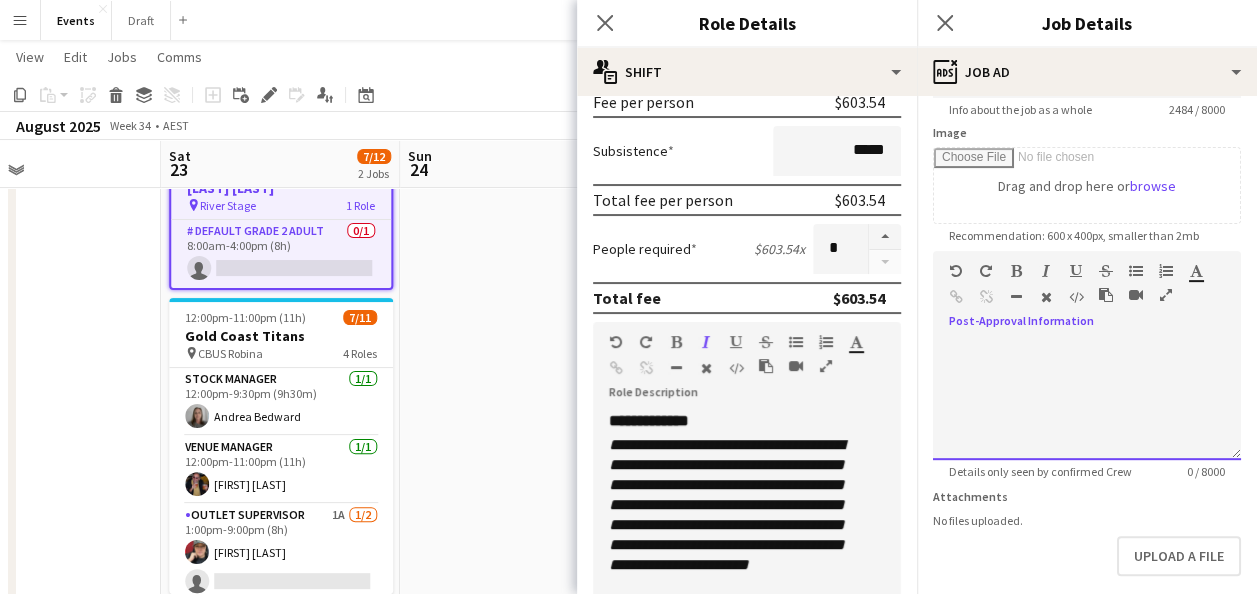 paste 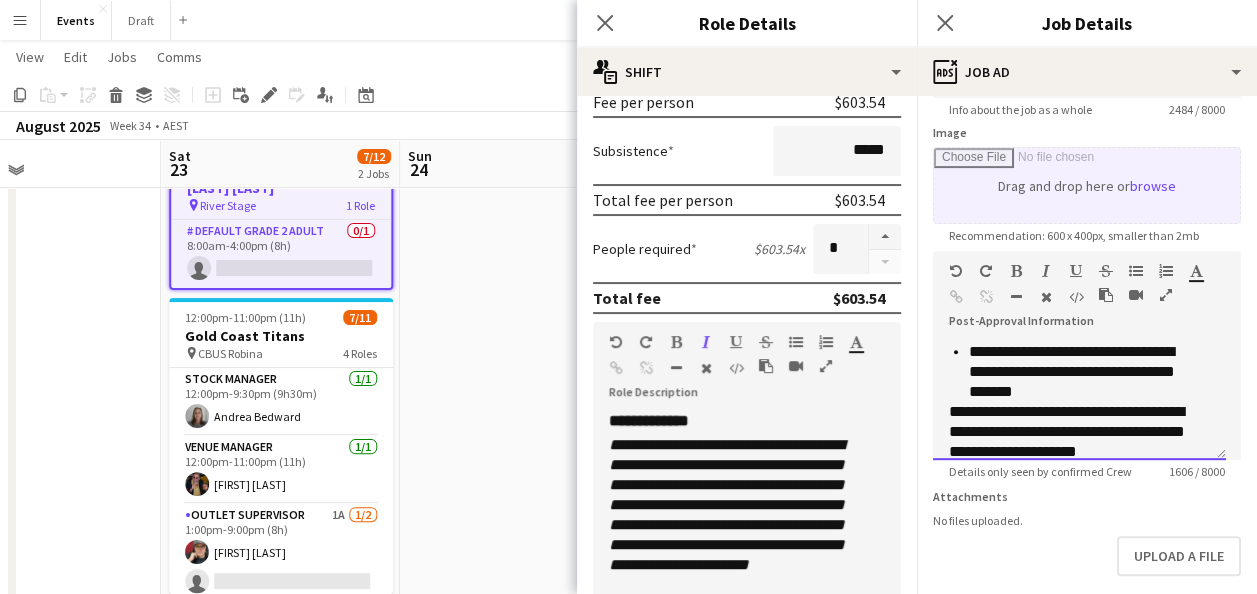 type on "**********" 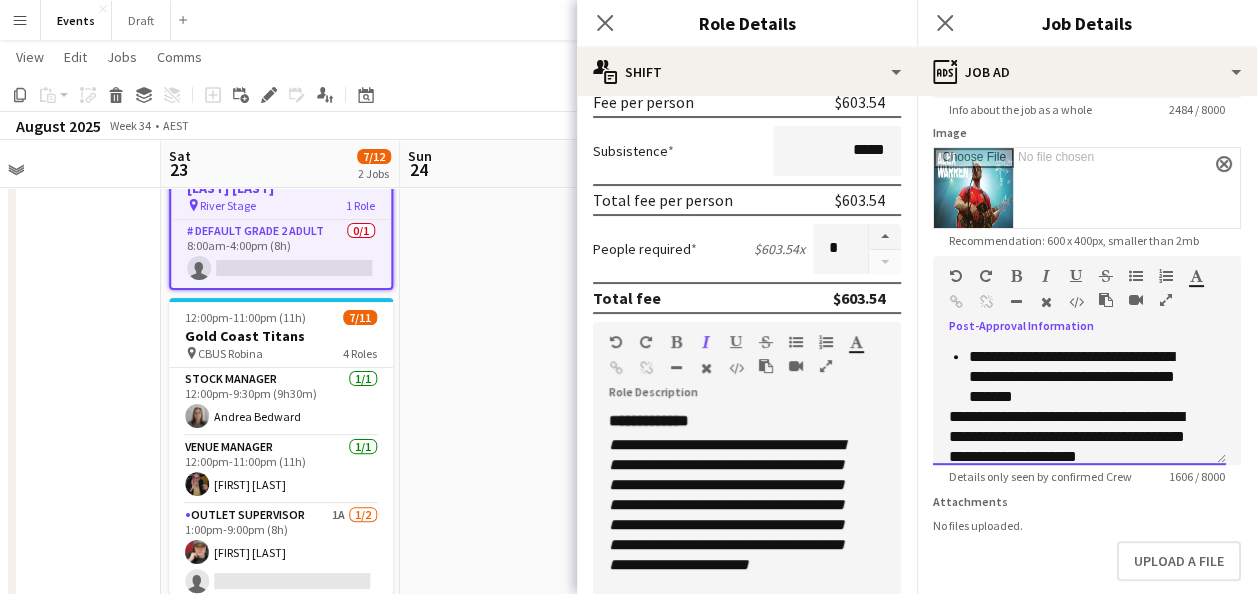 scroll, scrollTop: 304, scrollLeft: 0, axis: vertical 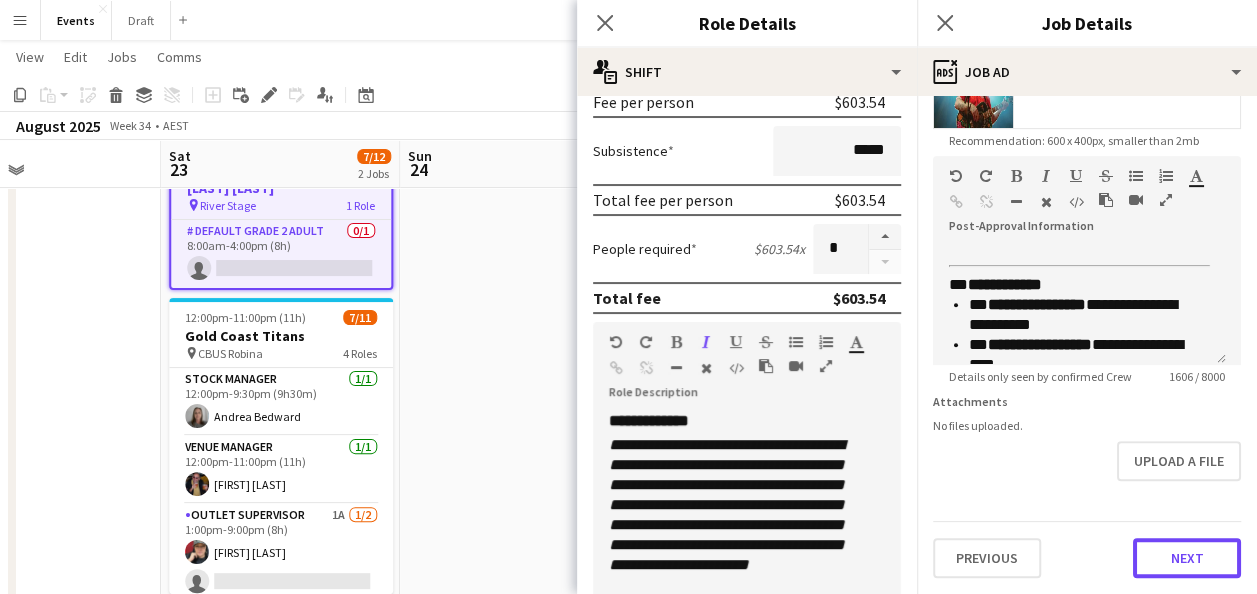 drag, startPoint x: 1156, startPoint y: 562, endPoint x: 928, endPoint y: 462, distance: 248.96587 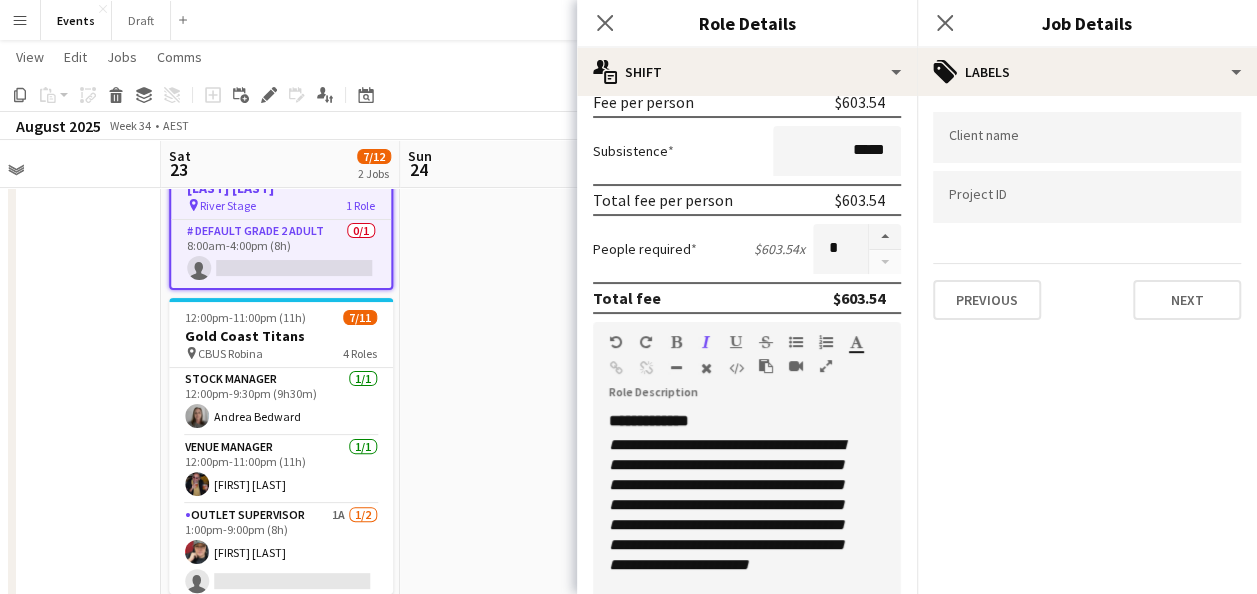 scroll, scrollTop: 0, scrollLeft: 0, axis: both 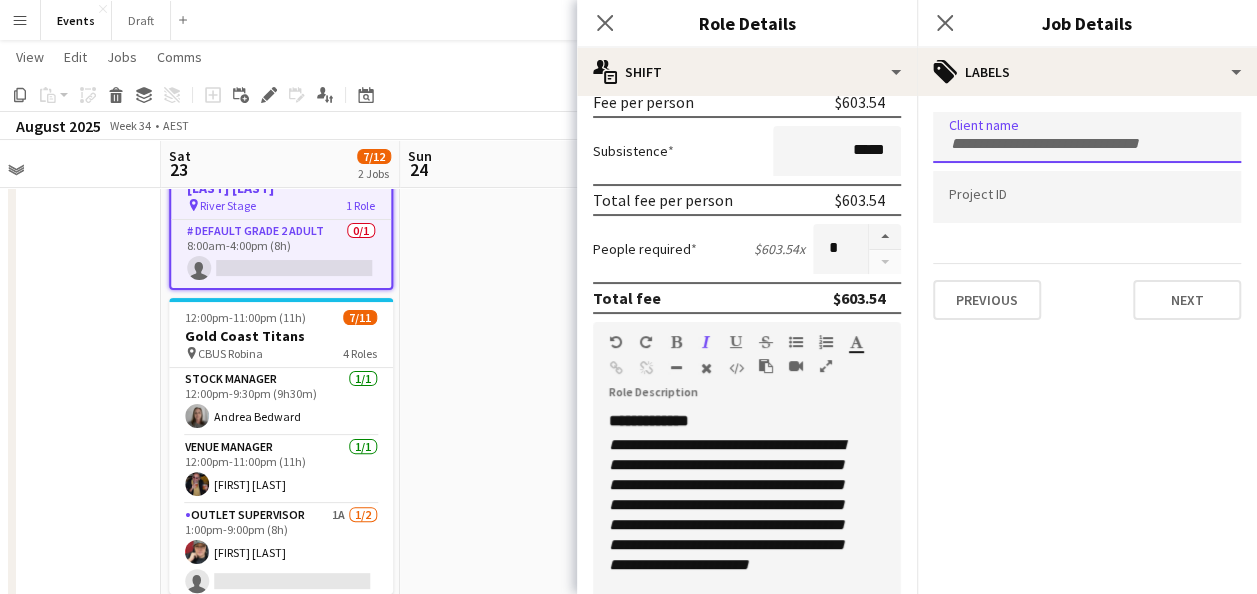 click at bounding box center (1087, 137) 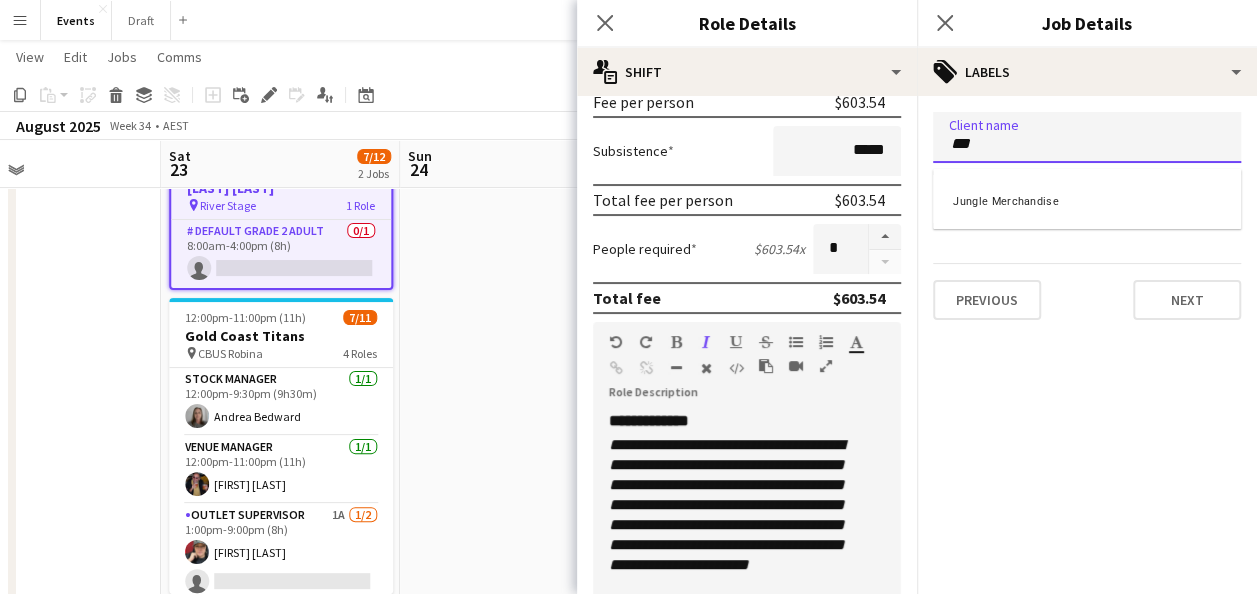 type on "***" 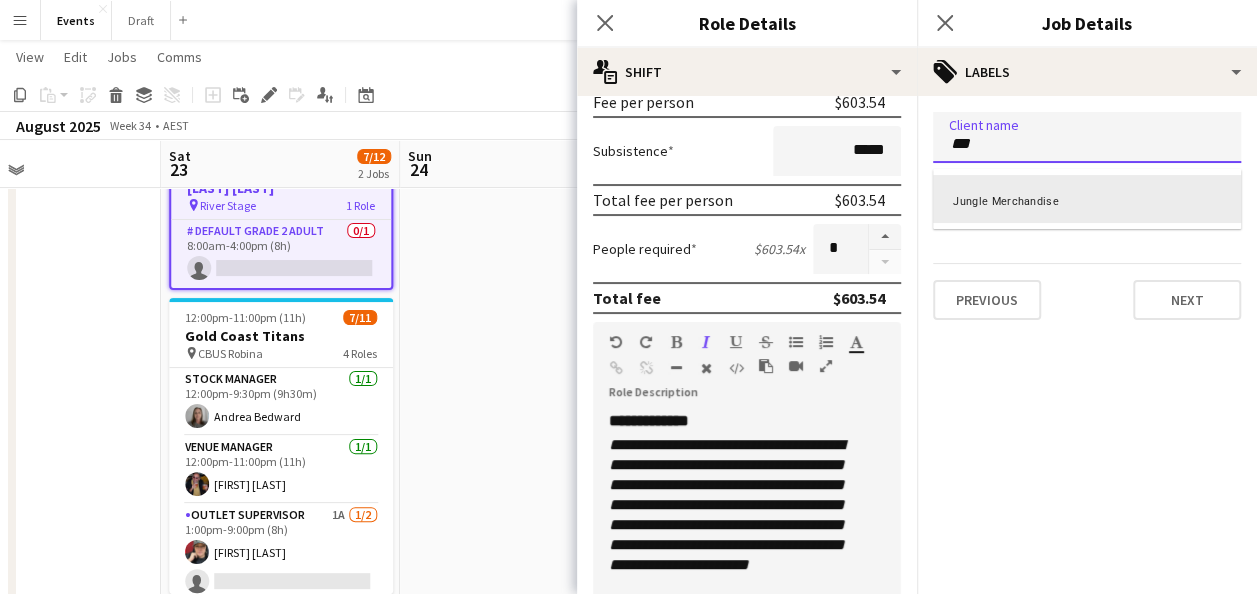click on "Jungle Merchandise" at bounding box center [1087, 199] 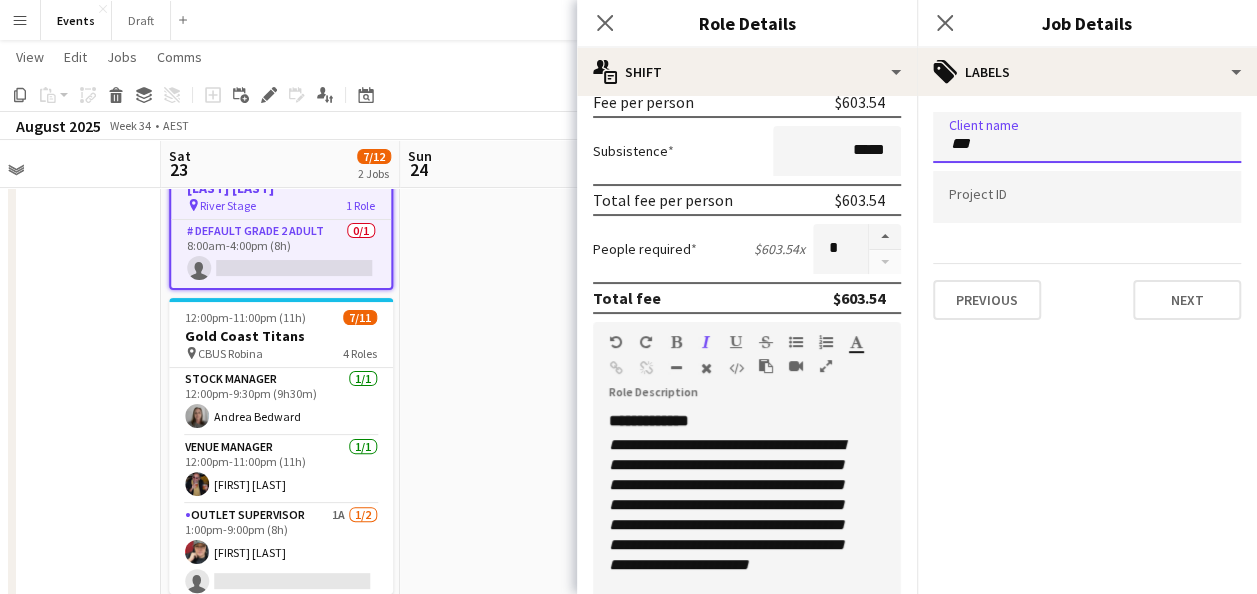 type 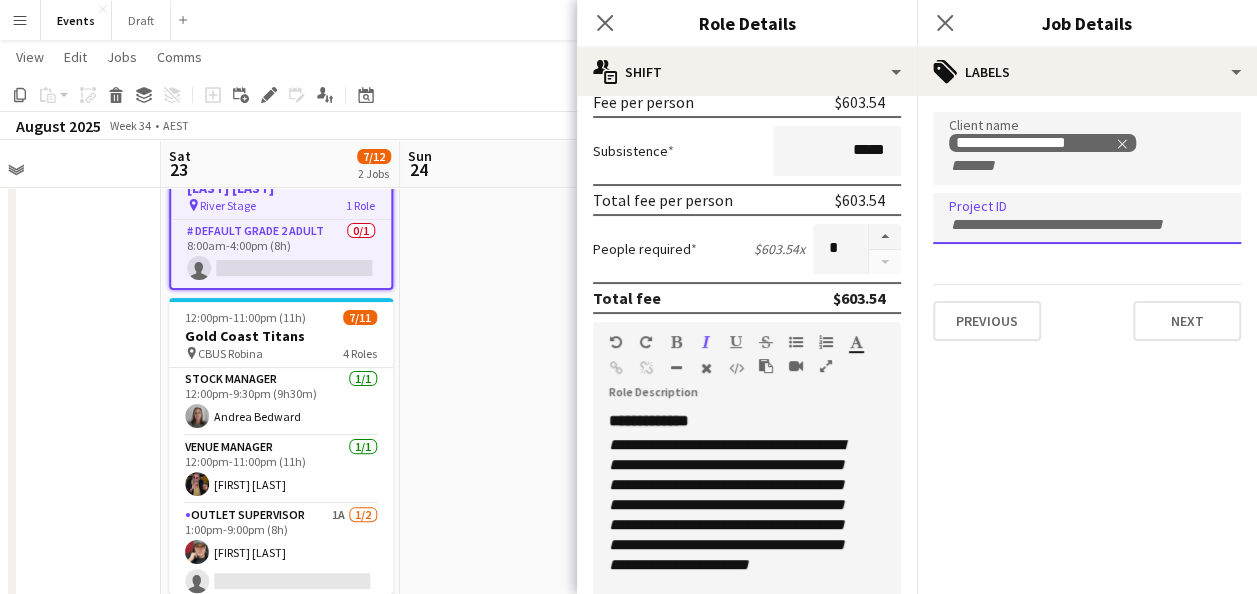 click at bounding box center (1087, 225) 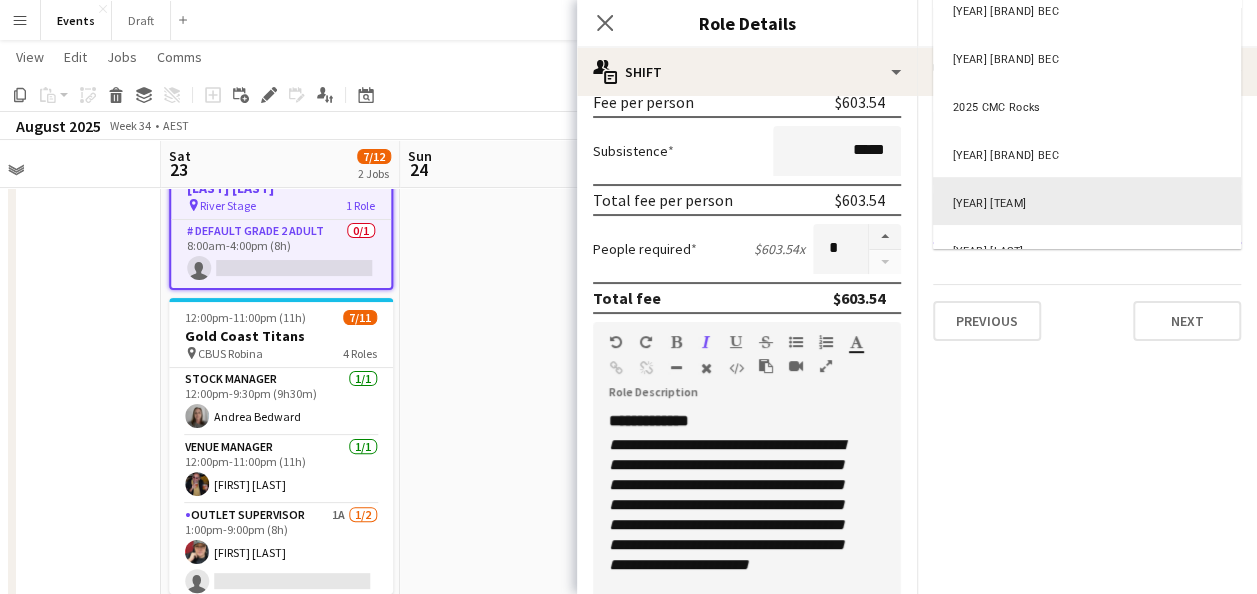 scroll, scrollTop: 710, scrollLeft: 0, axis: vertical 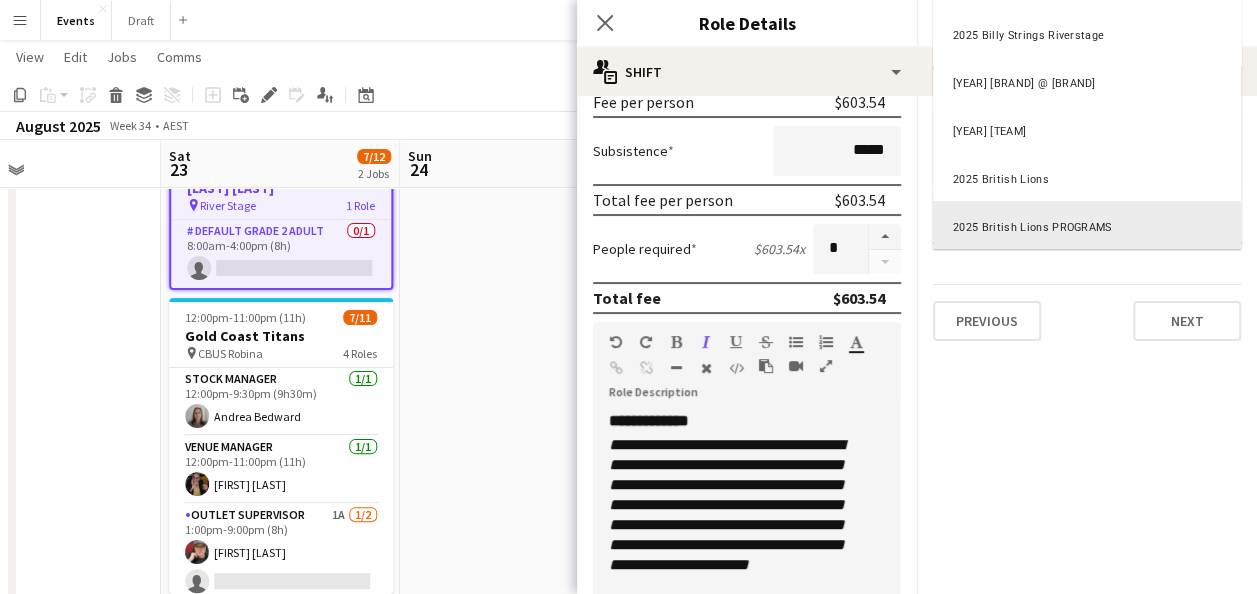 click at bounding box center (1087, 297) 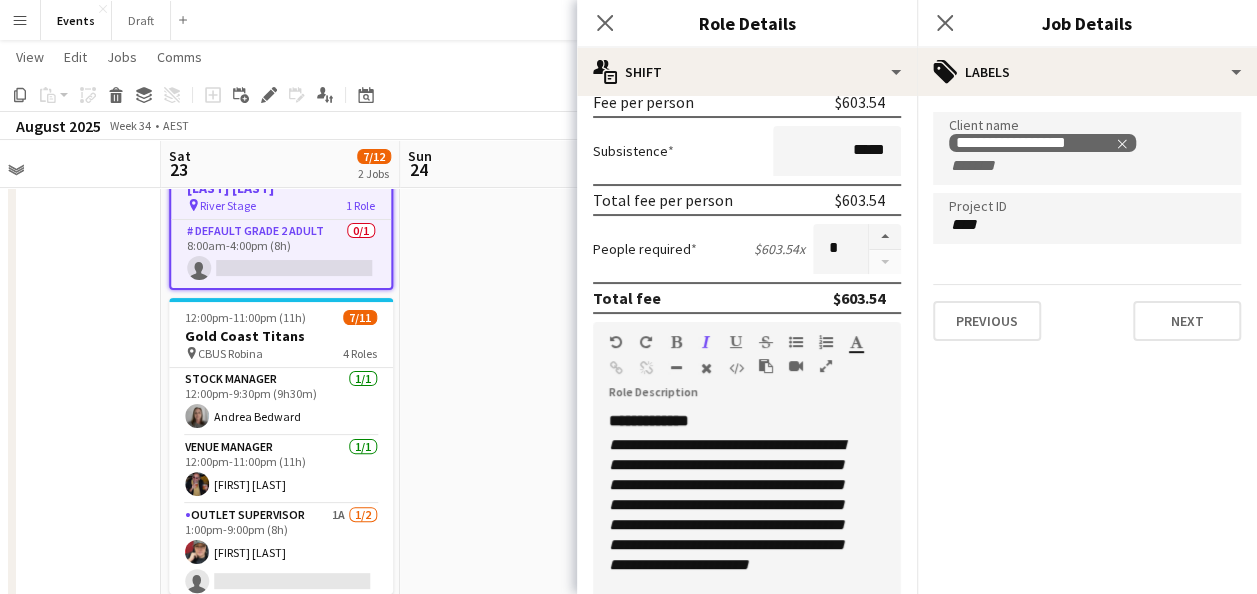 scroll, scrollTop: 0, scrollLeft: 0, axis: both 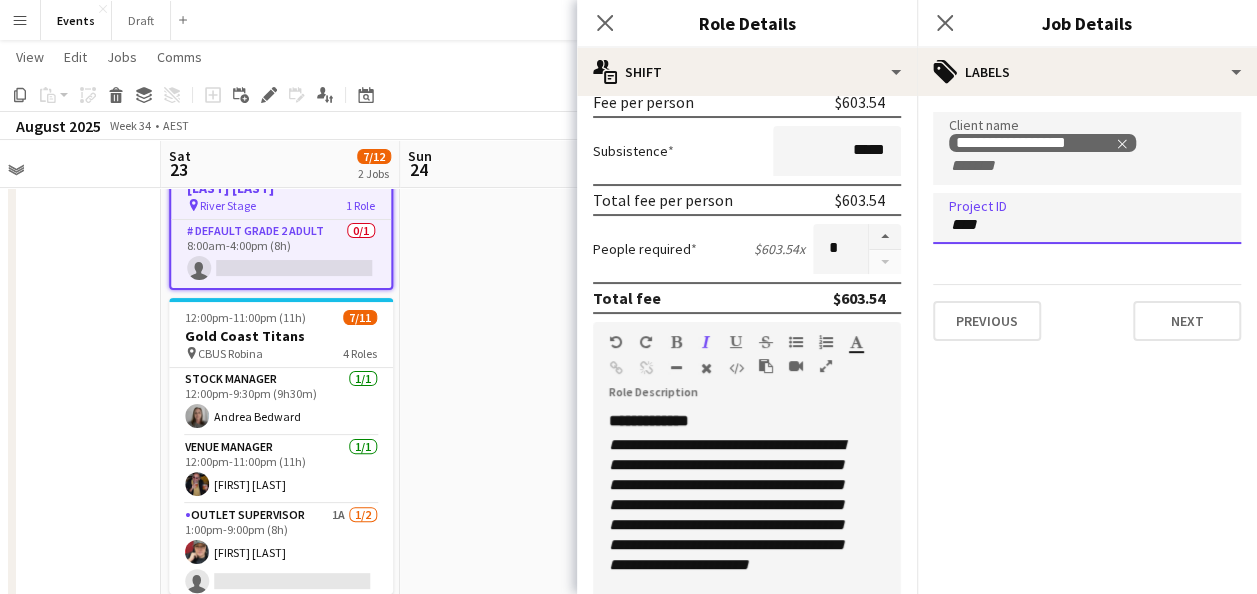 click on "****" at bounding box center [1087, 225] 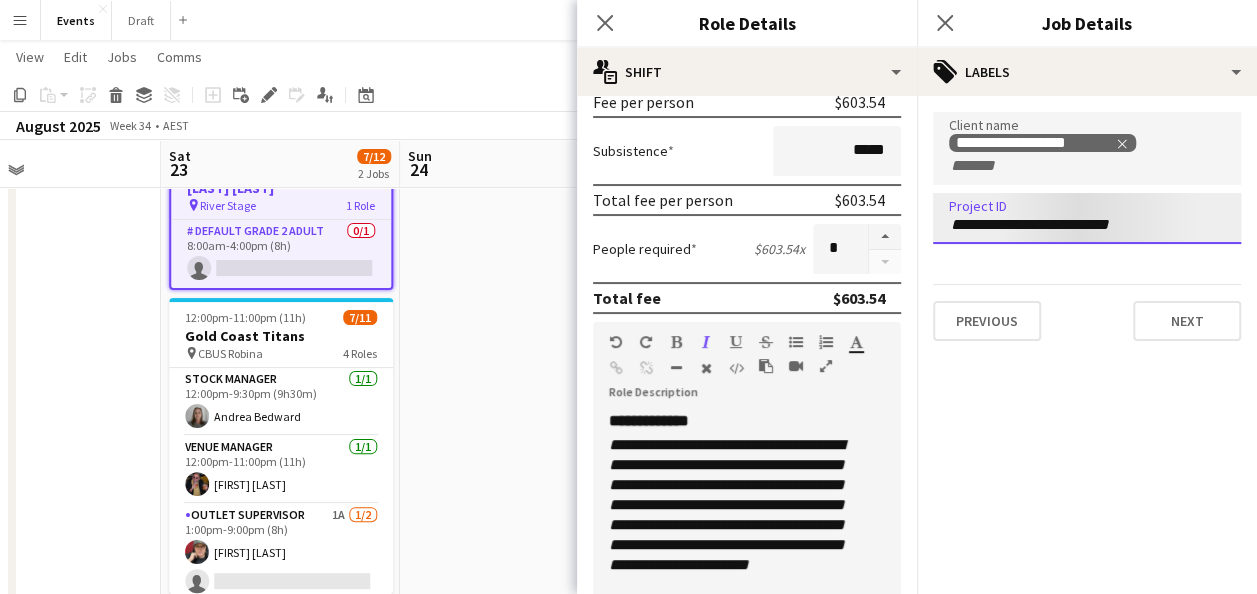 type on "**********" 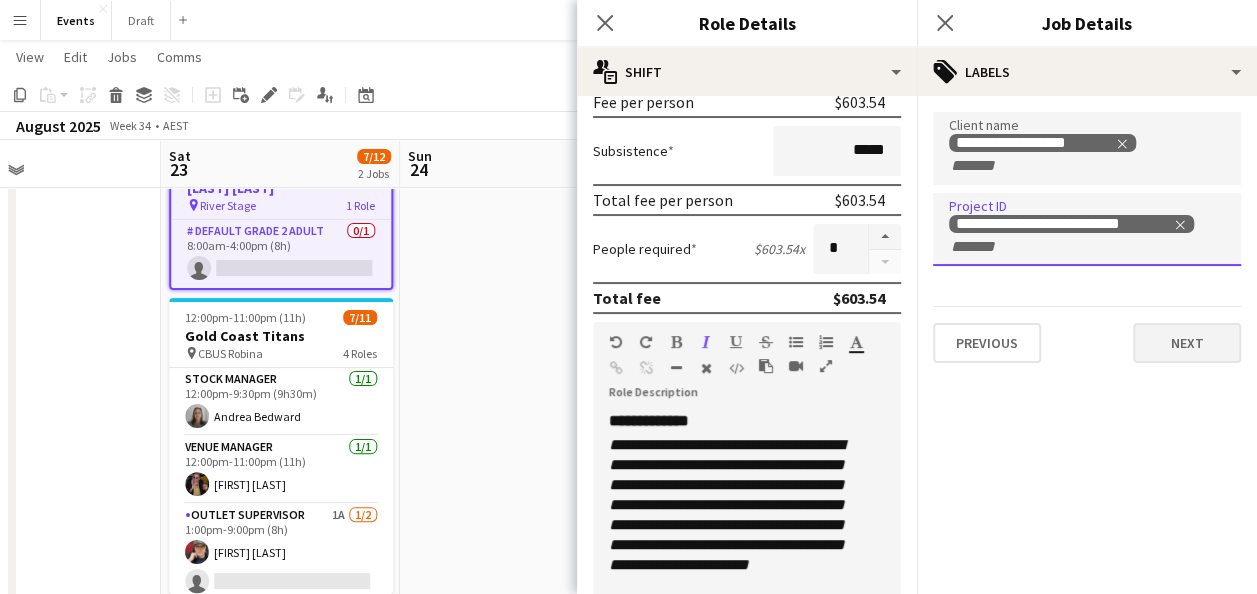 type 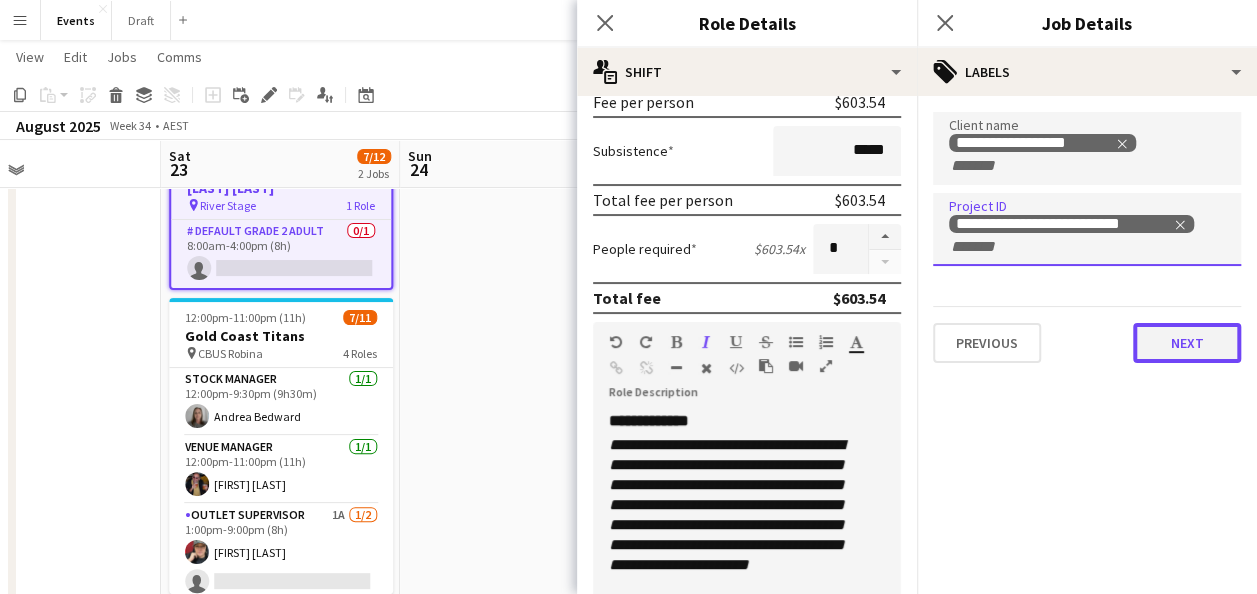 click on "Next" at bounding box center (1187, 343) 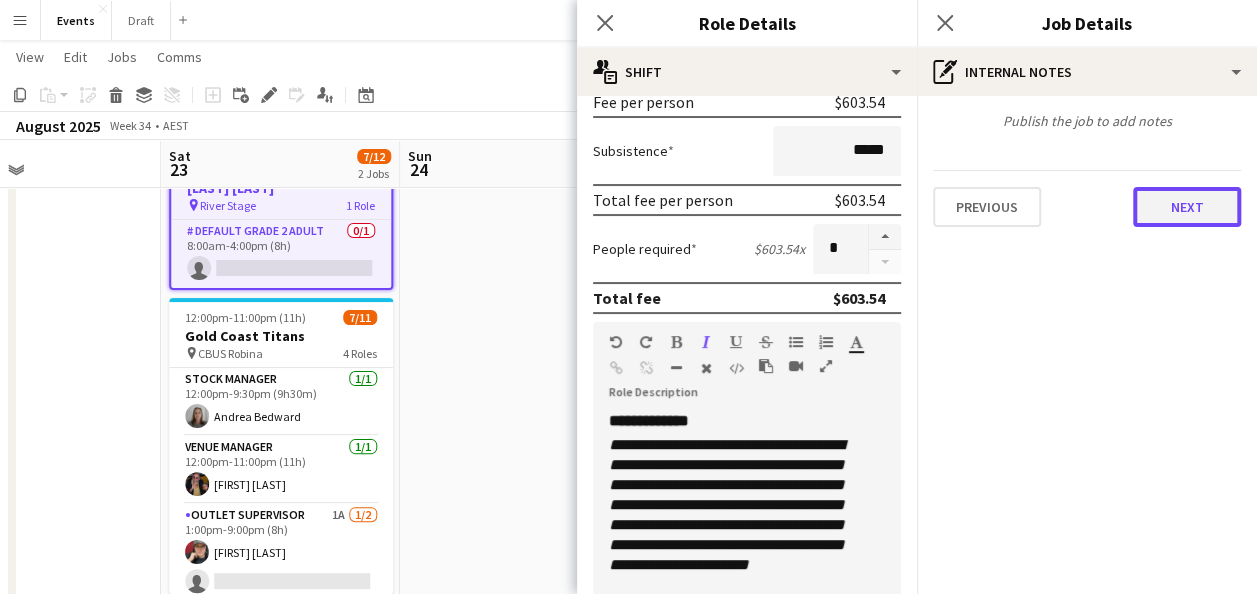 click on "Next" at bounding box center [1187, 207] 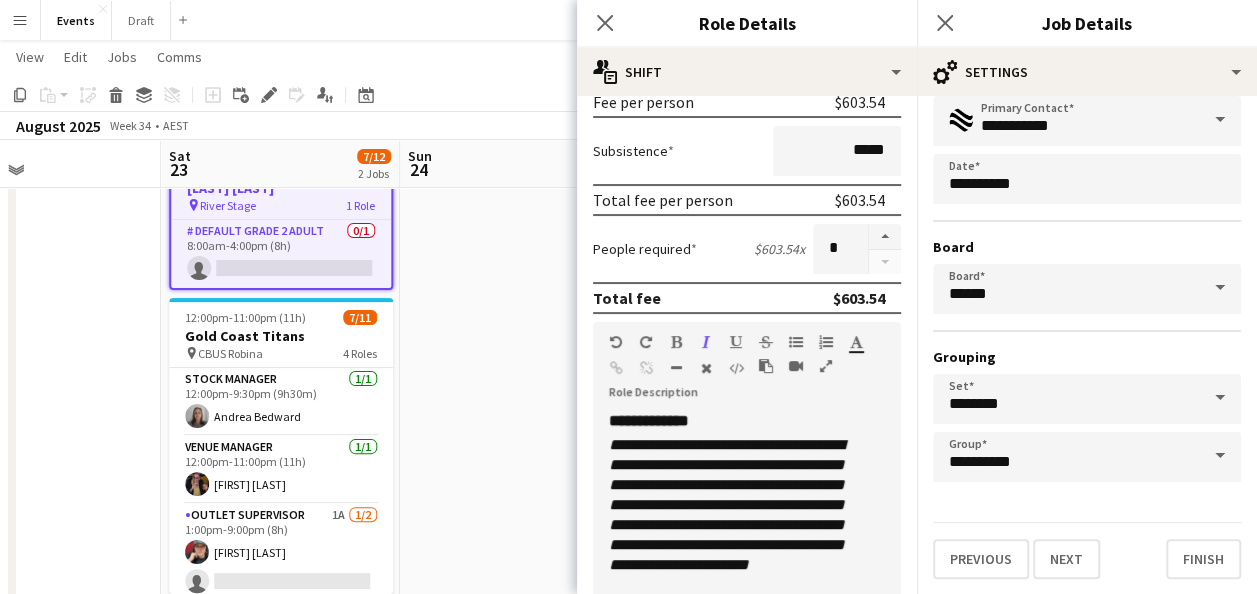 scroll, scrollTop: 124, scrollLeft: 0, axis: vertical 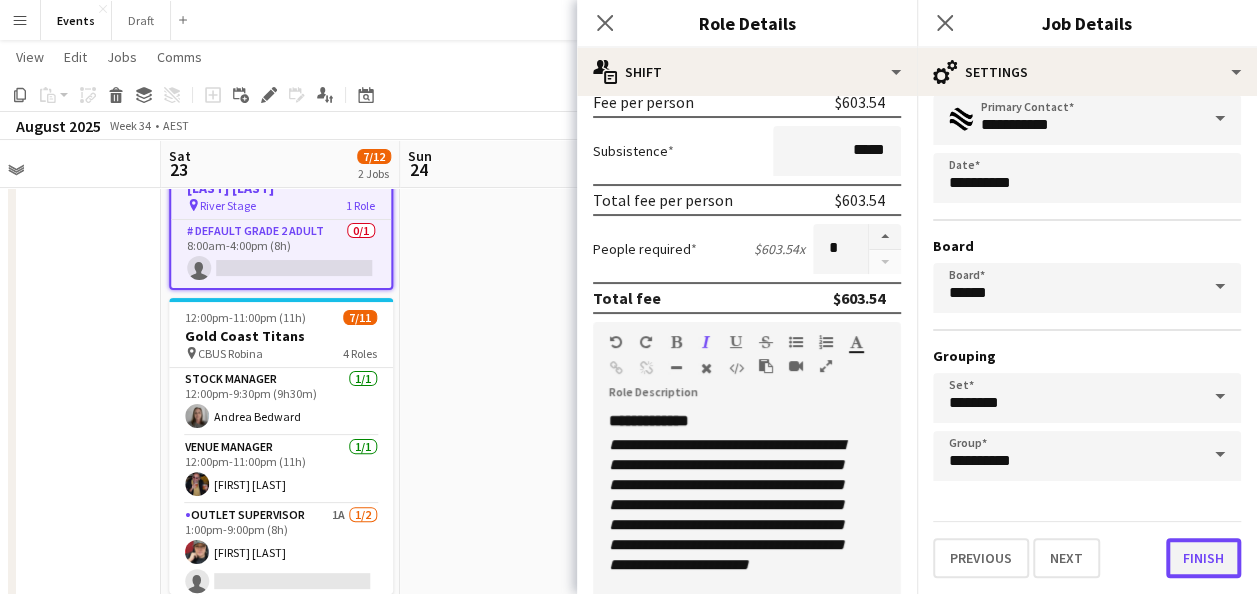 click on "Finish" at bounding box center (1203, 558) 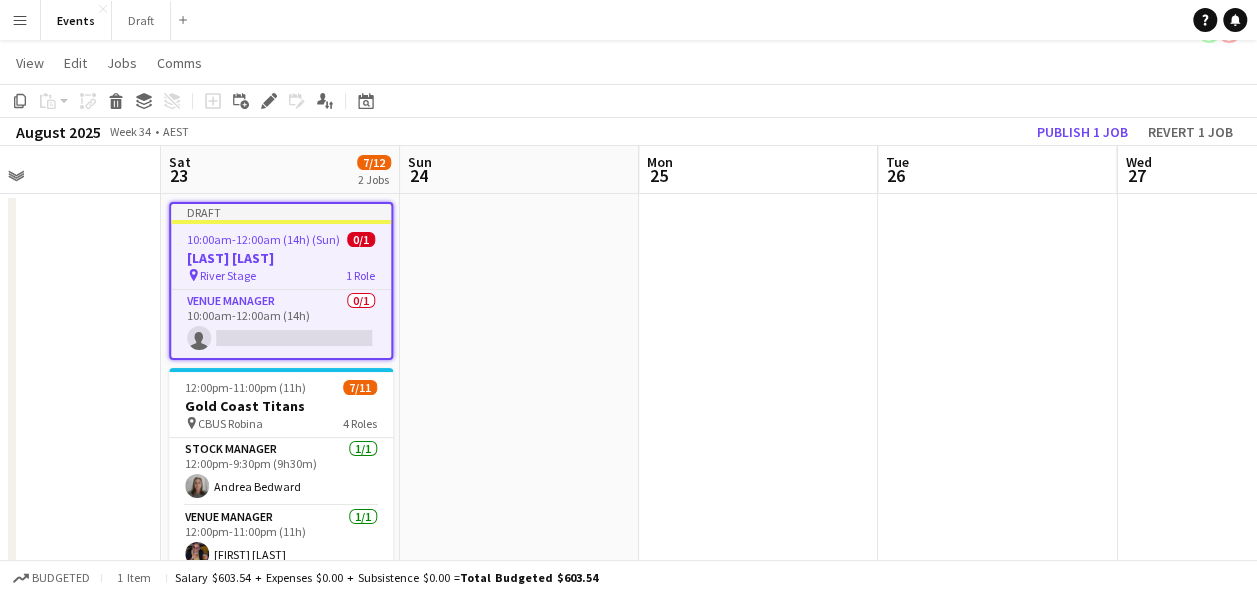 scroll, scrollTop: 0, scrollLeft: 0, axis: both 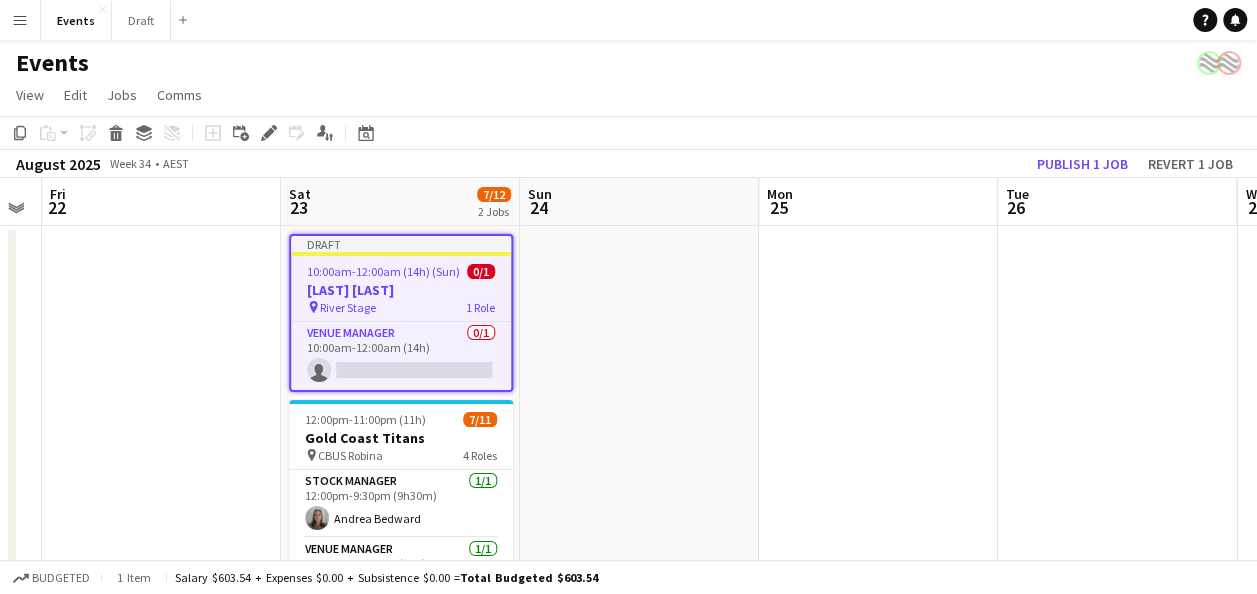 drag, startPoint x: 488, startPoint y: 368, endPoint x: 613, endPoint y: 365, distance: 125.035995 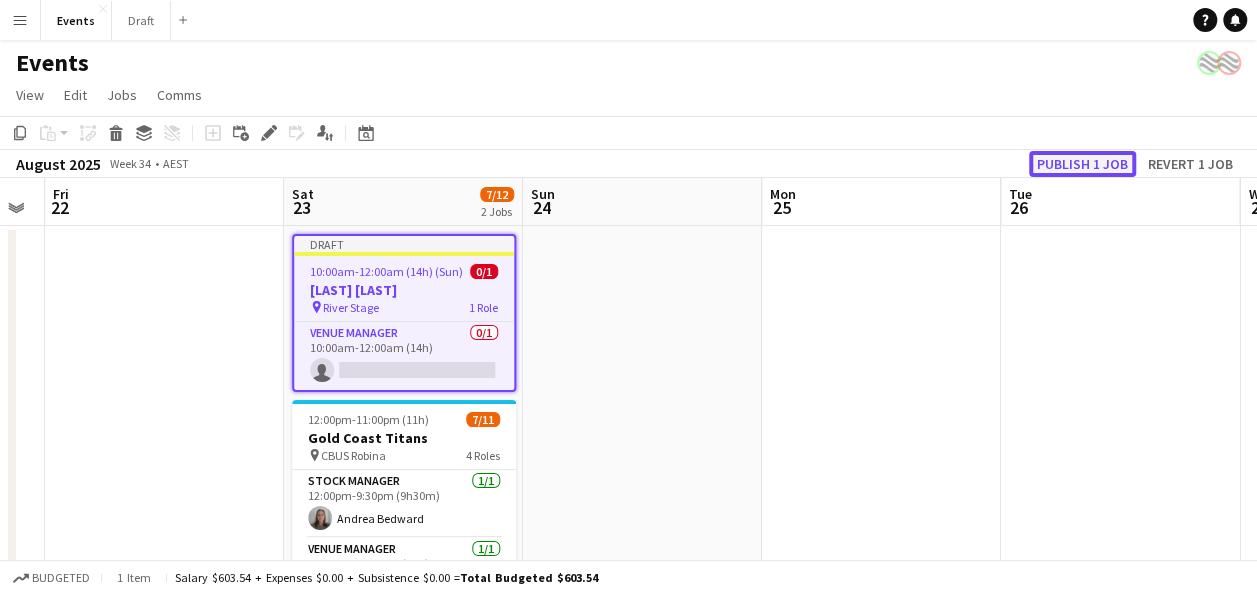 click on "Publish 1 job" 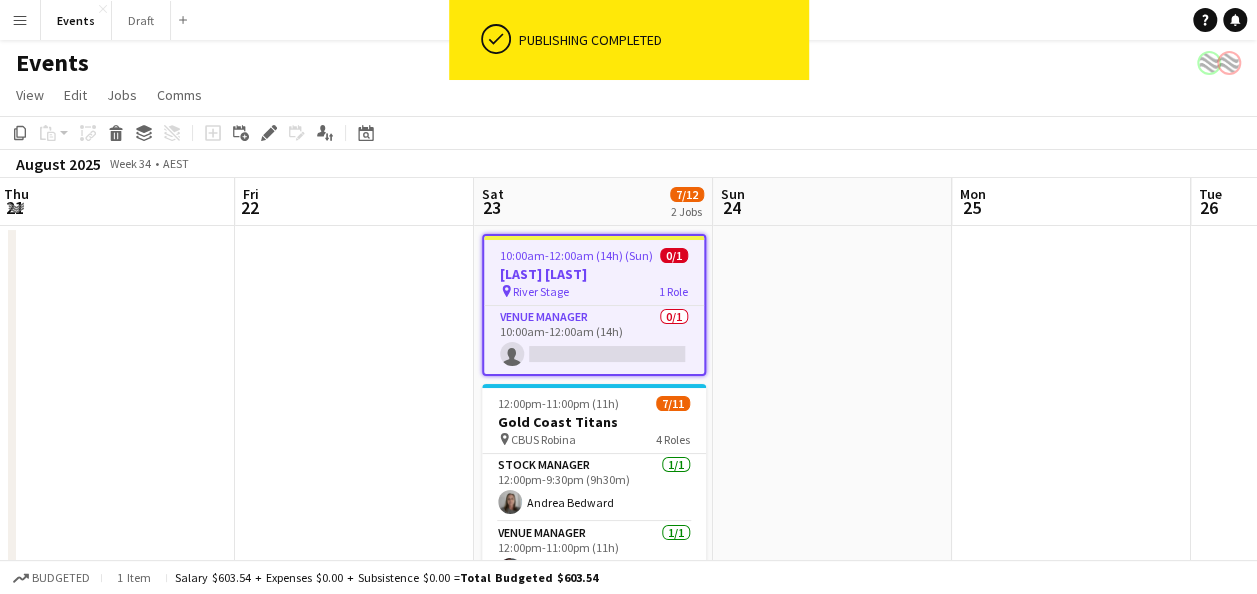 drag, startPoint x: 598, startPoint y: 400, endPoint x: 1034, endPoint y: 383, distance: 436.3313 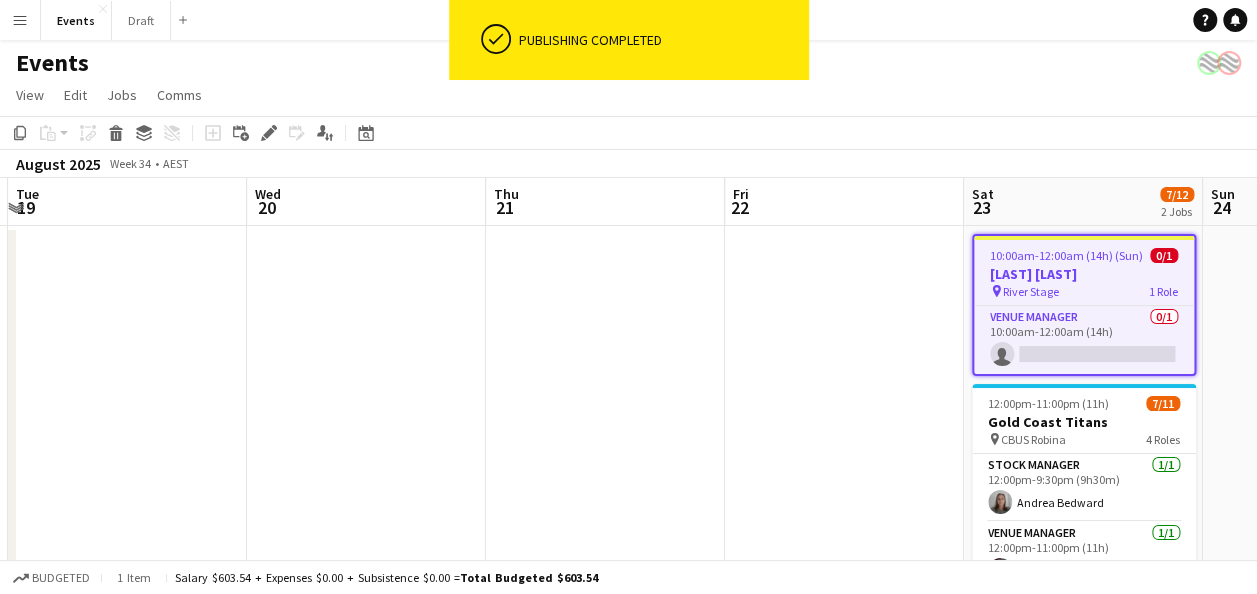 drag, startPoint x: 490, startPoint y: 384, endPoint x: 822, endPoint y: 404, distance: 332.60187 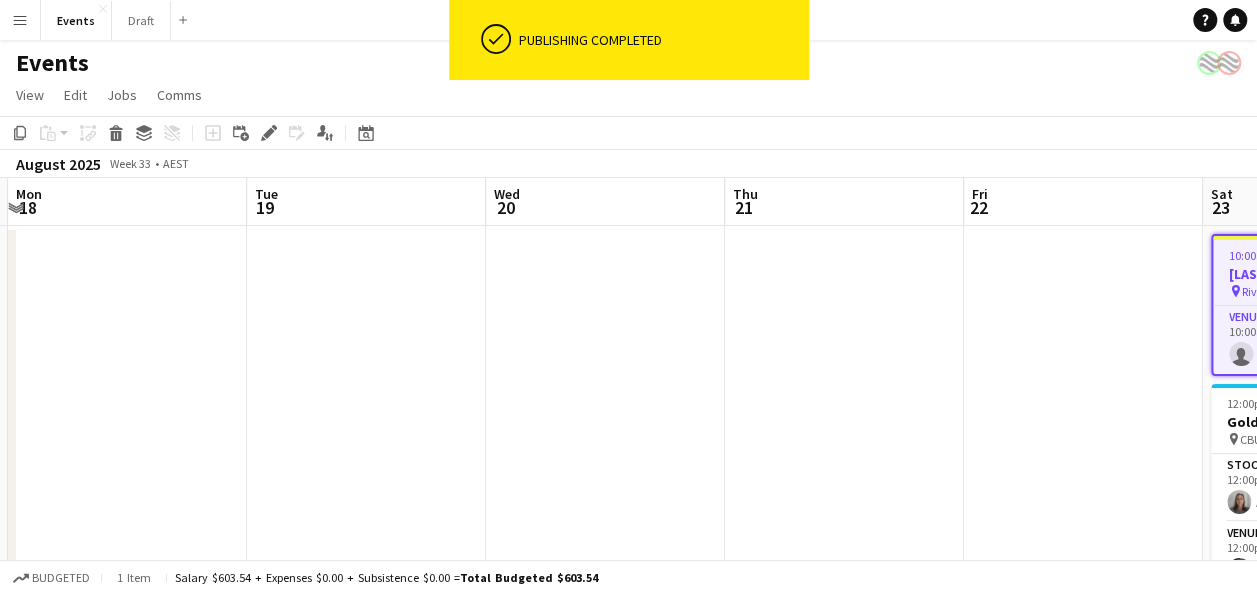 drag, startPoint x: 372, startPoint y: 403, endPoint x: 724, endPoint y: 413, distance: 352.14203 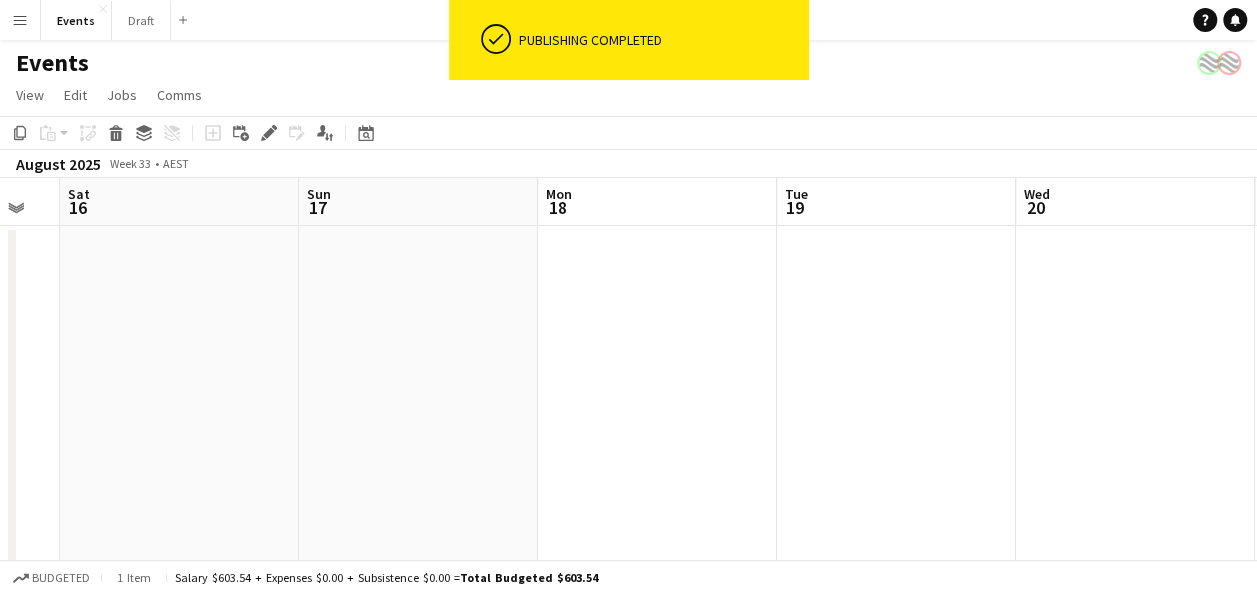 drag, startPoint x: 130, startPoint y: 396, endPoint x: 586, endPoint y: 396, distance: 456 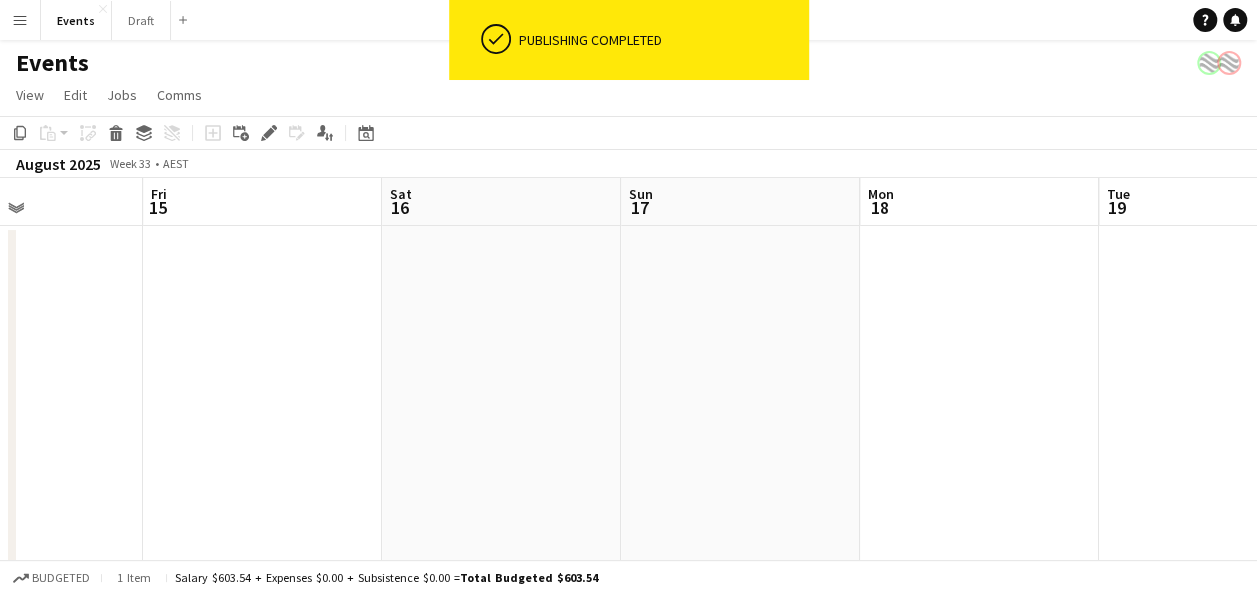 drag, startPoint x: 212, startPoint y: 393, endPoint x: 516, endPoint y: 392, distance: 304.00165 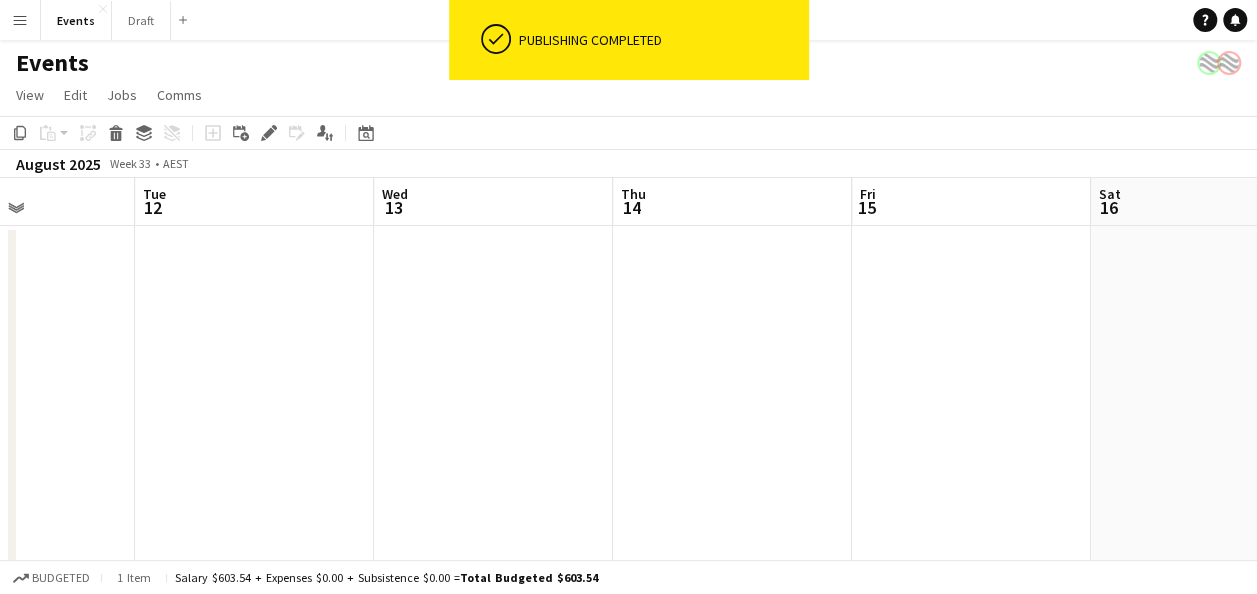 drag, startPoint x: 504, startPoint y: 392, endPoint x: 552, endPoint y: 392, distance: 48 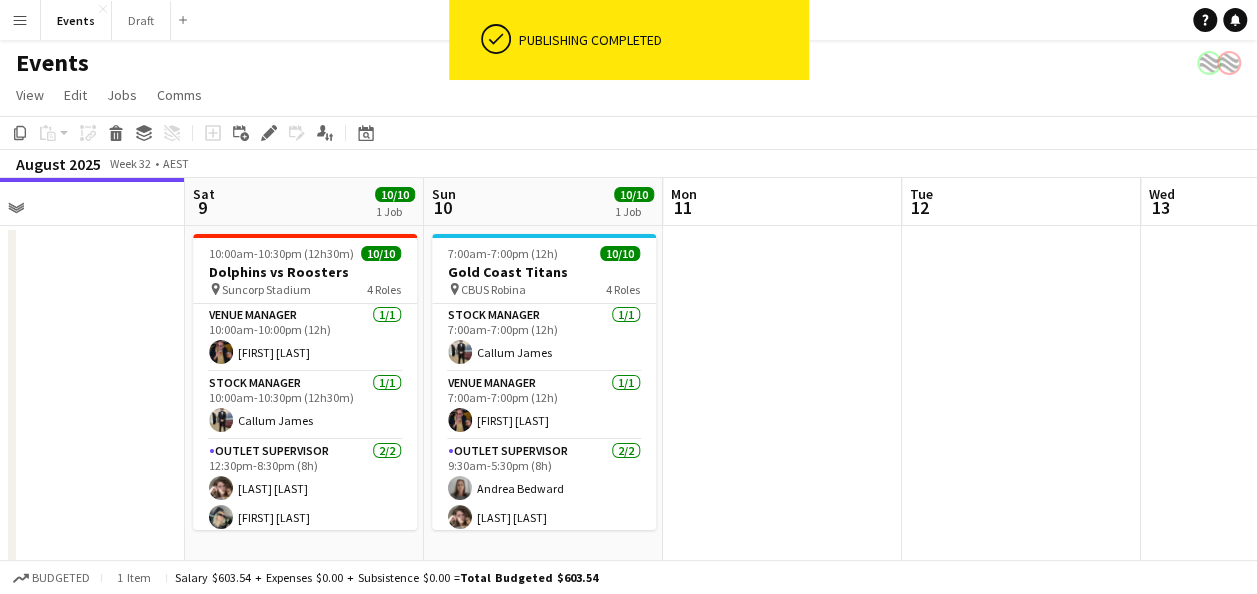 scroll, scrollTop: 0, scrollLeft: 438, axis: horizontal 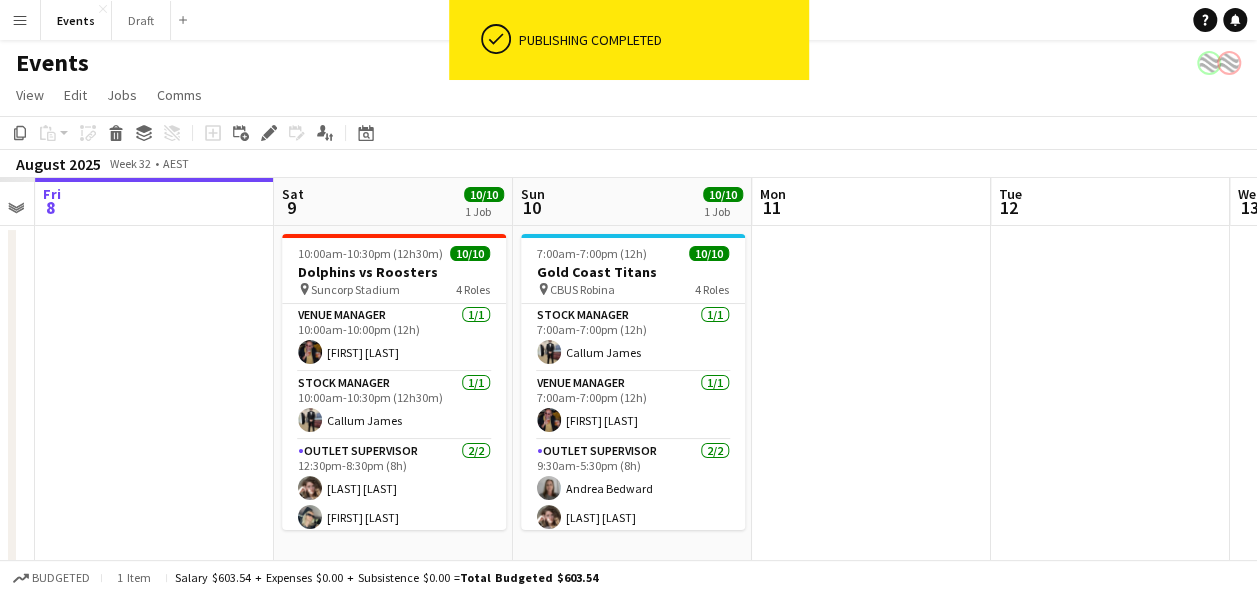 drag, startPoint x: 440, startPoint y: 383, endPoint x: 798, endPoint y: 386, distance: 358.01257 